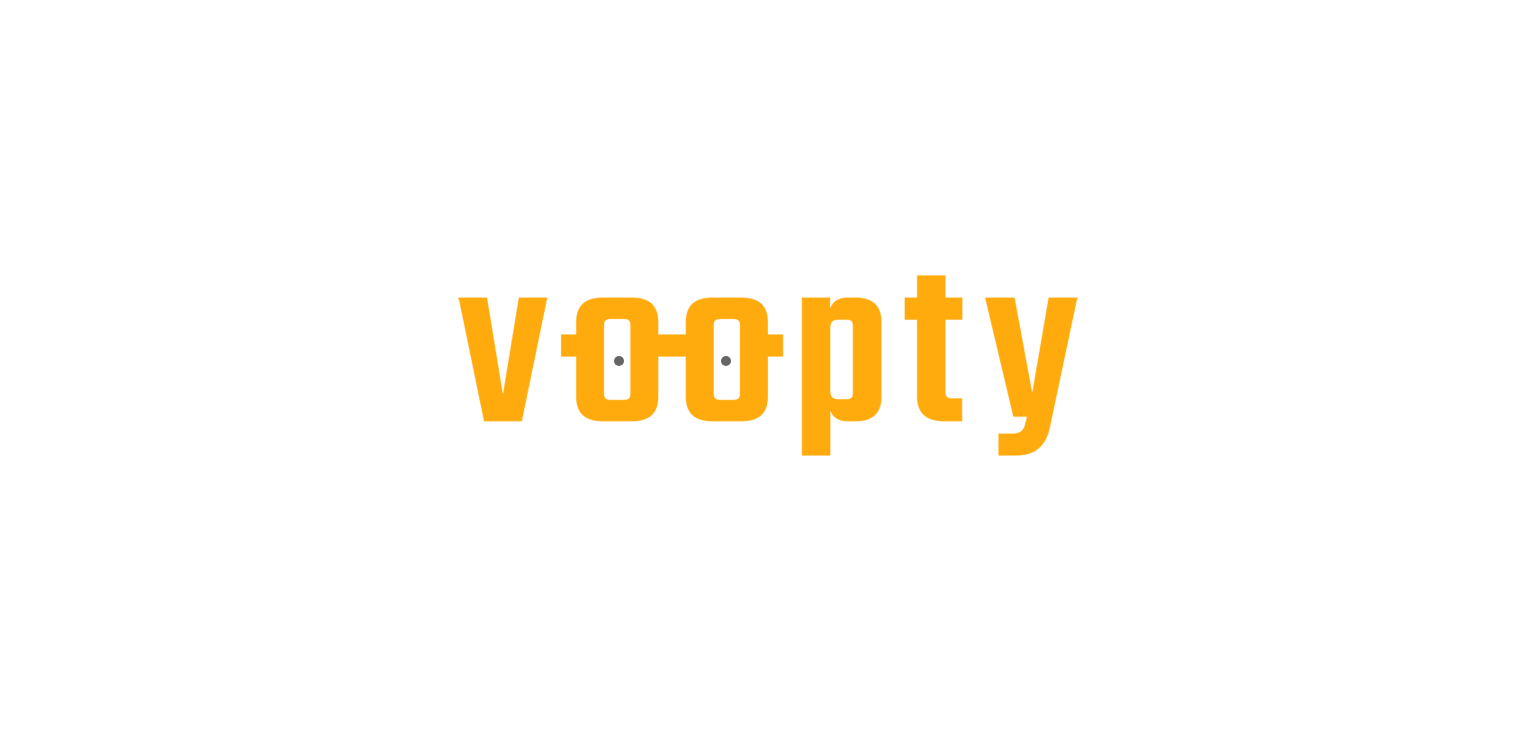 scroll, scrollTop: 0, scrollLeft: 0, axis: both 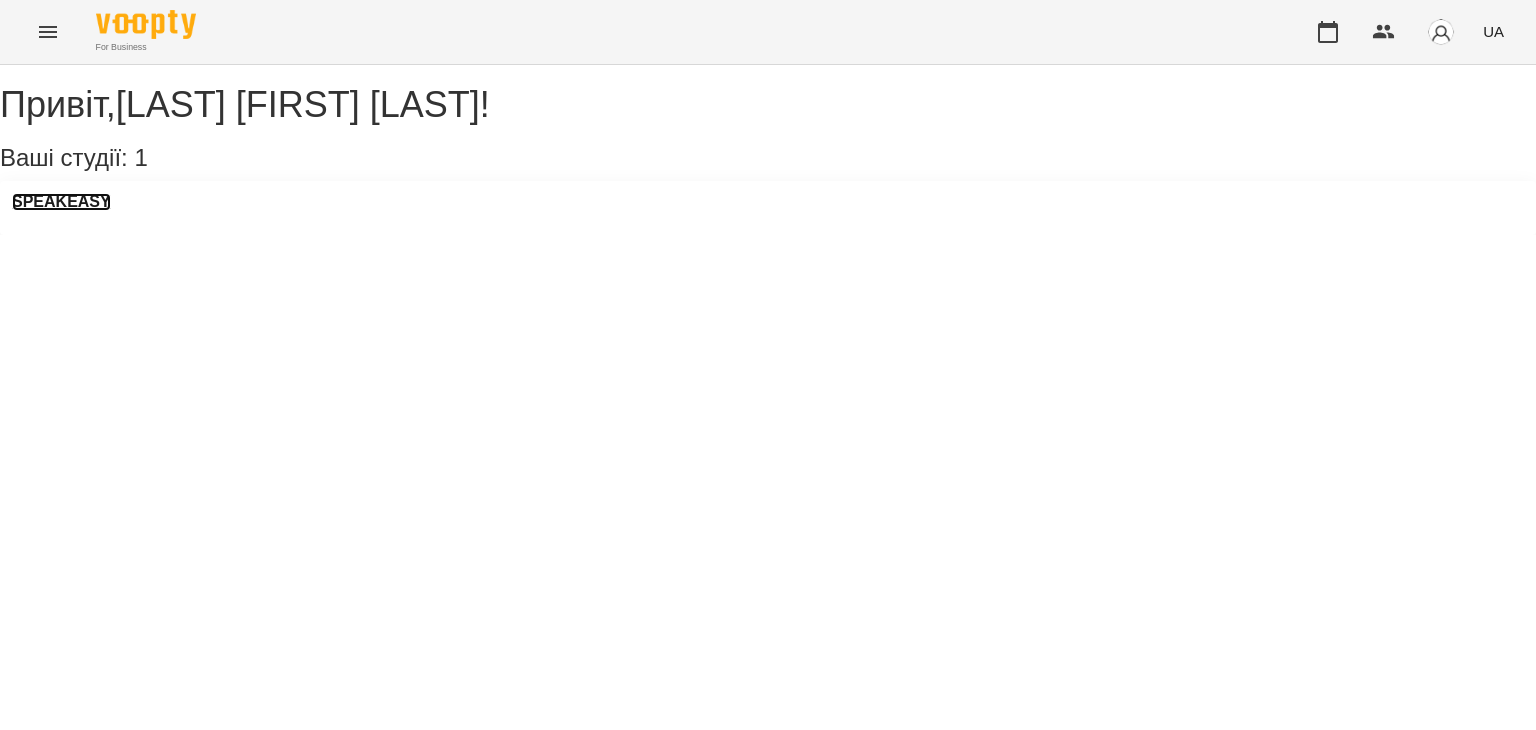 click on "SPEAKEASY" at bounding box center [61, 202] 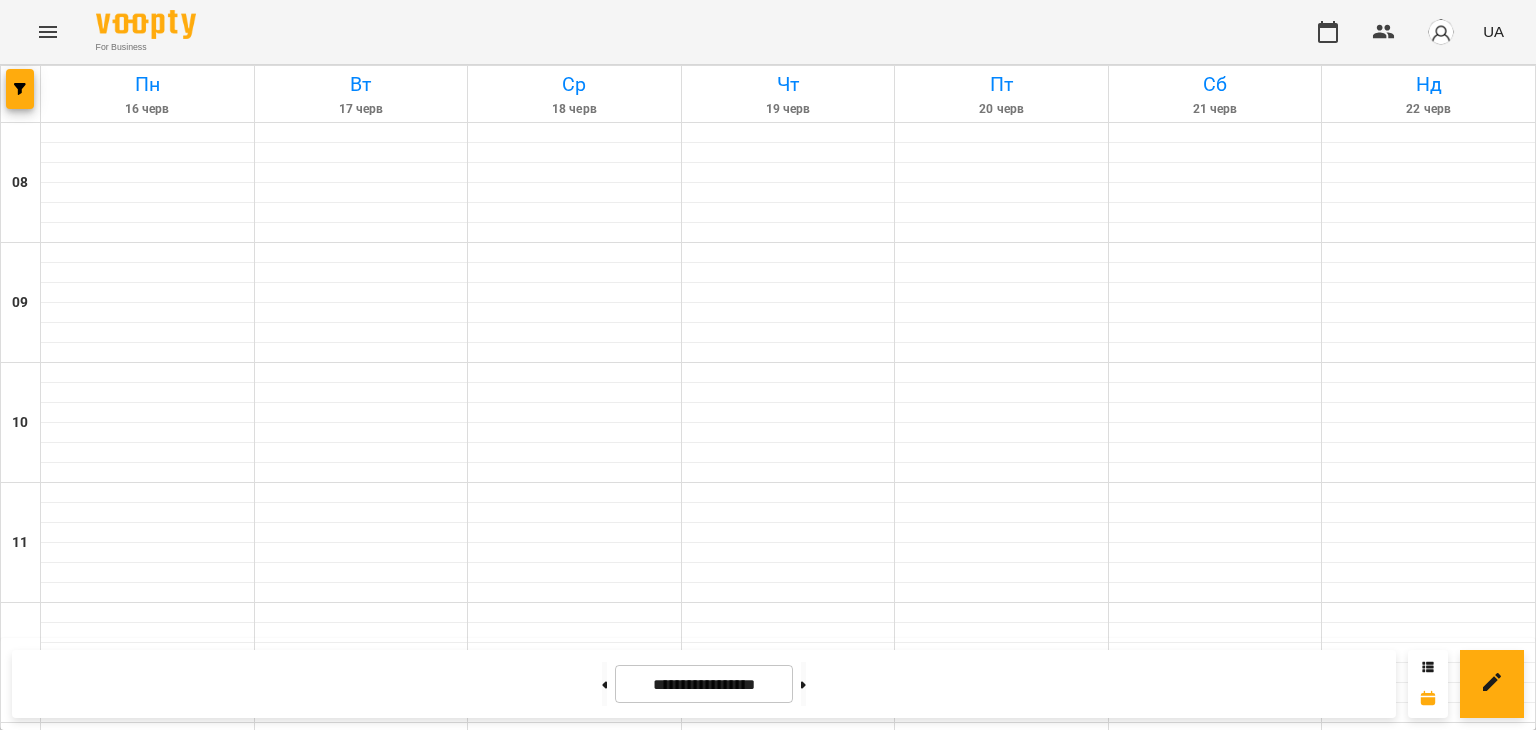 scroll, scrollTop: 1283, scrollLeft: 0, axis: vertical 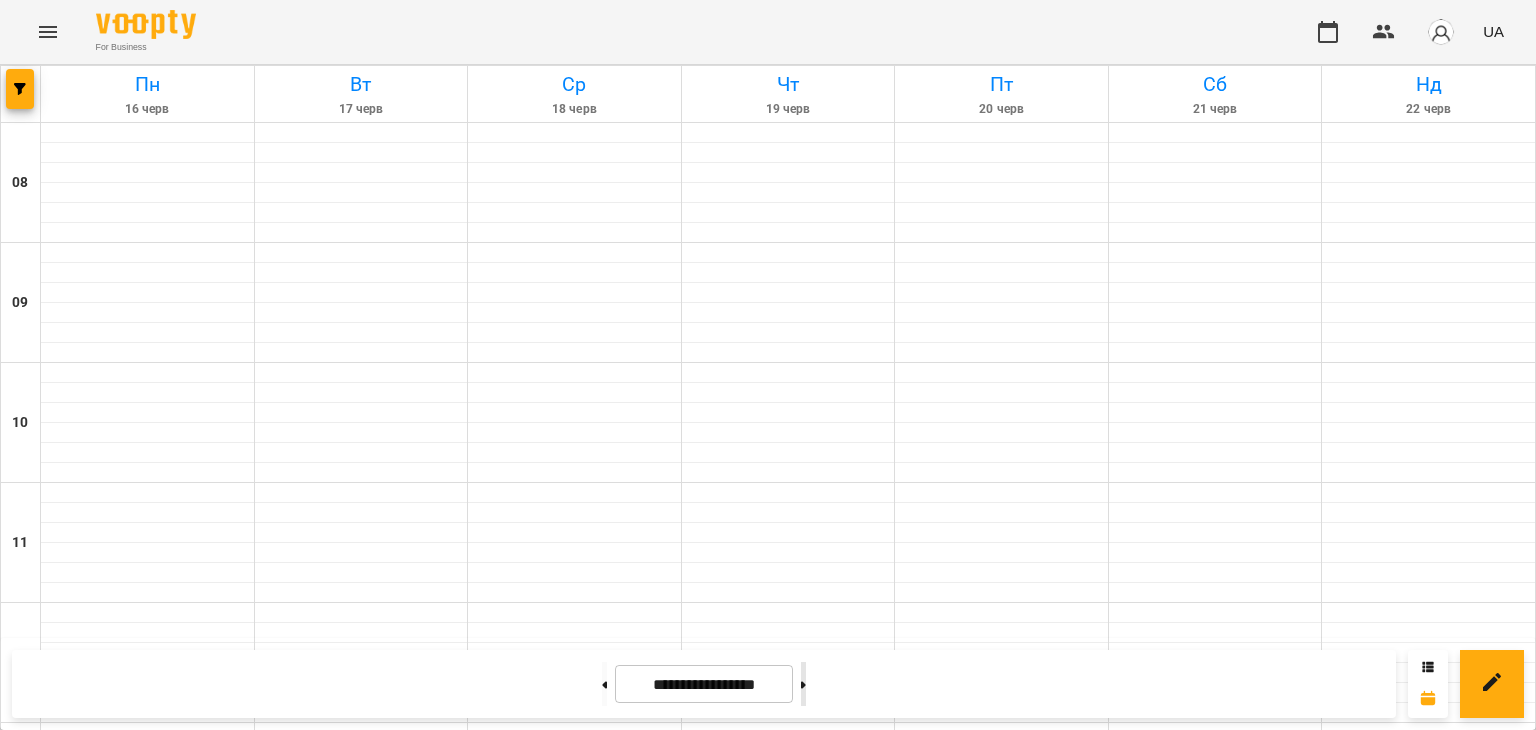 click at bounding box center (803, 684) 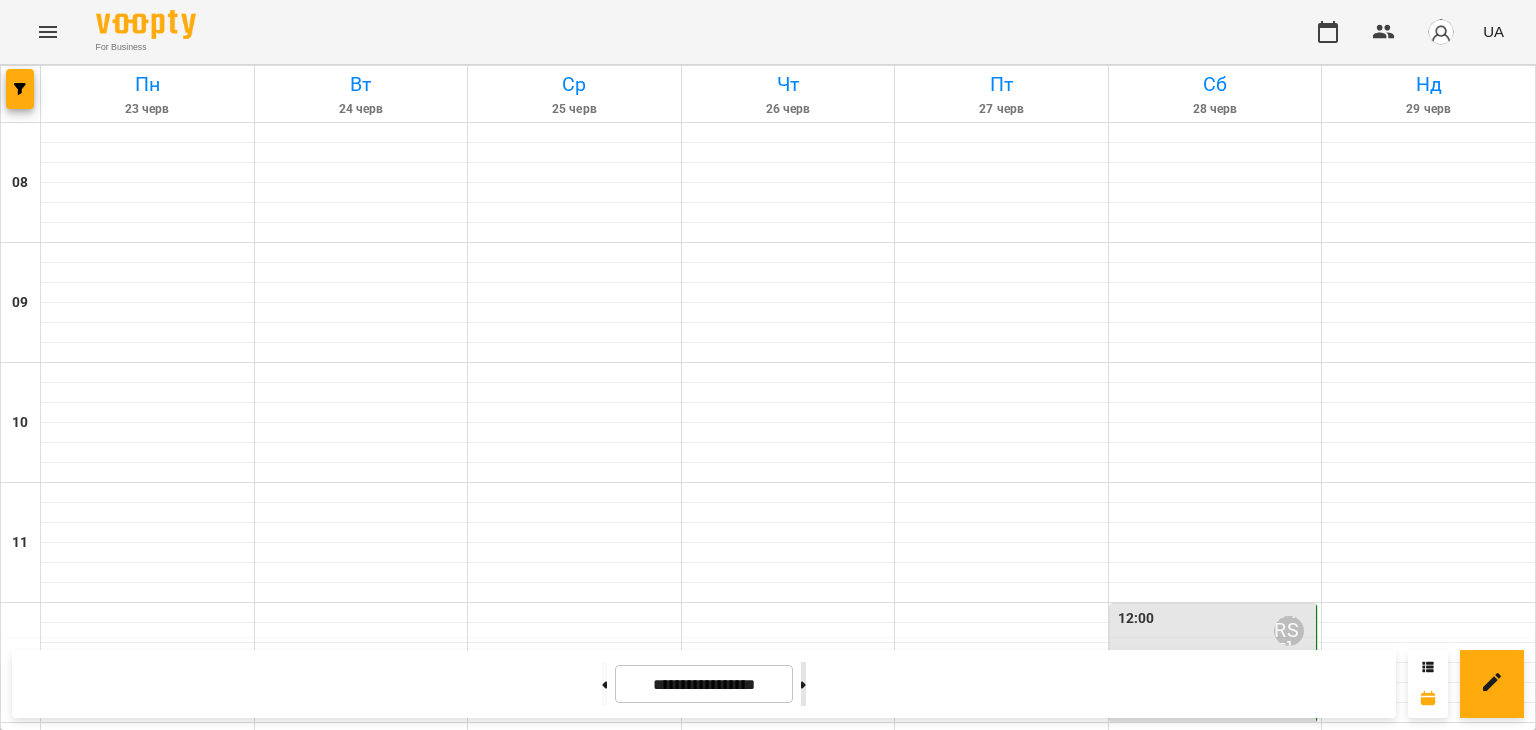 click at bounding box center (803, 684) 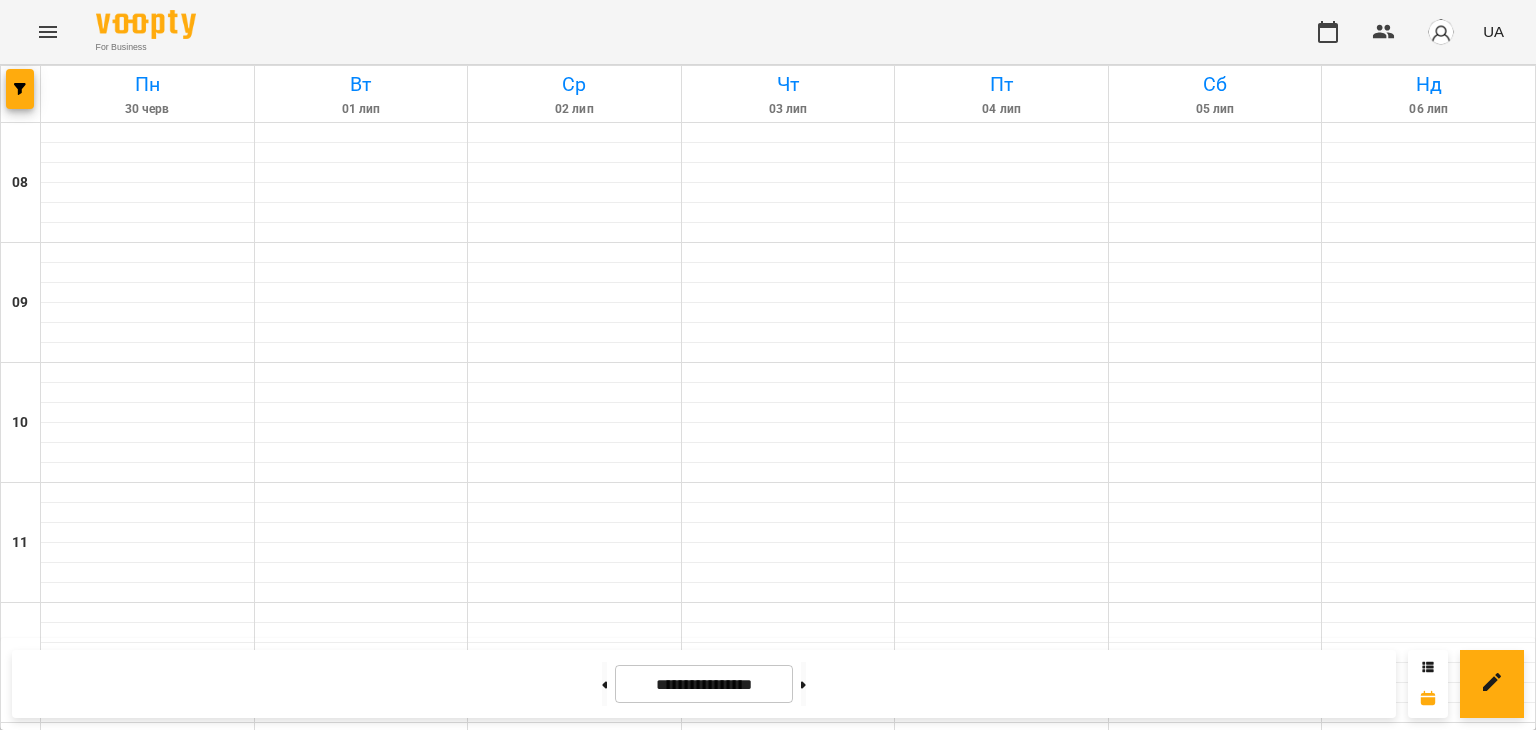scroll, scrollTop: 1283, scrollLeft: 0, axis: vertical 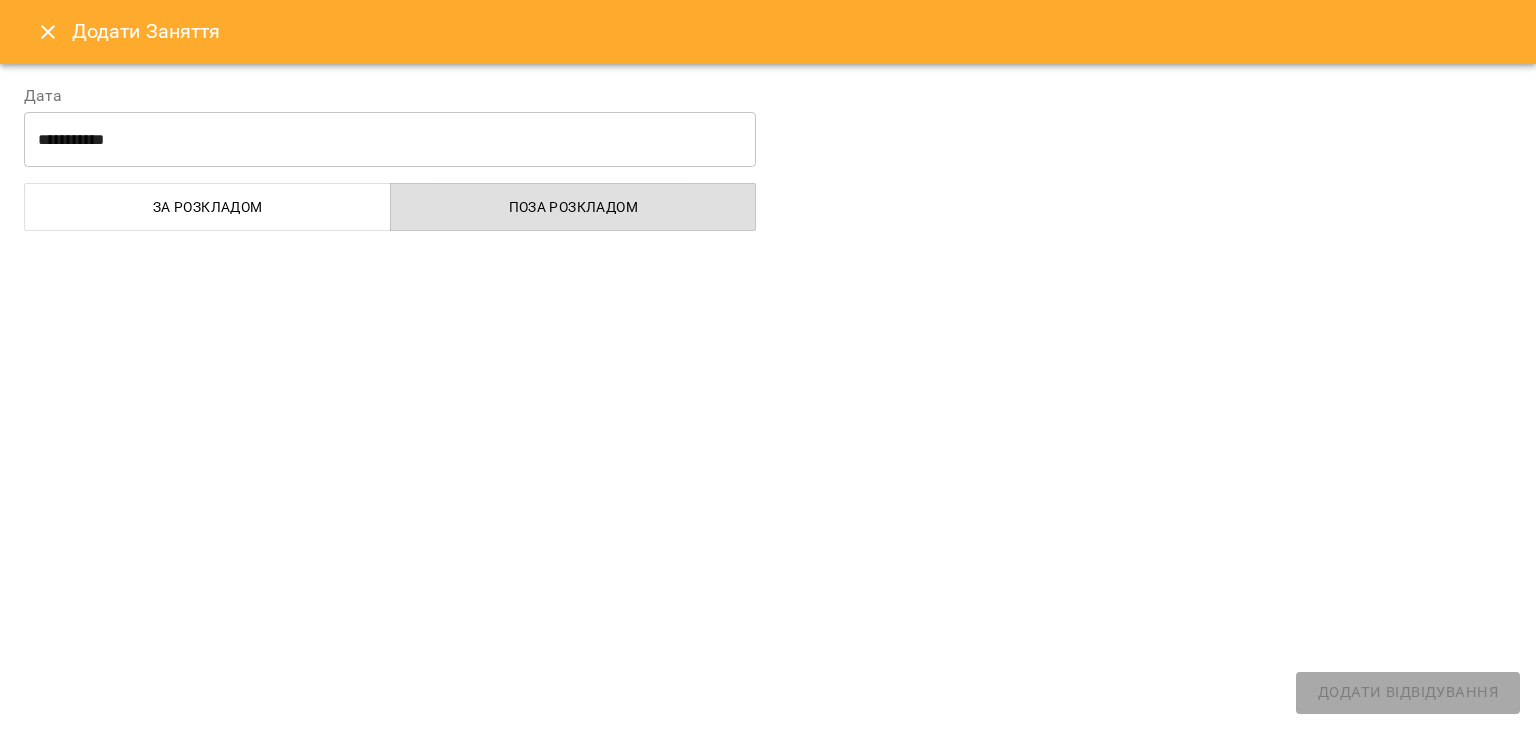 select on "**********" 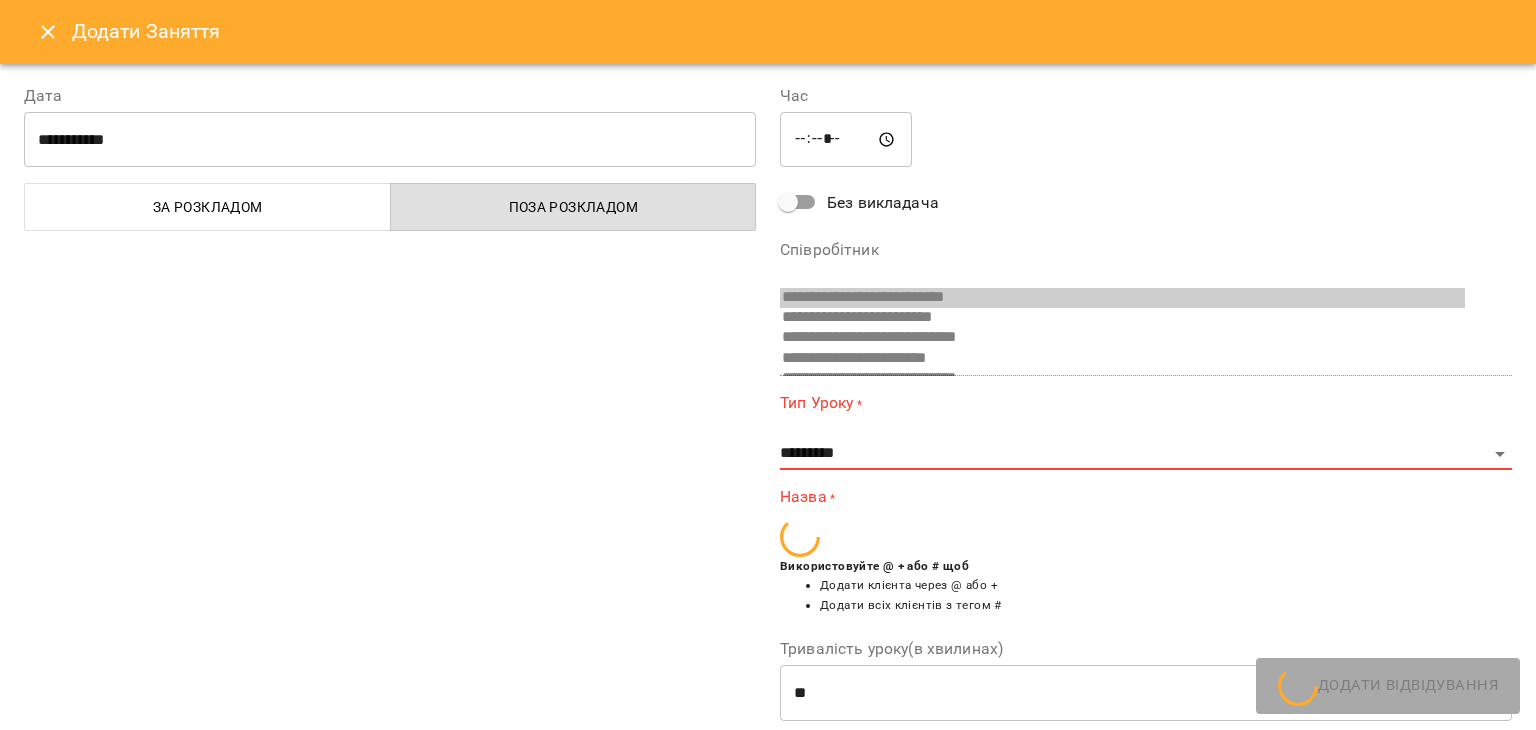 scroll, scrollTop: 33, scrollLeft: 0, axis: vertical 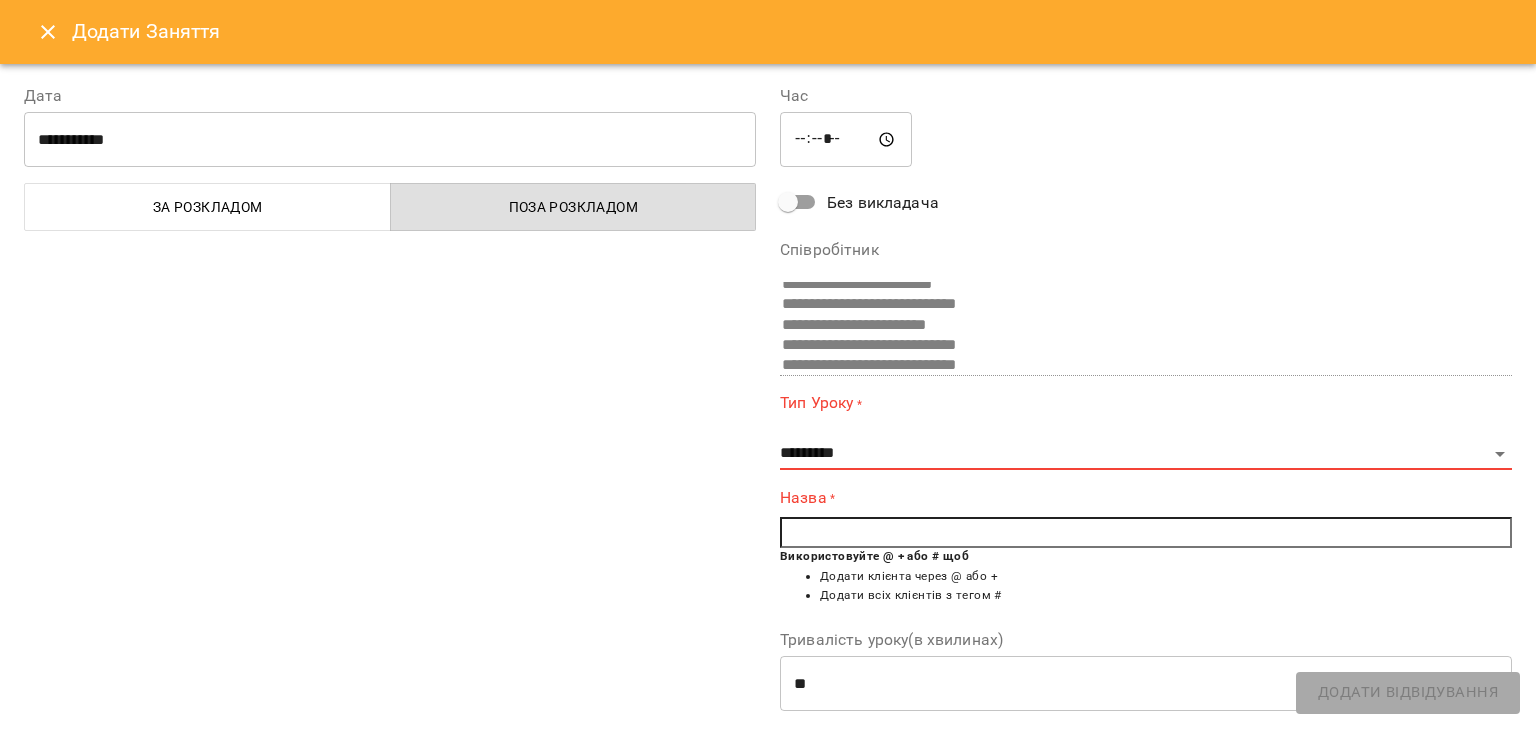 click on "**********" at bounding box center [1146, 494] 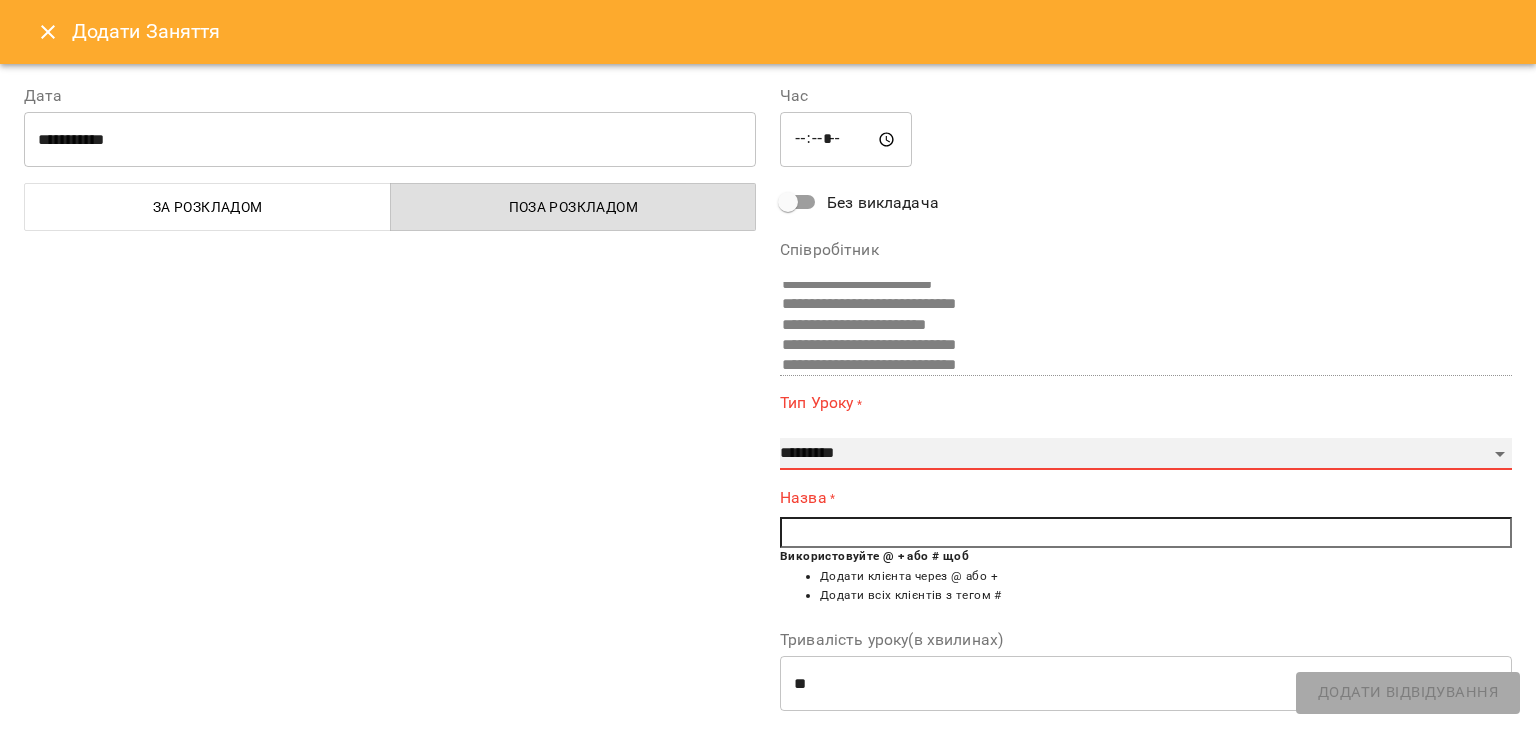 click on "**********" at bounding box center [1146, 454] 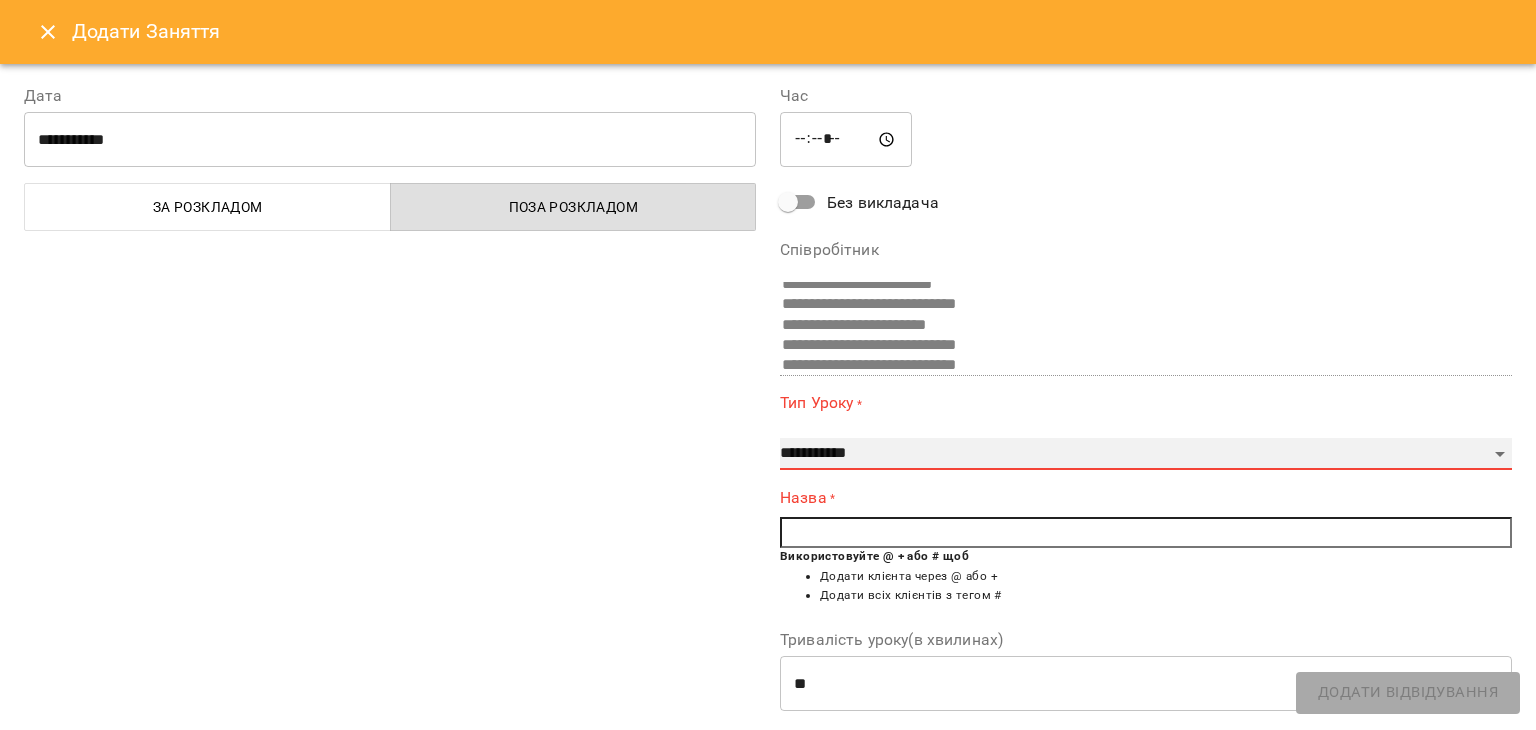 click on "**********" at bounding box center [1146, 454] 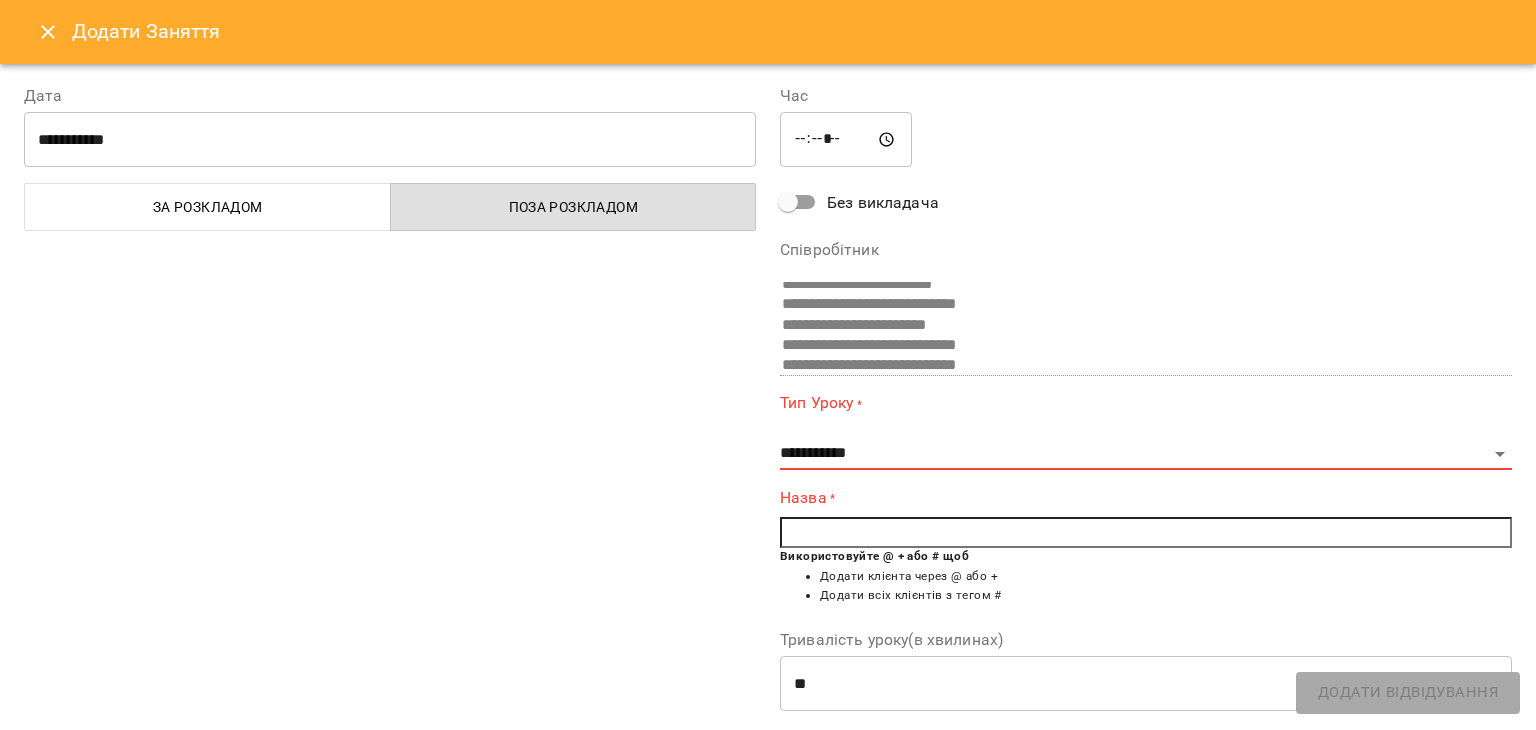 click on "Використовуйте @ + або # щоб" at bounding box center [874, 556] 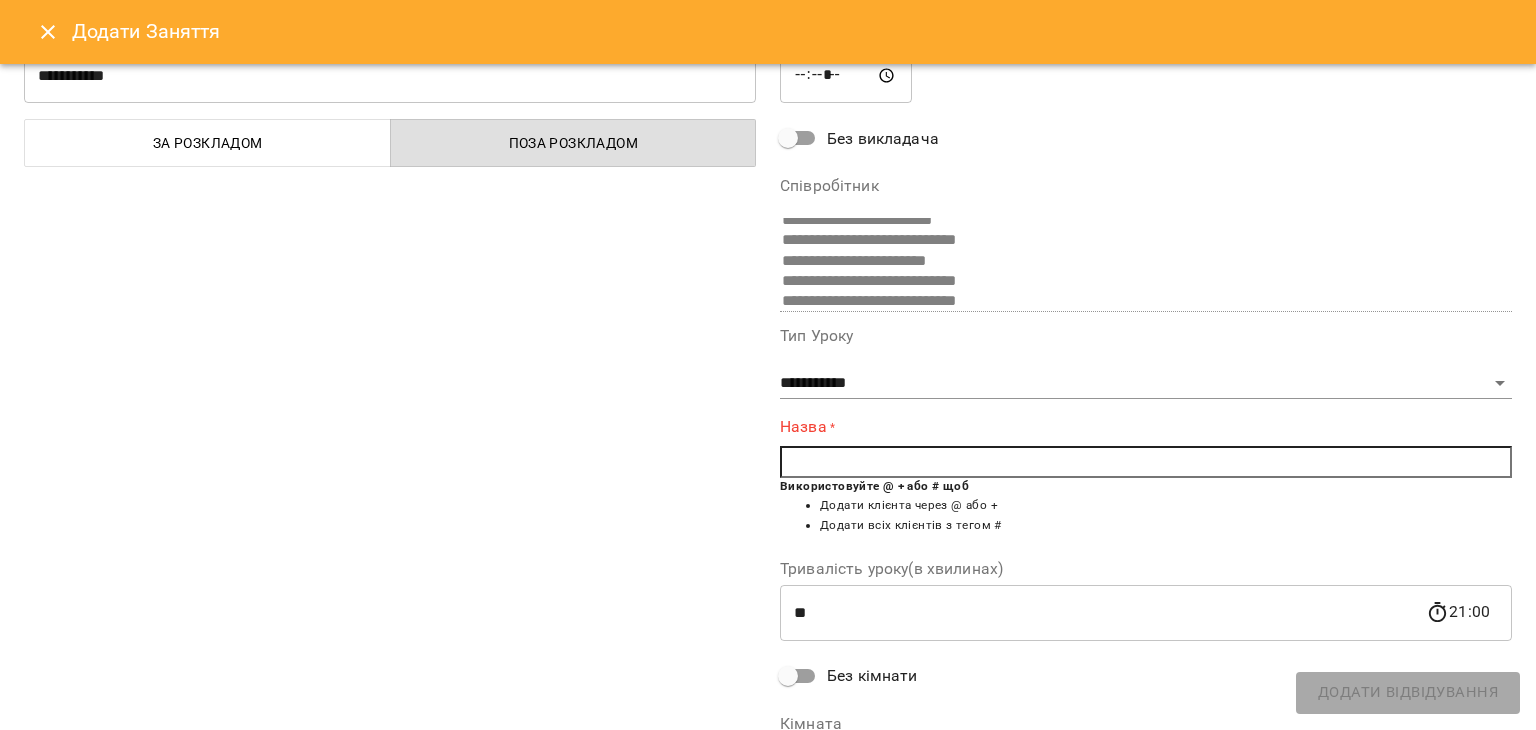 scroll, scrollTop: 100, scrollLeft: 0, axis: vertical 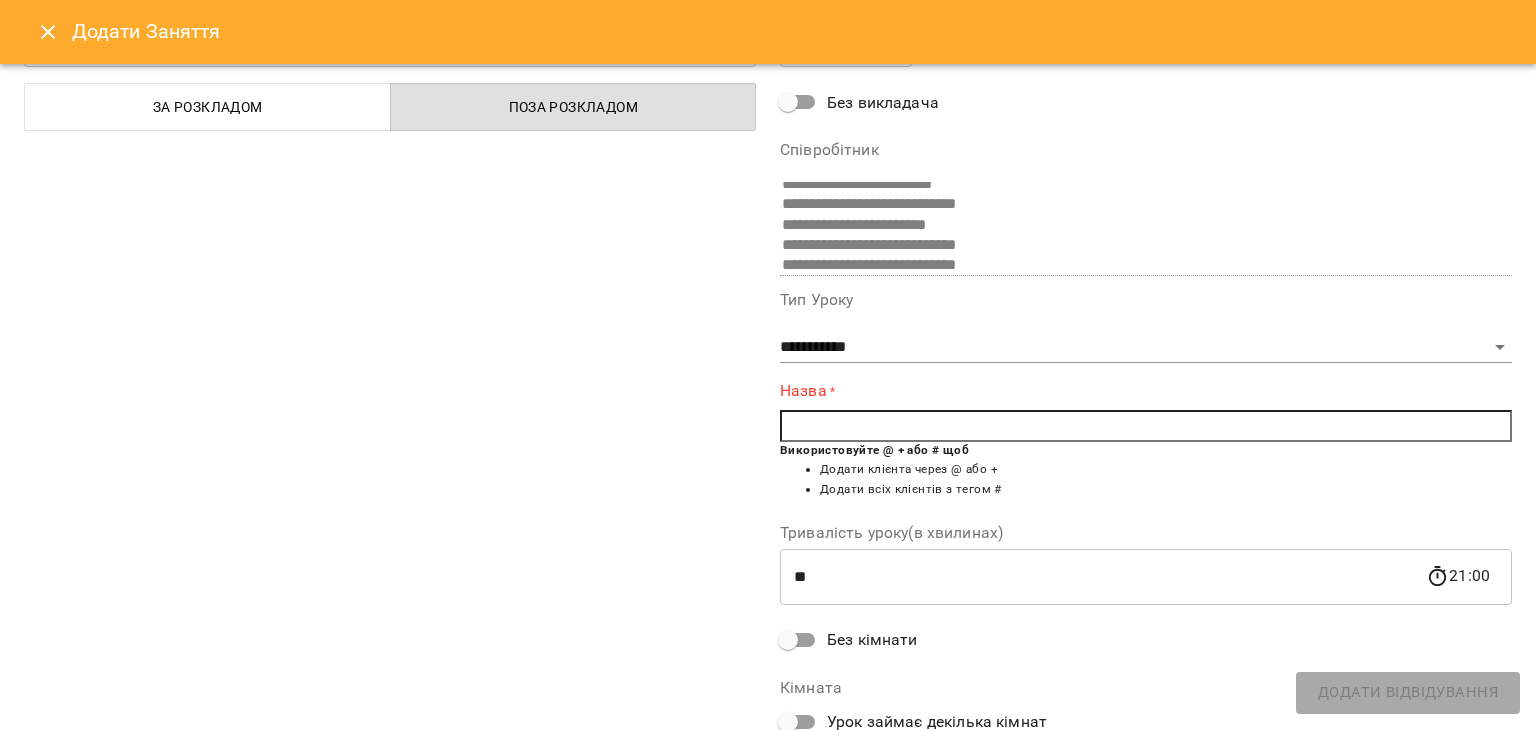 click at bounding box center [1146, 426] 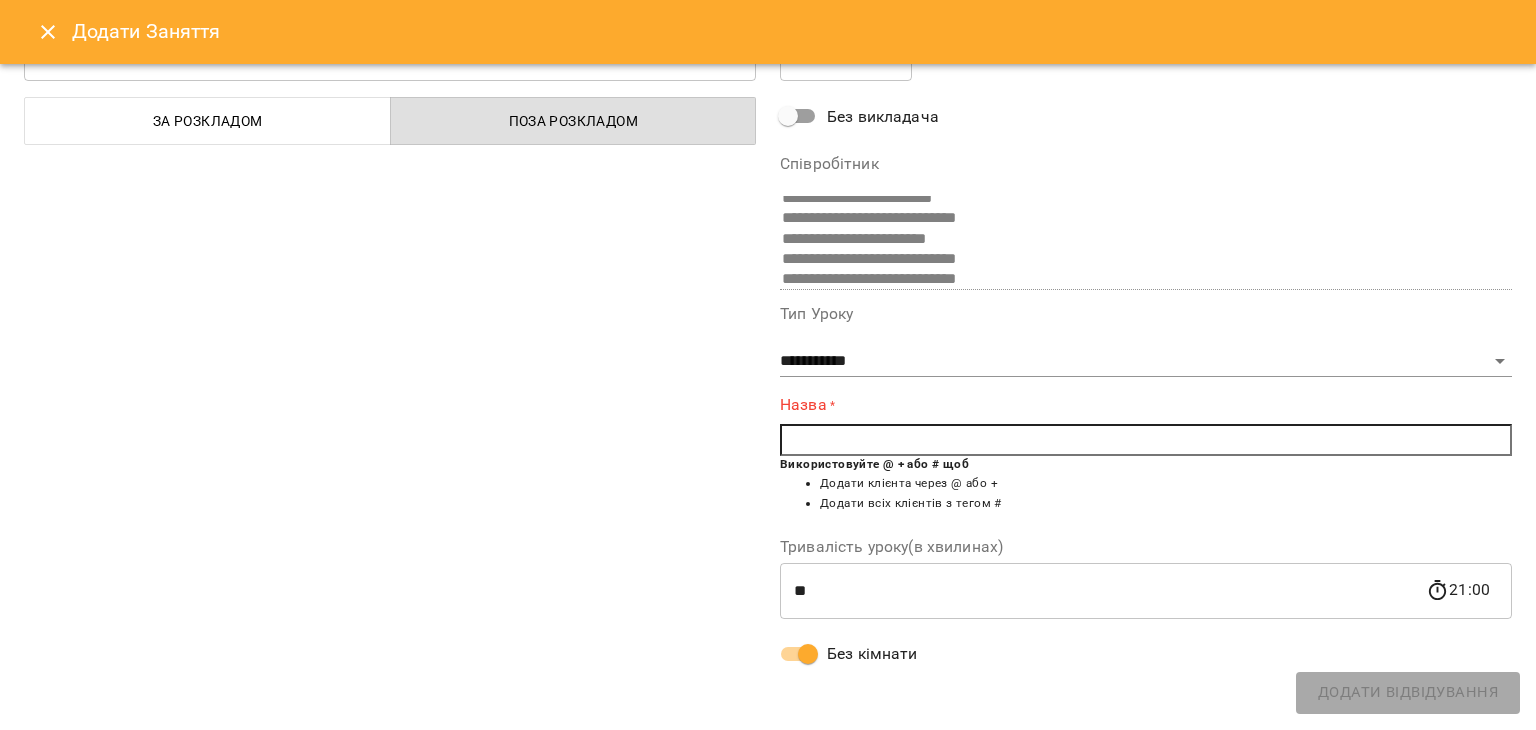 scroll, scrollTop: 85, scrollLeft: 0, axis: vertical 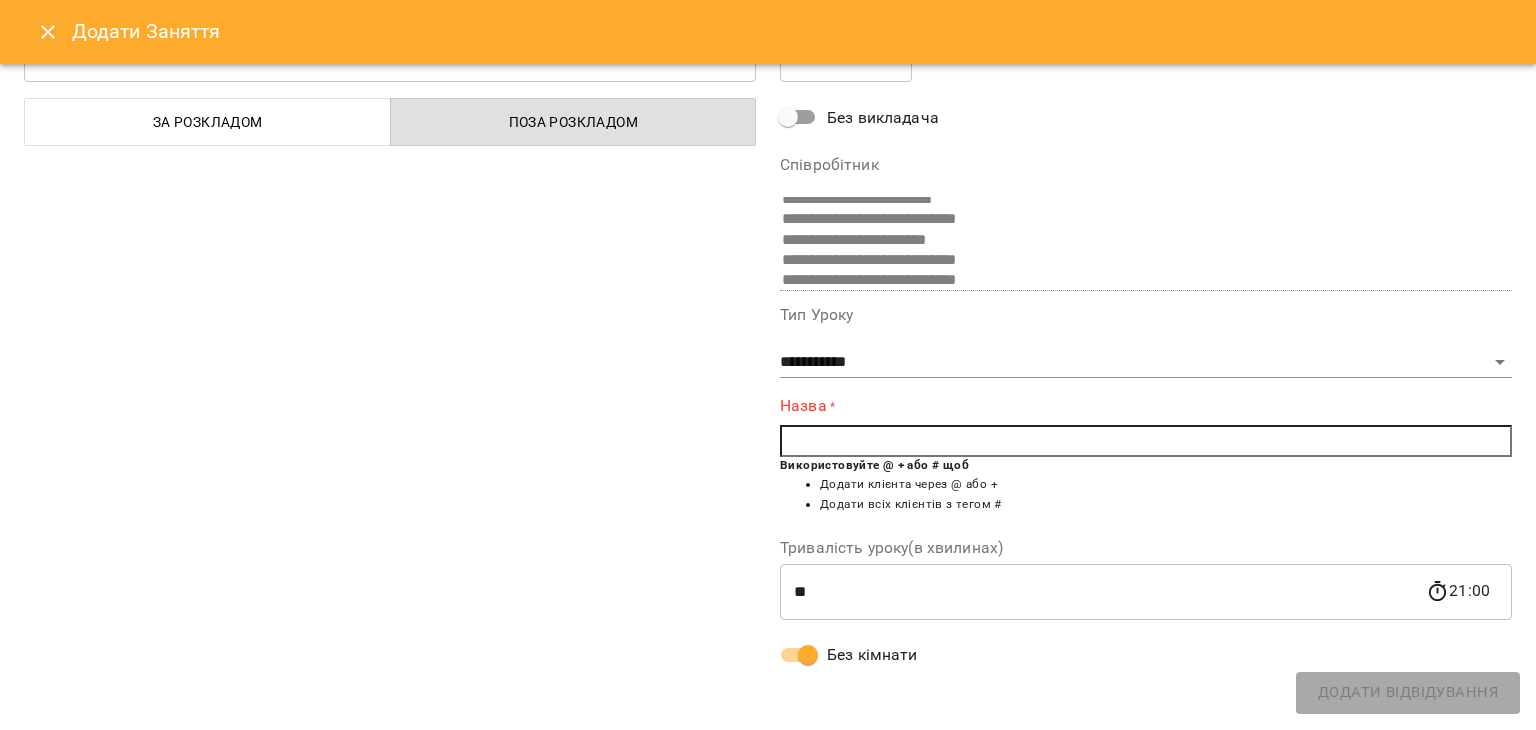 click at bounding box center (1146, 441) 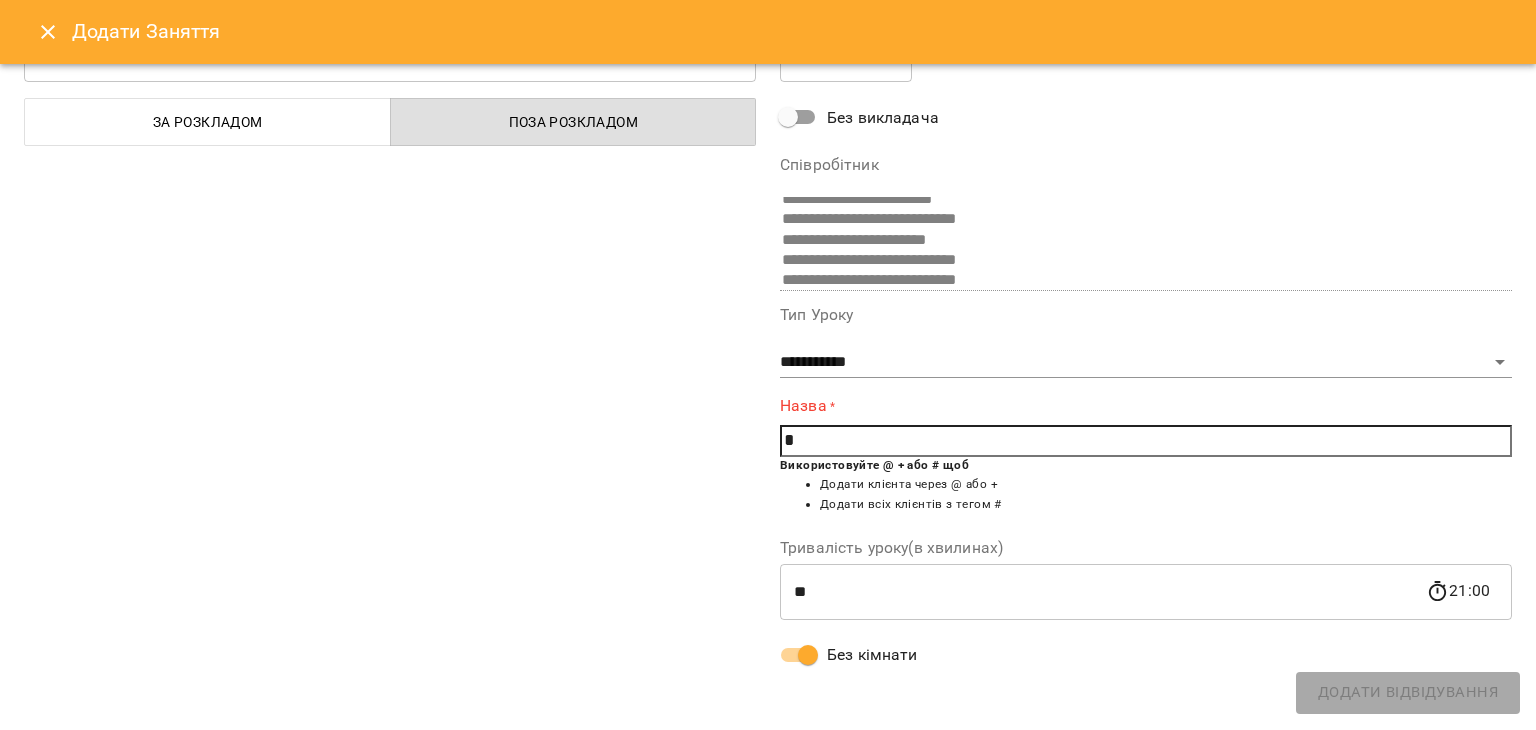 scroll, scrollTop: 79, scrollLeft: 0, axis: vertical 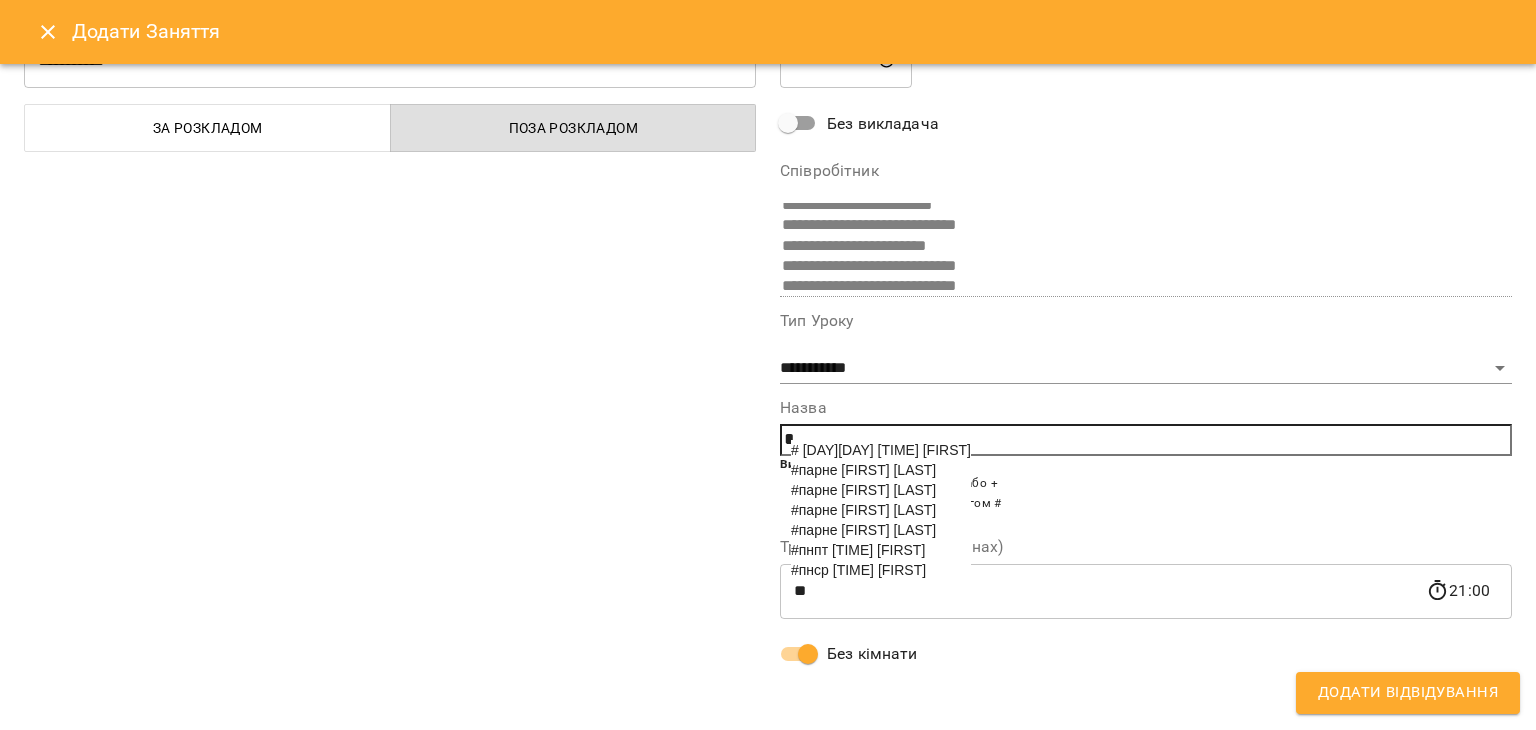click on "#парне [FIRST] [LAST]" at bounding box center [863, 470] 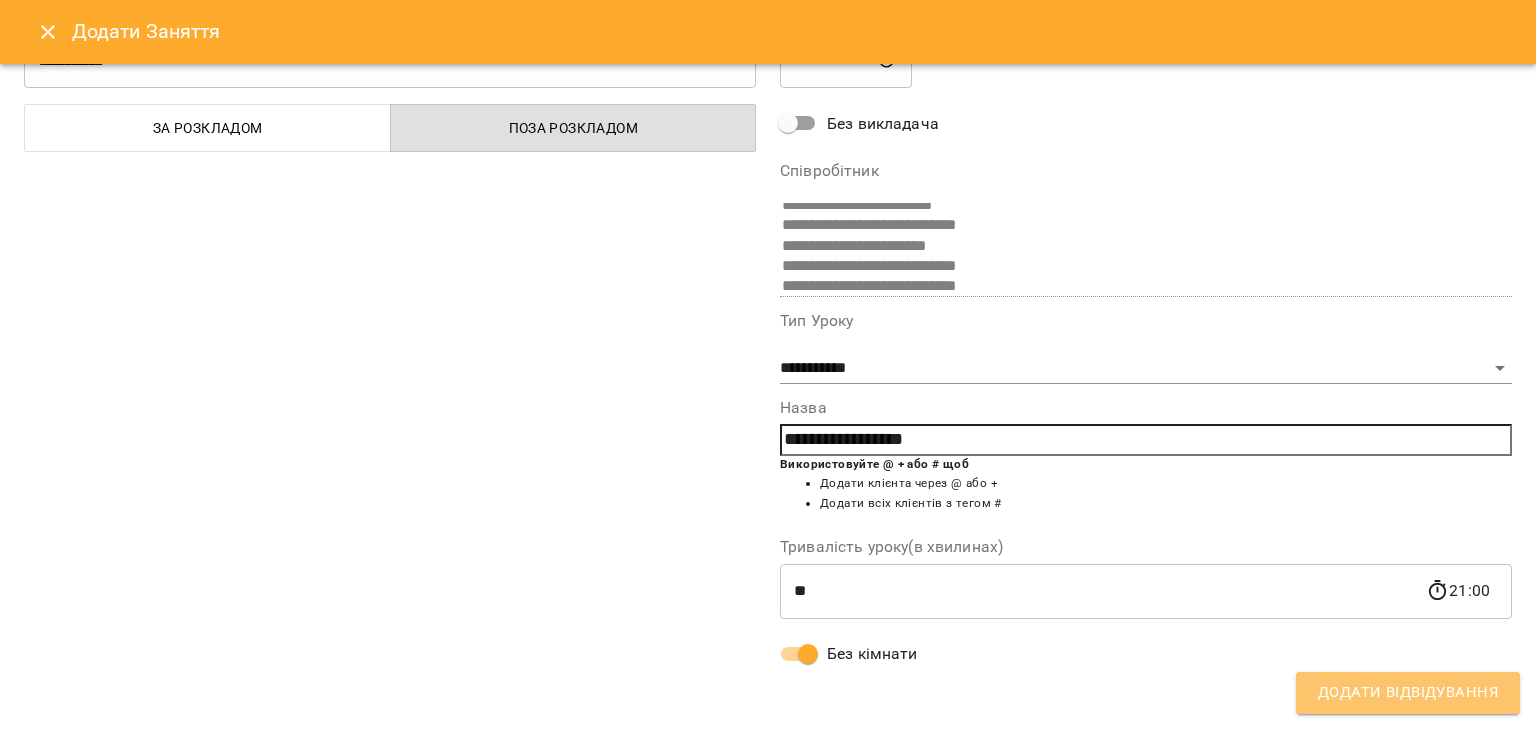 click on "Додати Відвідування" at bounding box center (1408, 693) 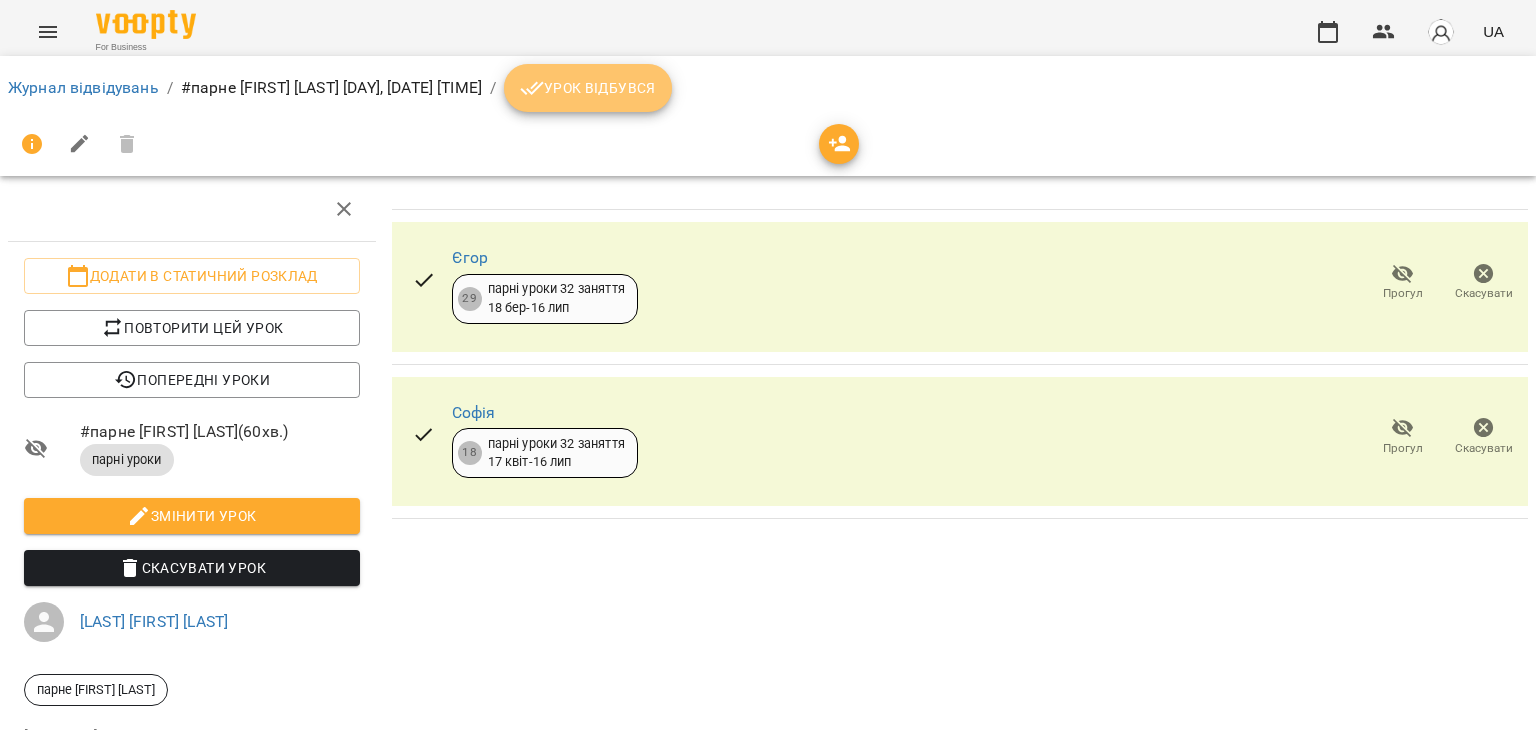 click on "Урок відбувся" at bounding box center [588, 88] 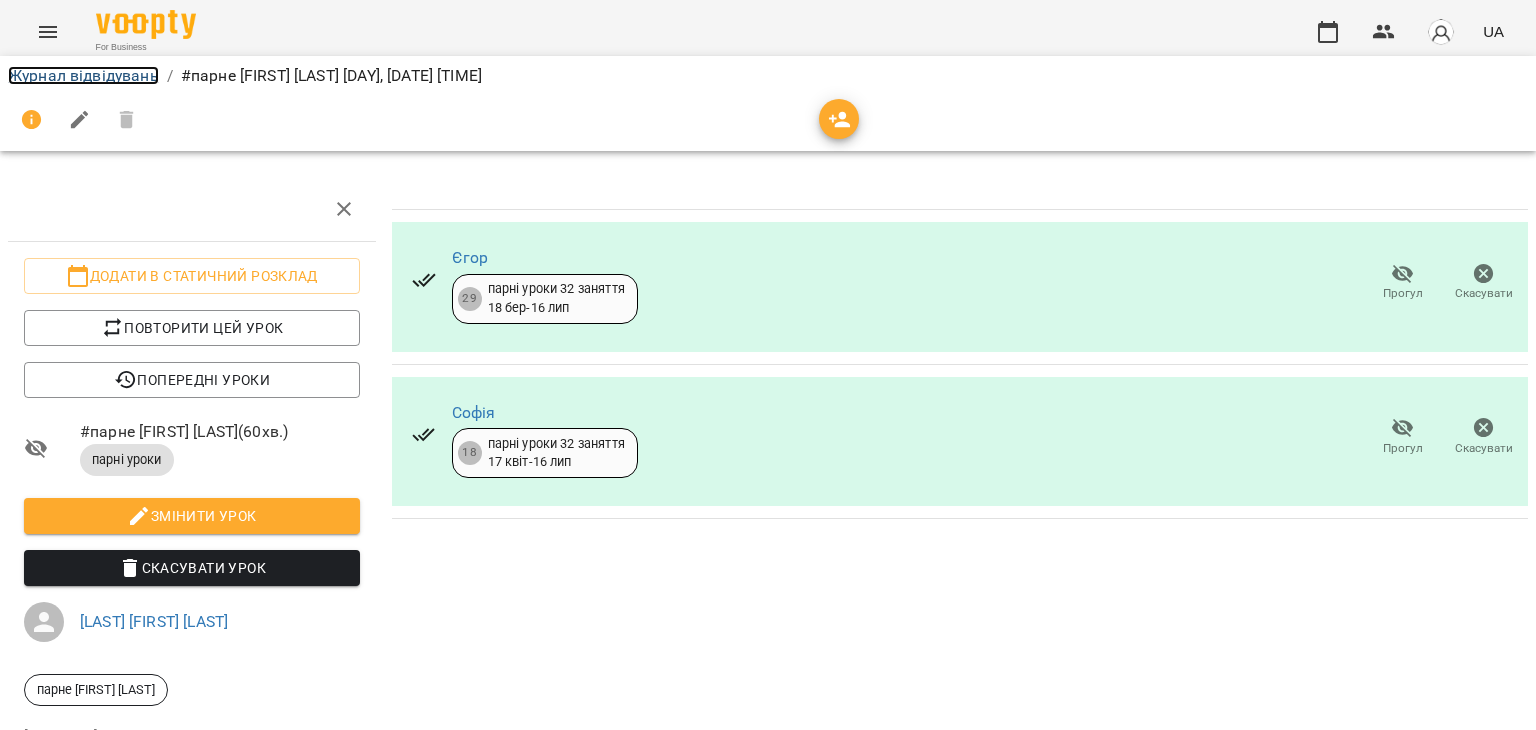 click on "Журнал відвідувань" at bounding box center [83, 75] 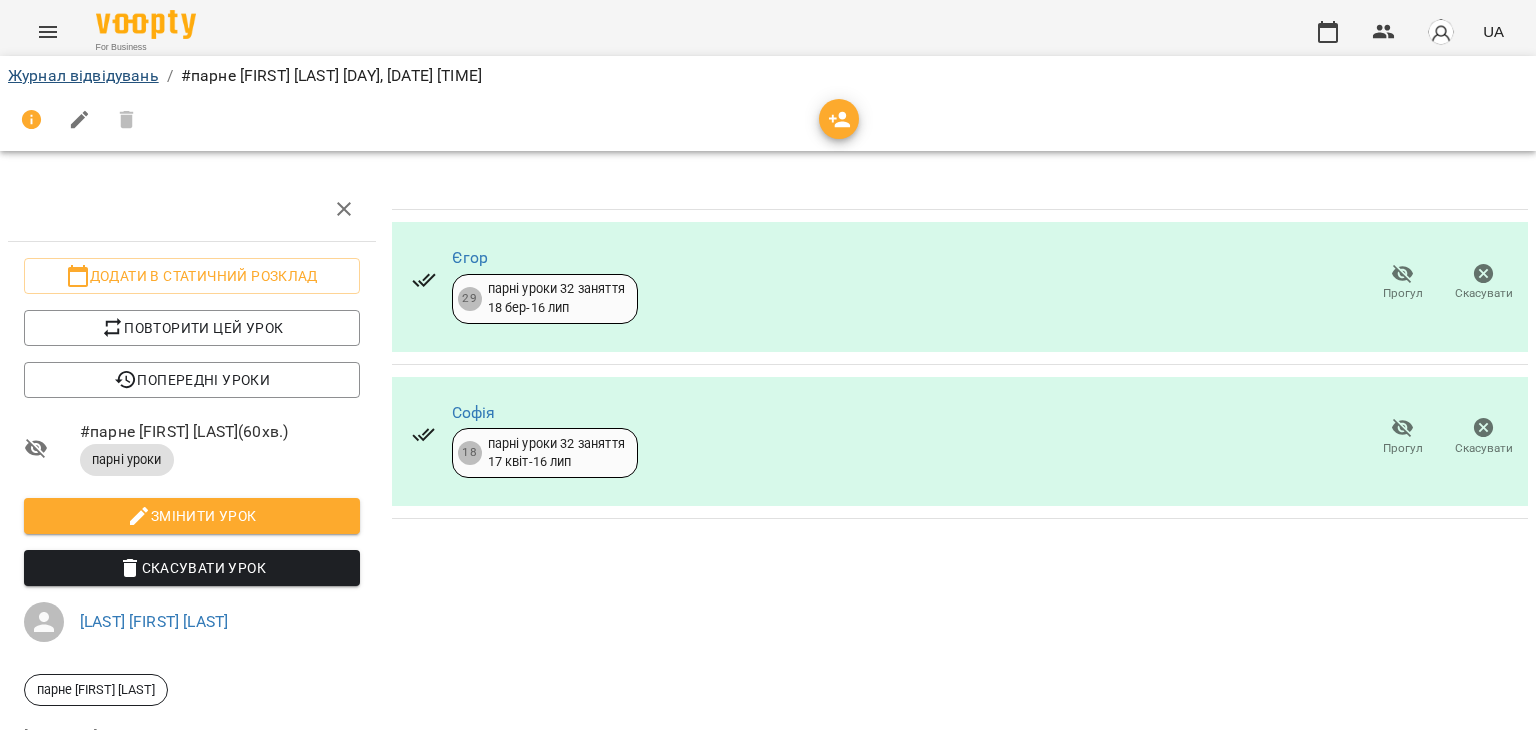 click on "Журнал відвідувань / #парне [FIRST] [LAST]    [DAY], [DATE] [TIME] Додати в статичний розклад Повторити цей урок Попередні уроки [DAY] [DATE] [TIME] [DAY] [DATE] [TIME] [DAY] [DATE] [TIME] [DAY] [DATE] [TIME] [DAY] [DATE] [TIME]   #парне [FIRST] [LAST]  ( 60 хв. ) парні уроки Змінити урок Скасувати Урок [LAST] [FIRST] [LAST] парне [FIRST] [LAST] [DATETIME] Створити розсилку   [FIRST] 29 парні уроки 32 заняття [DATE]  -  [DATE] Прогул Скасувати   [LAST] 18 парні уроки 32 заняття [DATE]  -  [DATE] Прогул Скасувати" at bounding box center (768, 445) 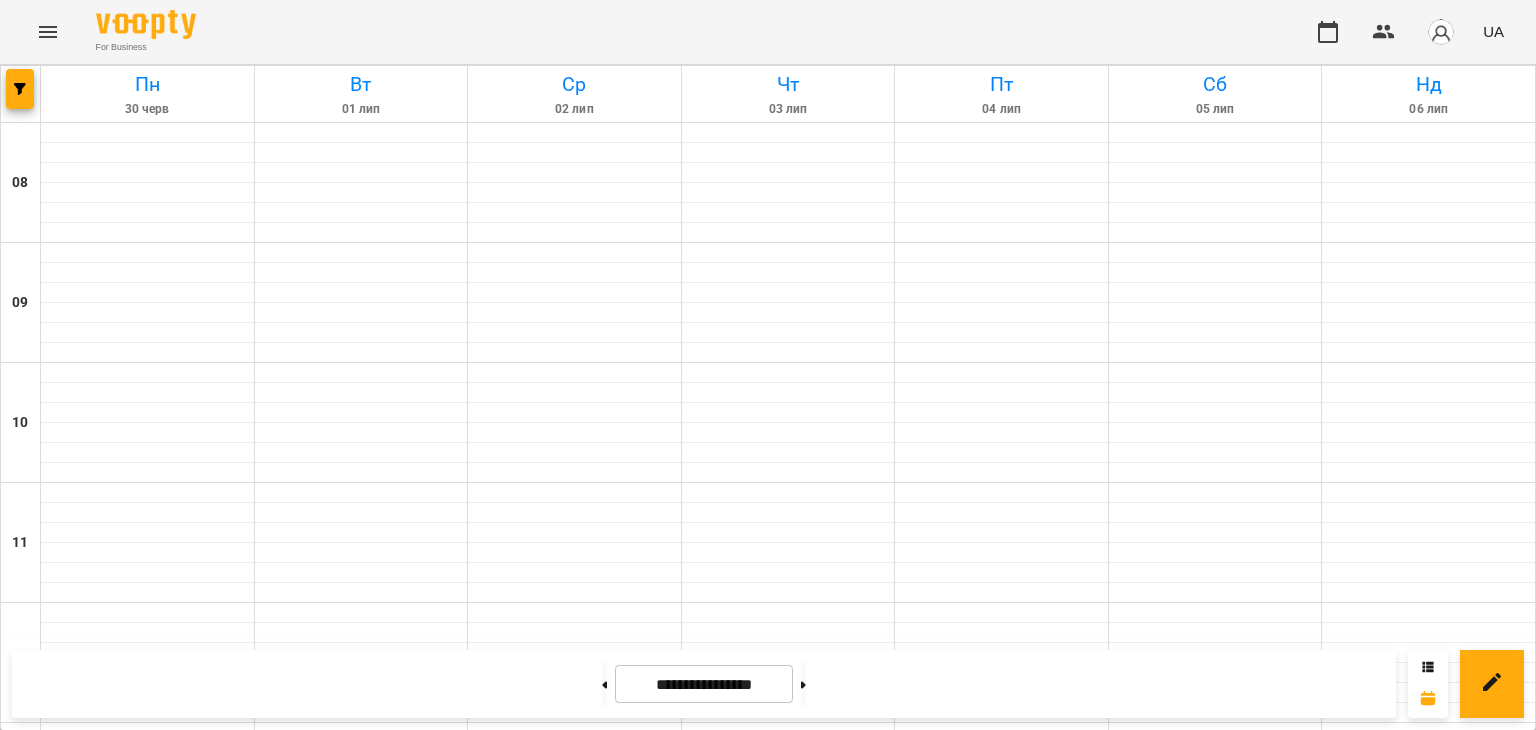 scroll, scrollTop: 1283, scrollLeft: 0, axis: vertical 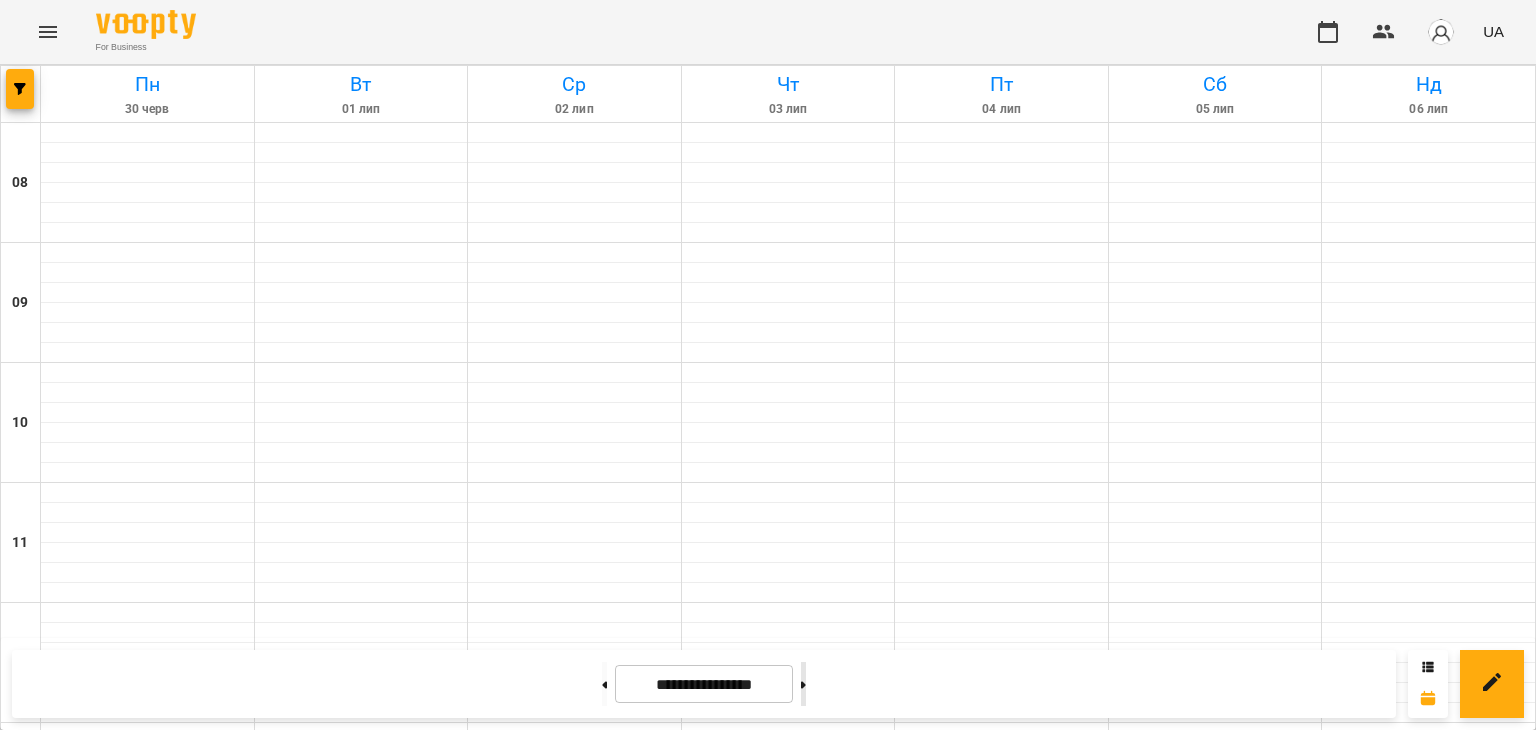 click at bounding box center (803, 684) 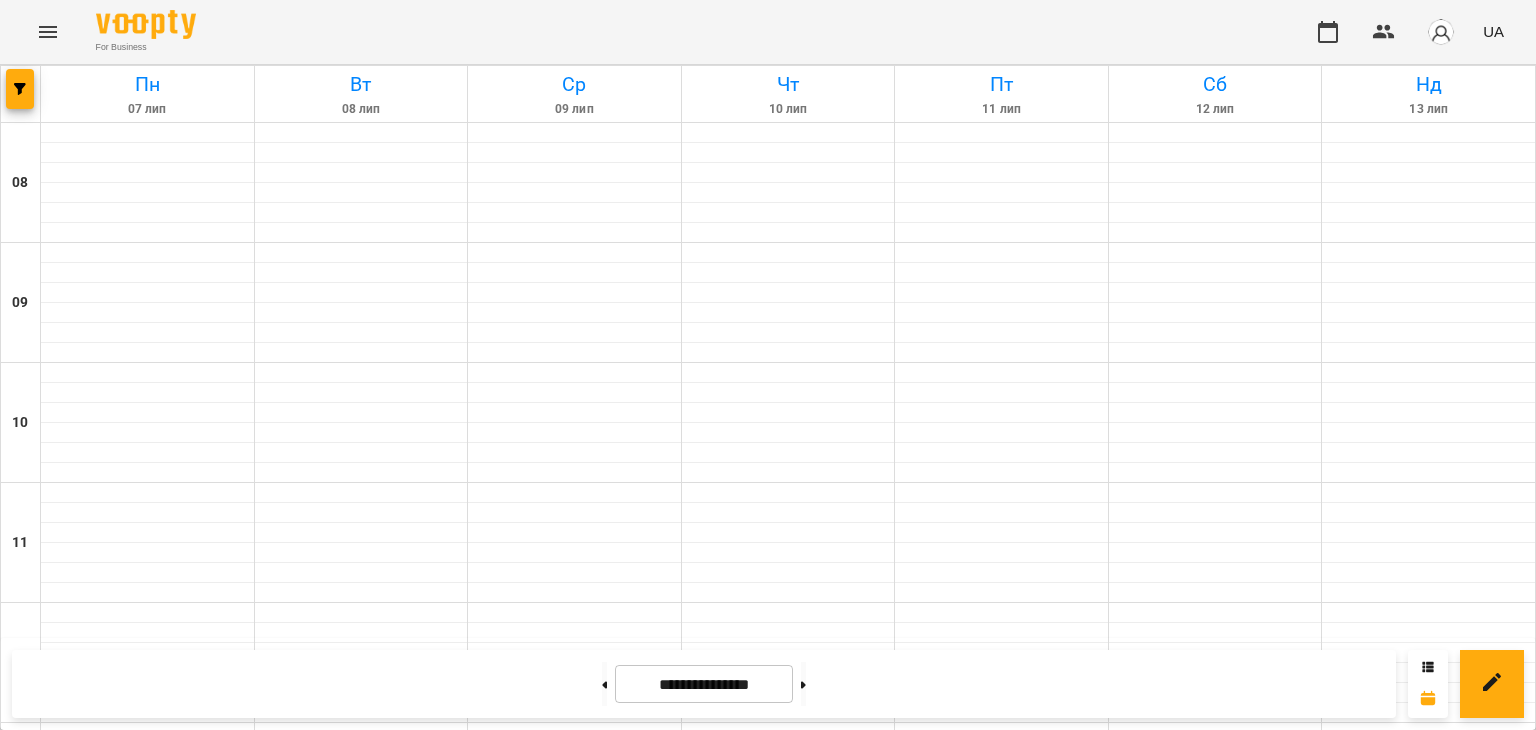 scroll, scrollTop: 983, scrollLeft: 0, axis: vertical 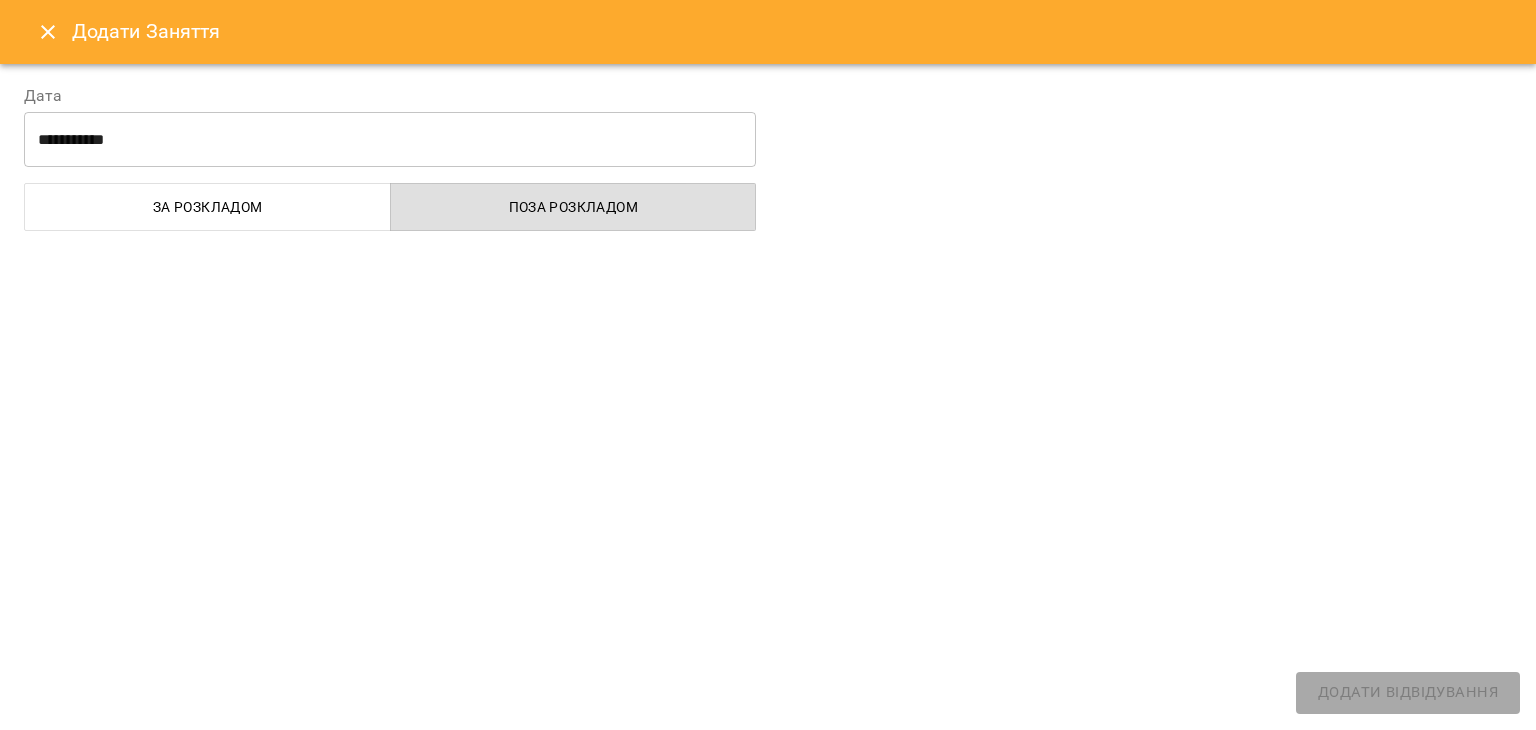 select on "**********" 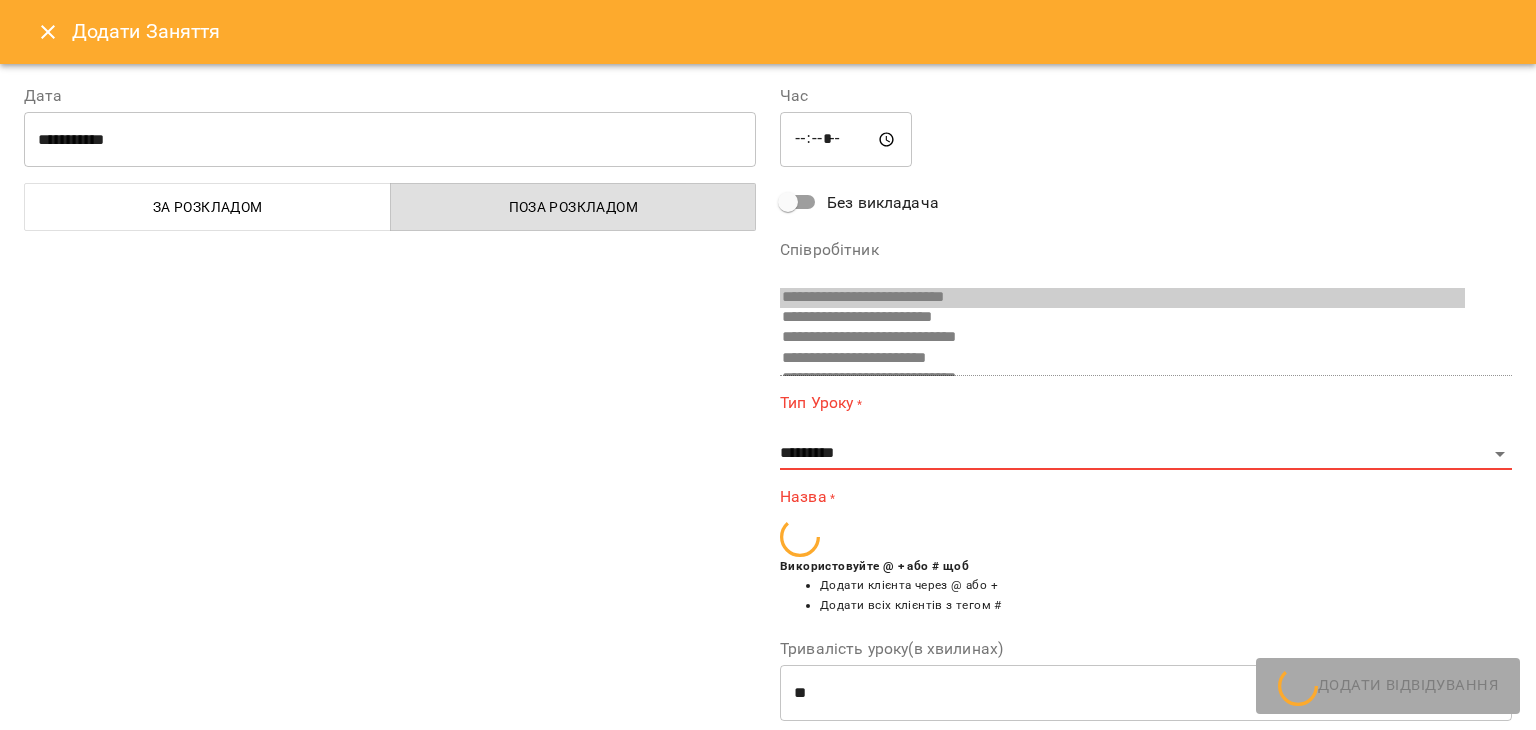 scroll, scrollTop: 33, scrollLeft: 0, axis: vertical 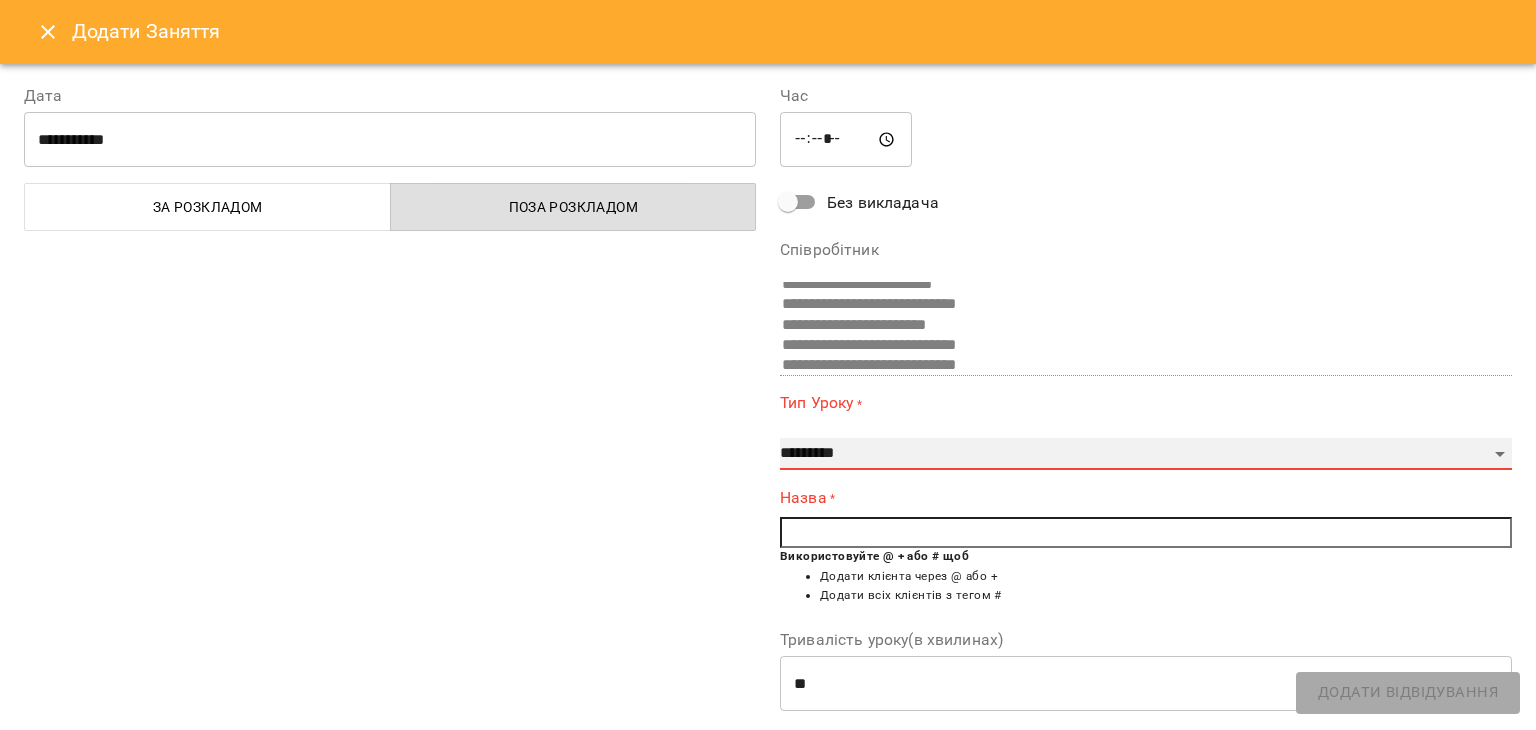 click on "**********" at bounding box center [1146, 454] 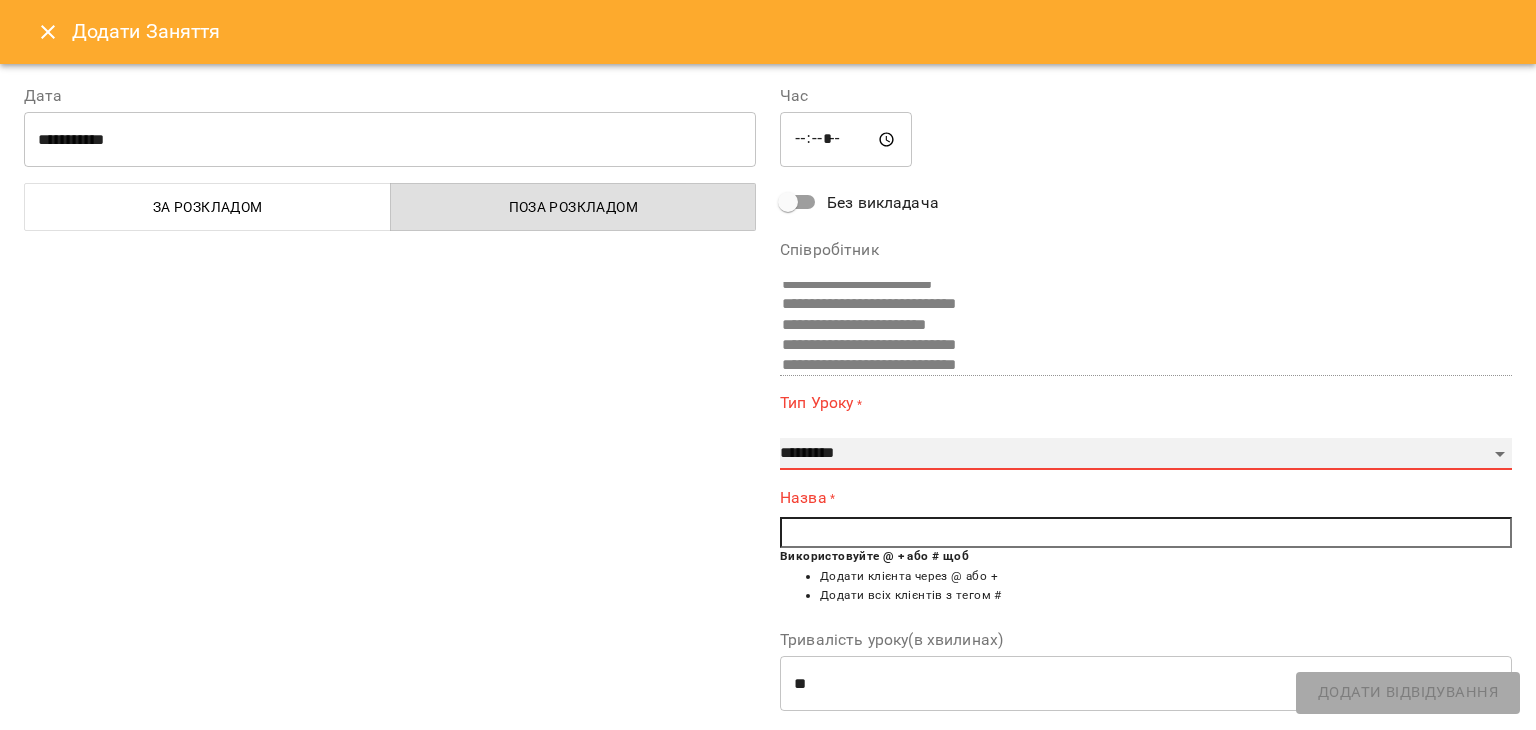 select on "**********" 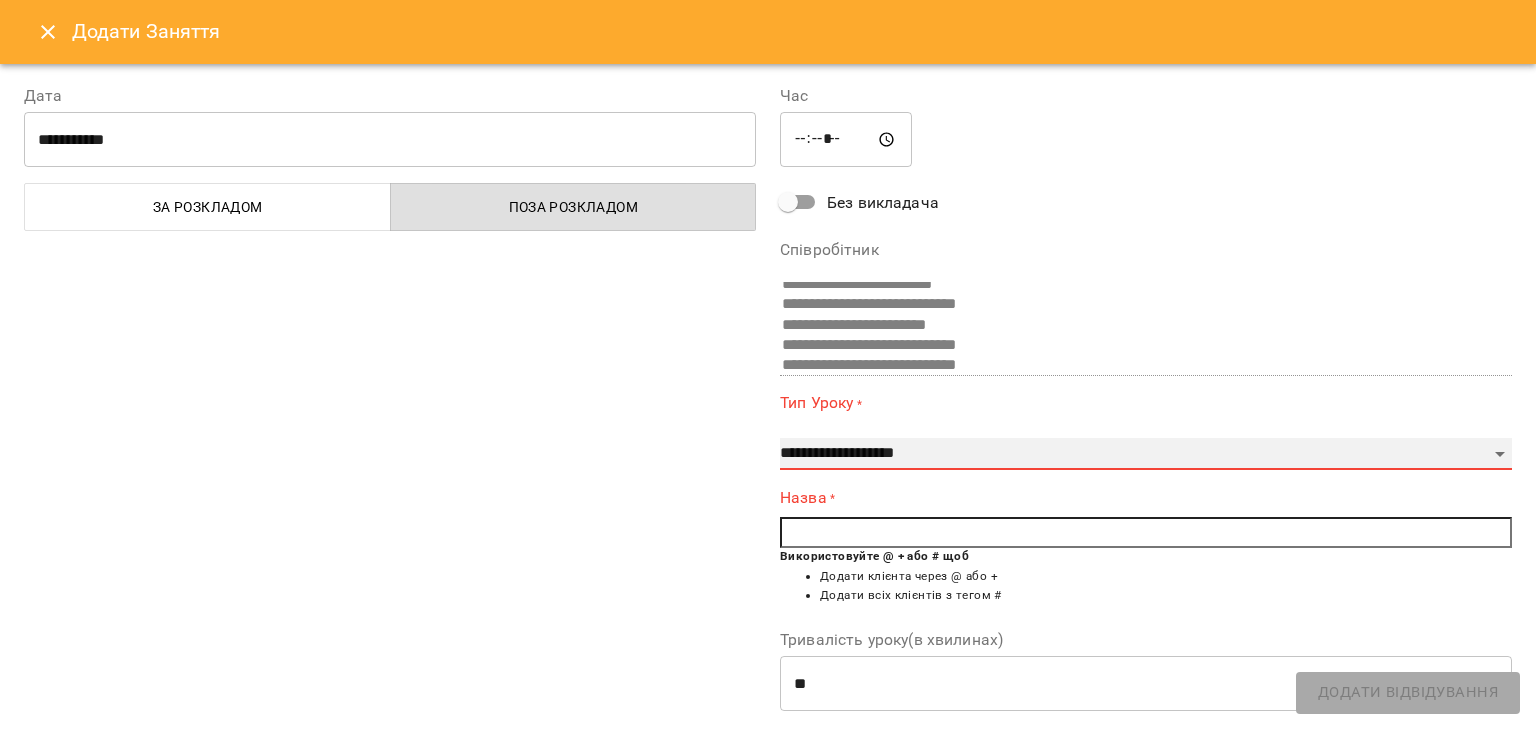click on "**********" at bounding box center (1146, 454) 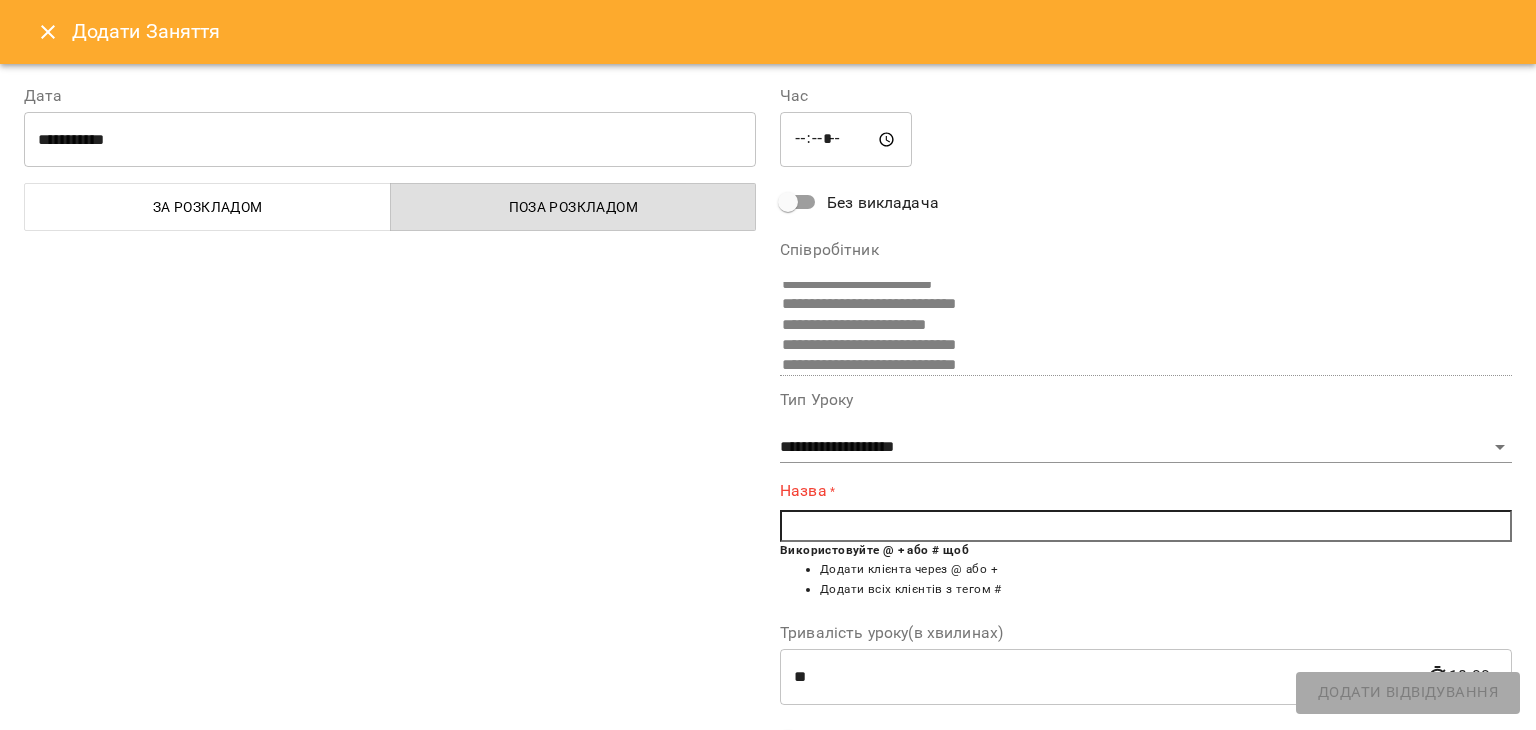 click at bounding box center (1146, 526) 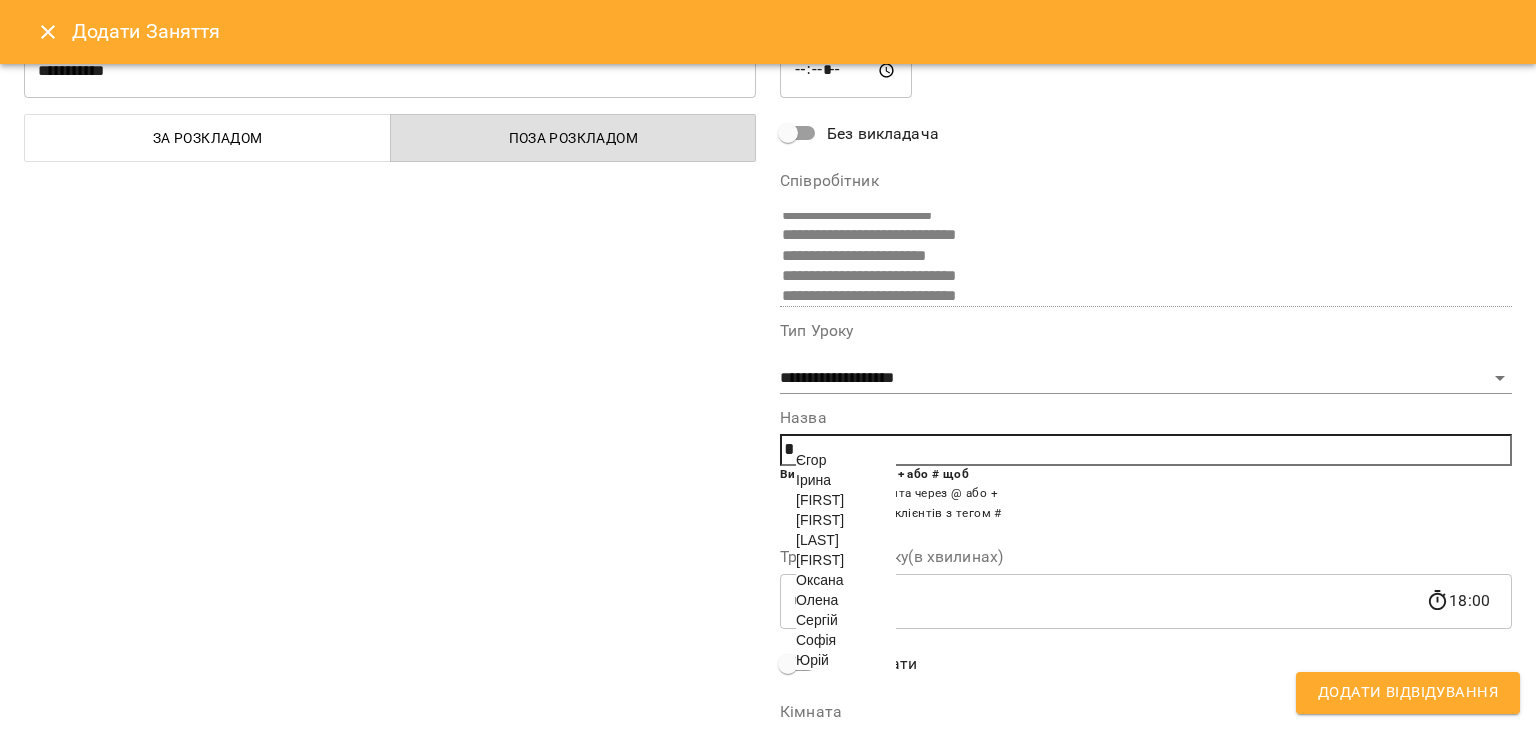 scroll, scrollTop: 100, scrollLeft: 0, axis: vertical 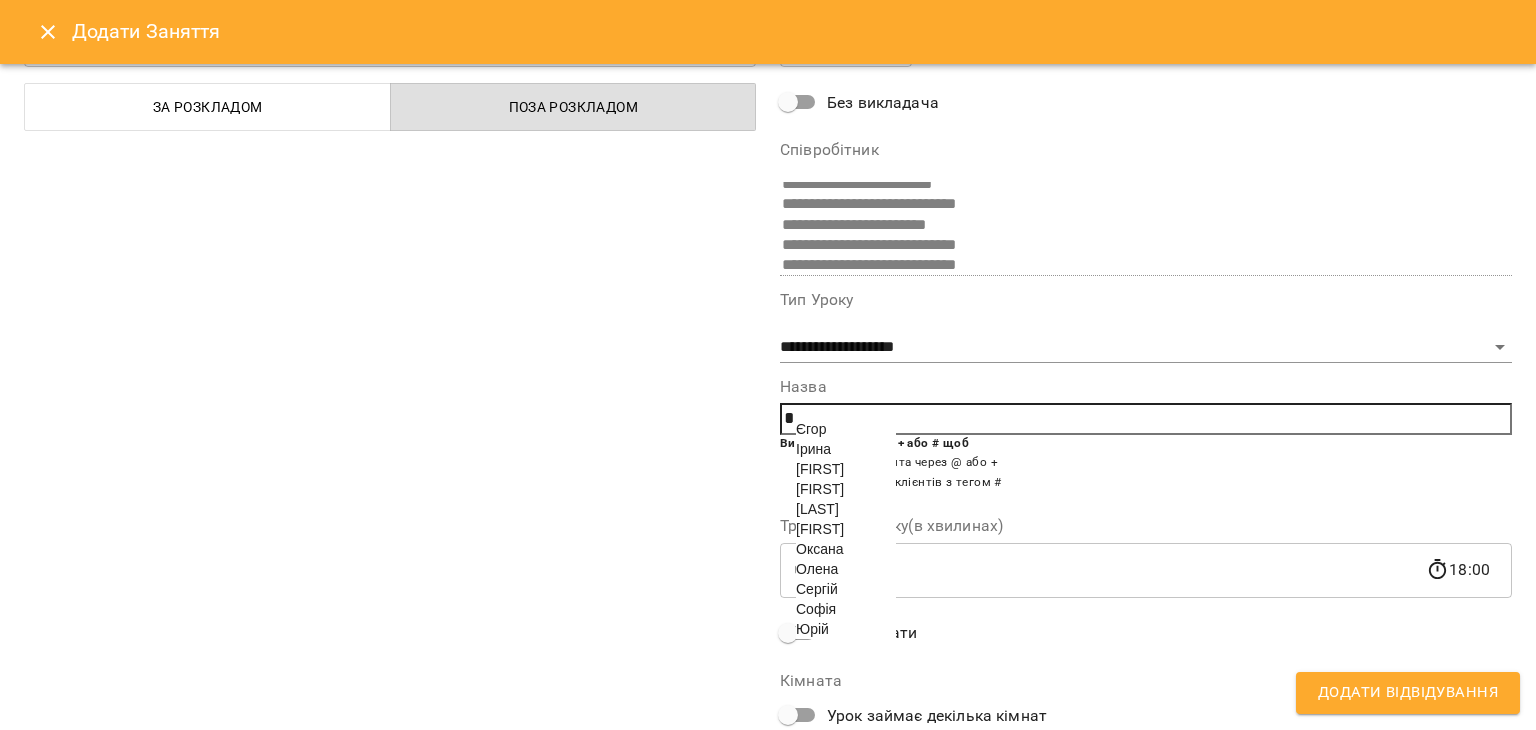 click on "Юрій" at bounding box center (812, 629) 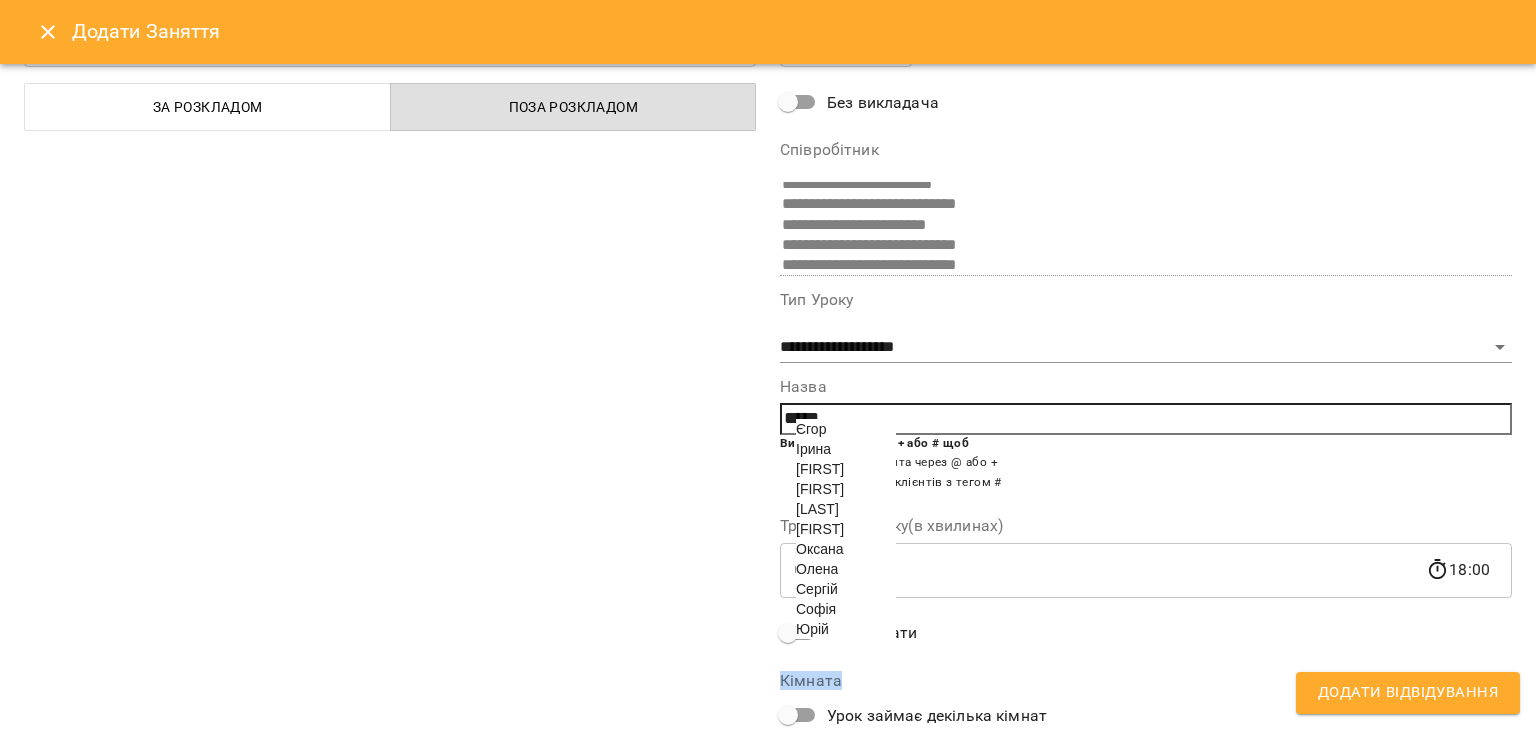 click on "**********" at bounding box center [1146, 387] 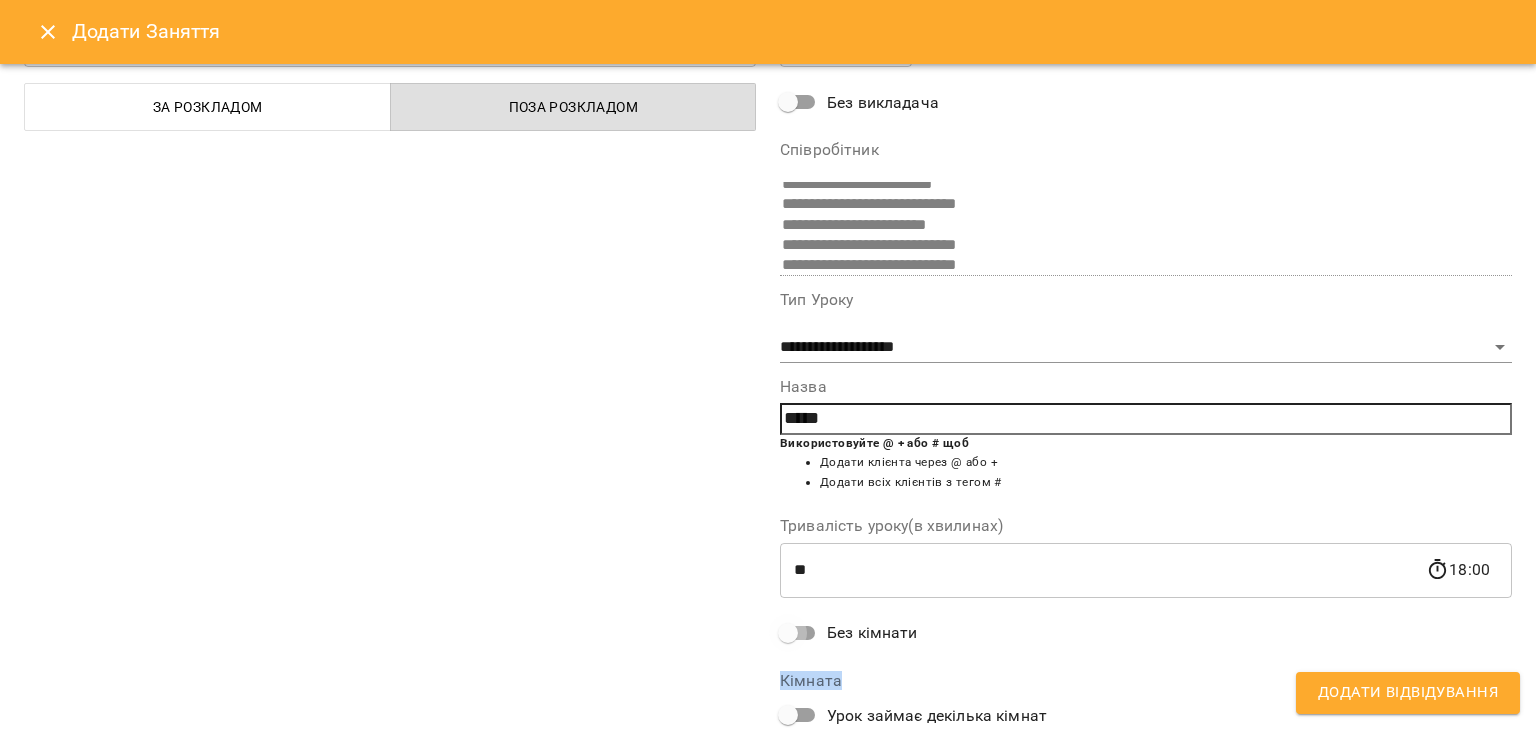 click on "**********" at bounding box center (1146, 387) 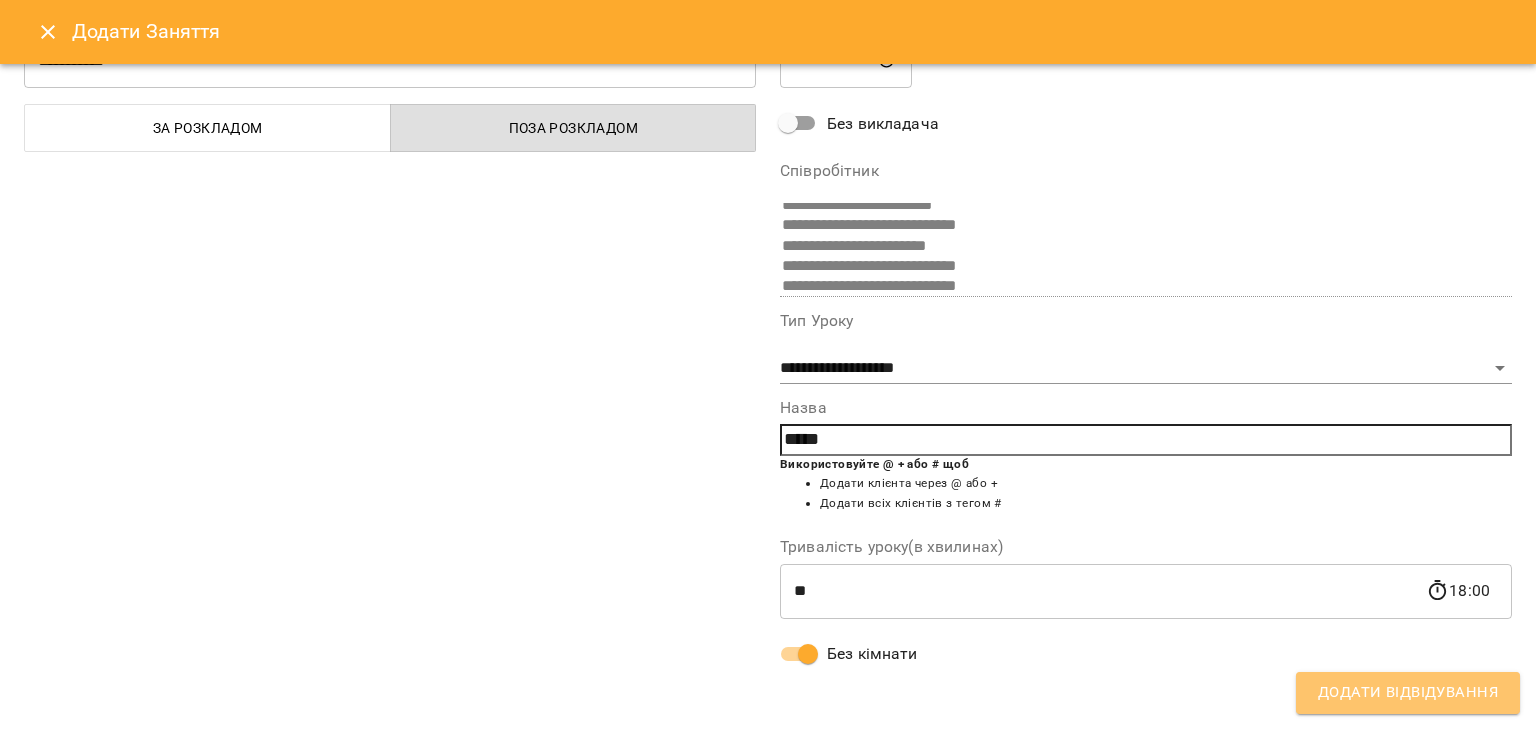 click on "Додати Відвідування" at bounding box center (1408, 693) 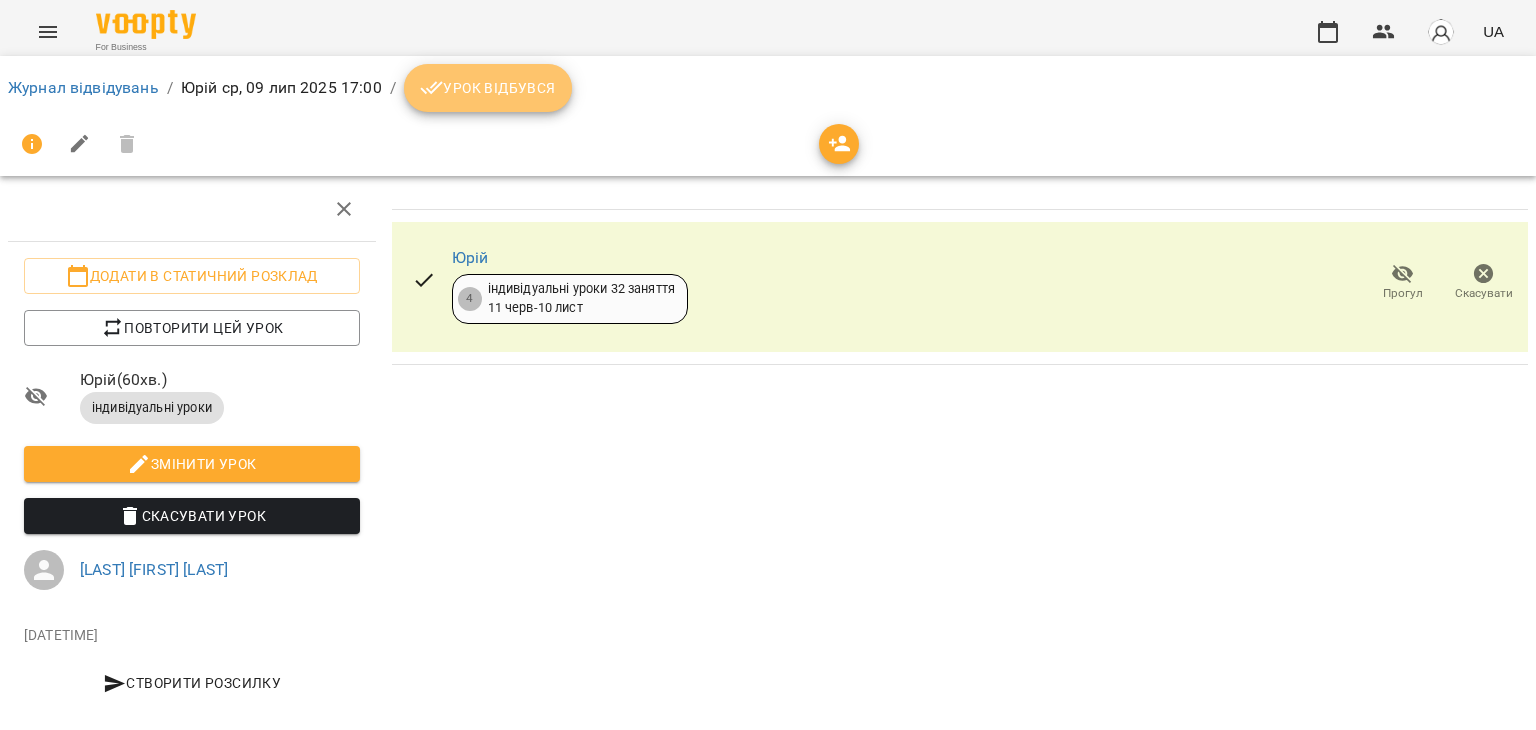 click on "Урок відбувся" at bounding box center [488, 88] 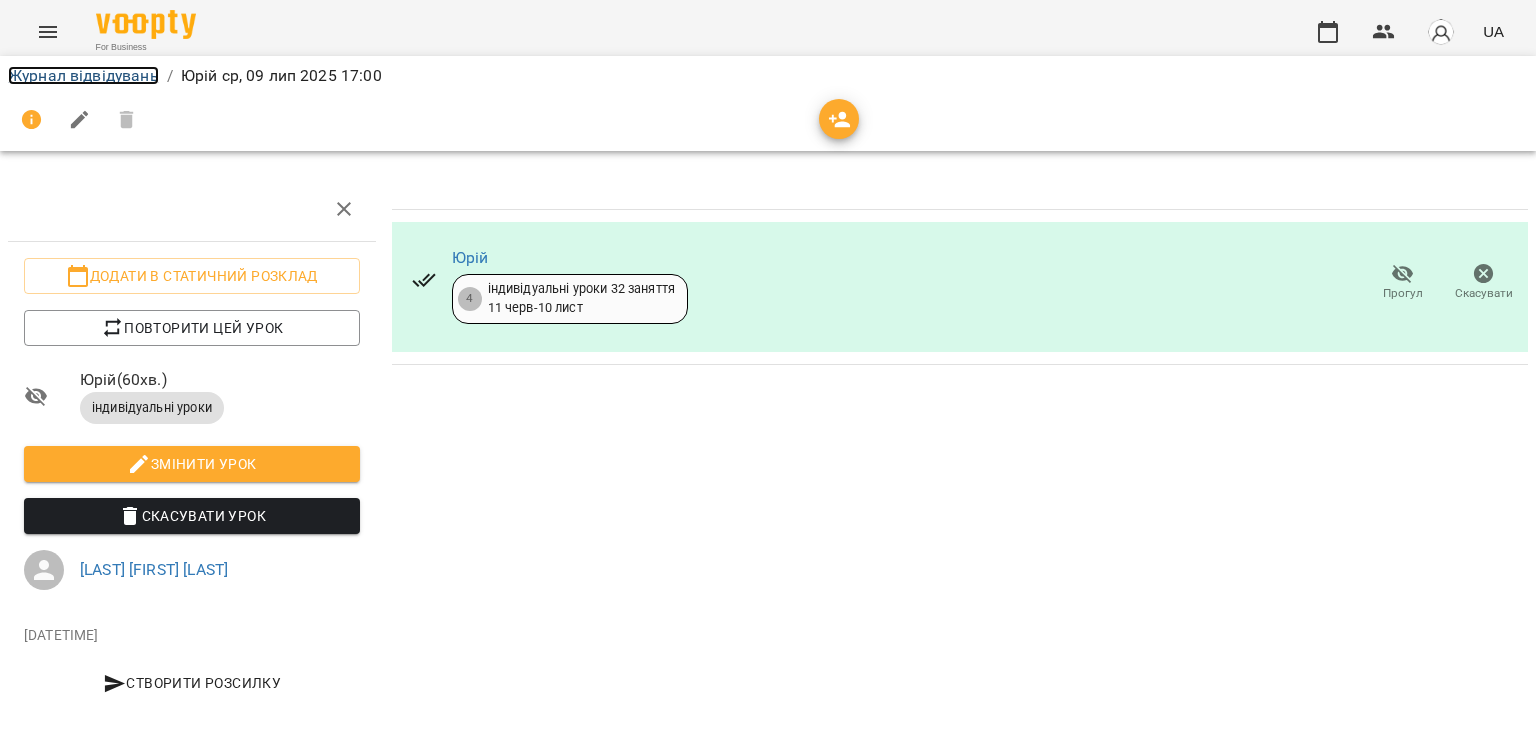 click on "Журнал відвідувань" at bounding box center (83, 75) 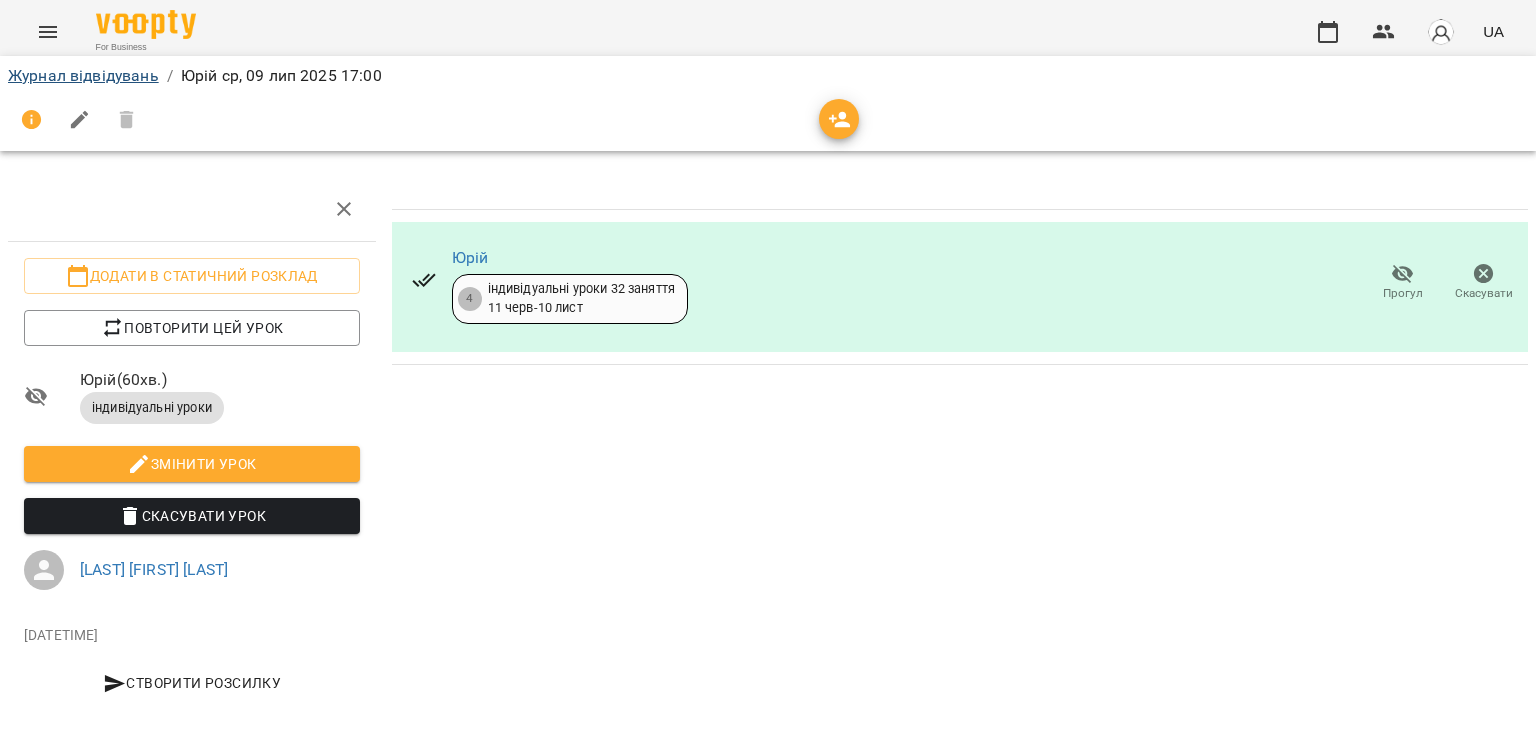 click on "Журнал відвідувань / [FIRST]    [DAY], [DATE] [TIME] Додати в статичний розклад Повторити цей урок   [FIRST]  ( 60 хв. ) індивідуальні уроки Змінити урок Скасувати Урок [LAST] [FIRST] [LAST] [DATETIME] Створити розсилку   [FIRST] 4 індивідуальні уроки 32 заняття [DATE]  -  [DATE] Прогул Скасувати" at bounding box center (768, 395) 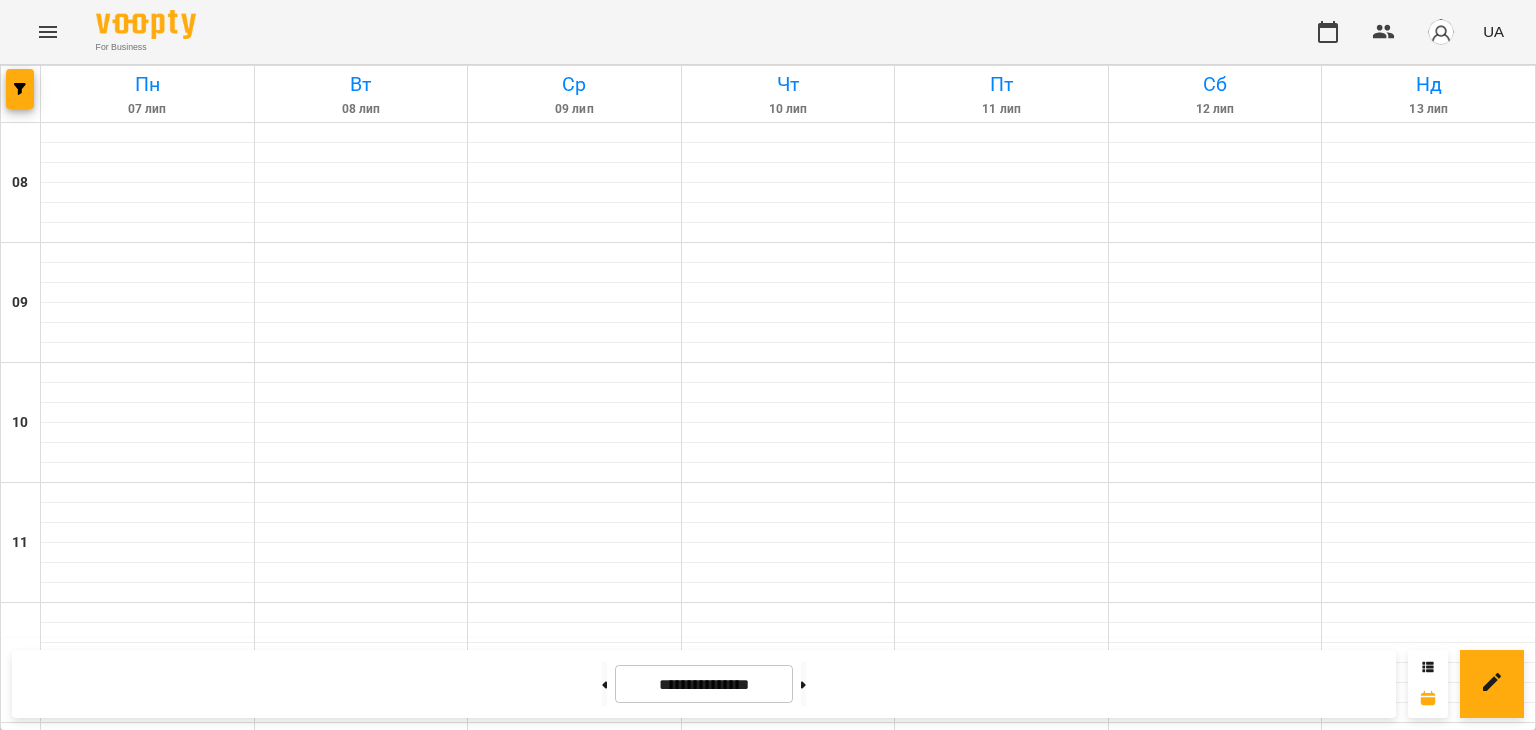 scroll, scrollTop: 1100, scrollLeft: 0, axis: vertical 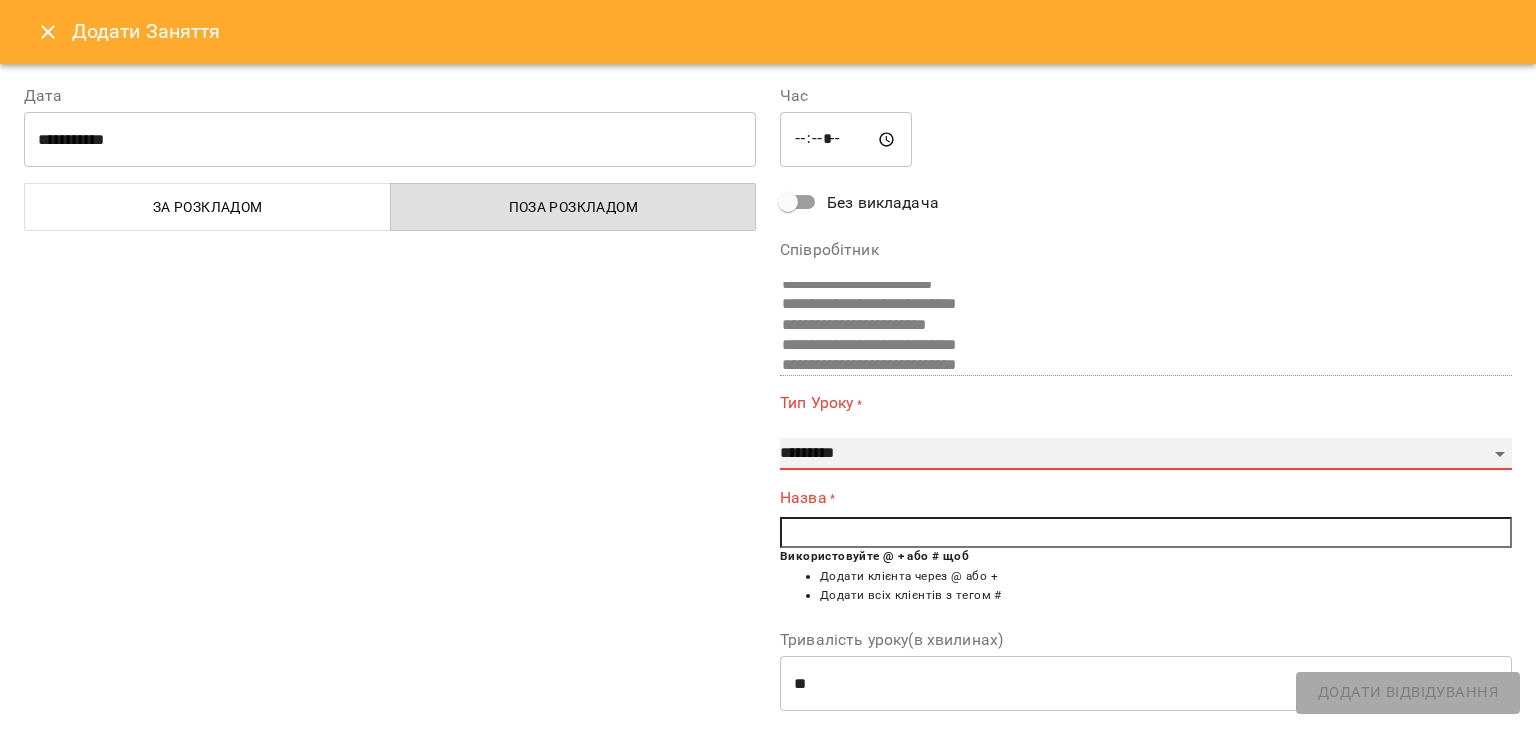 click on "**********" at bounding box center [1146, 454] 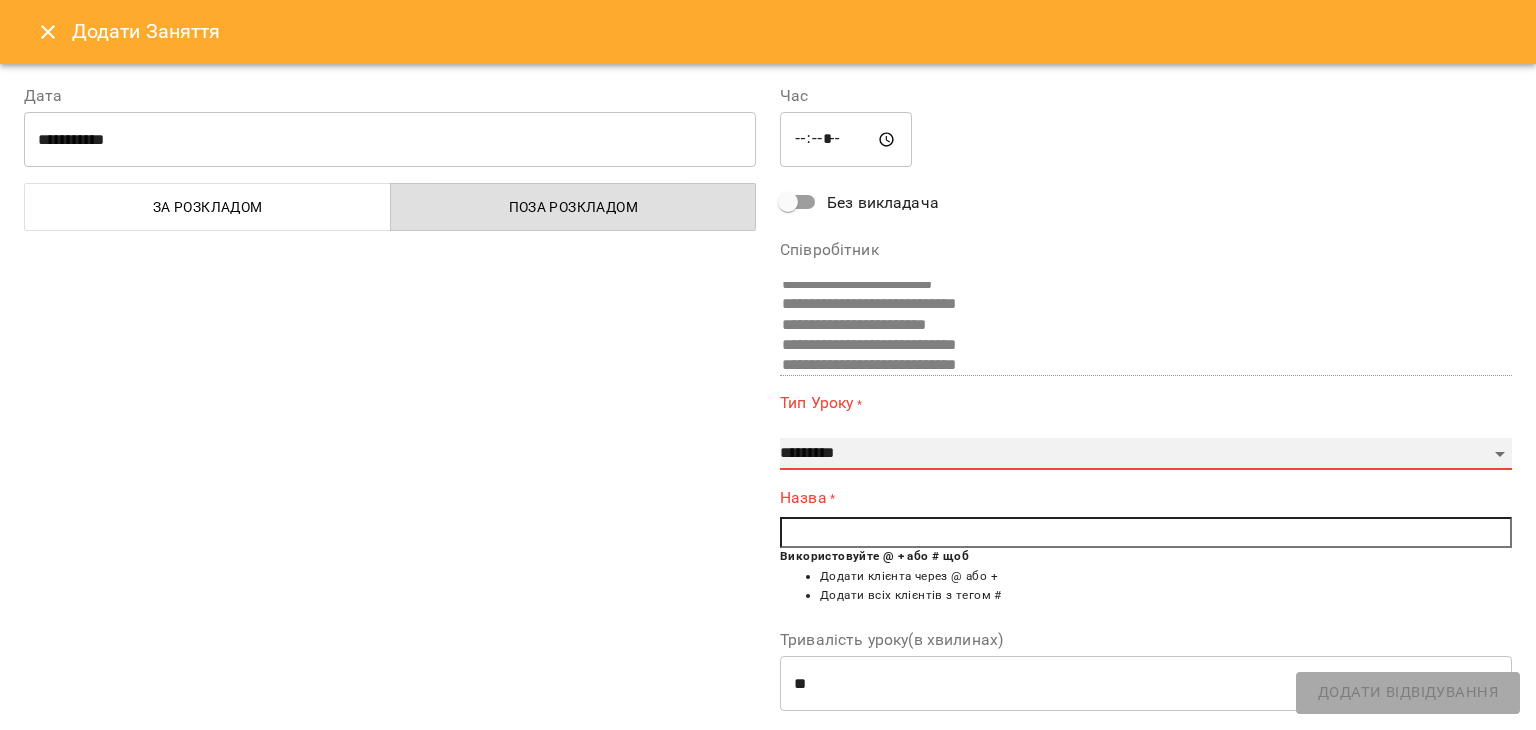 select on "**********" 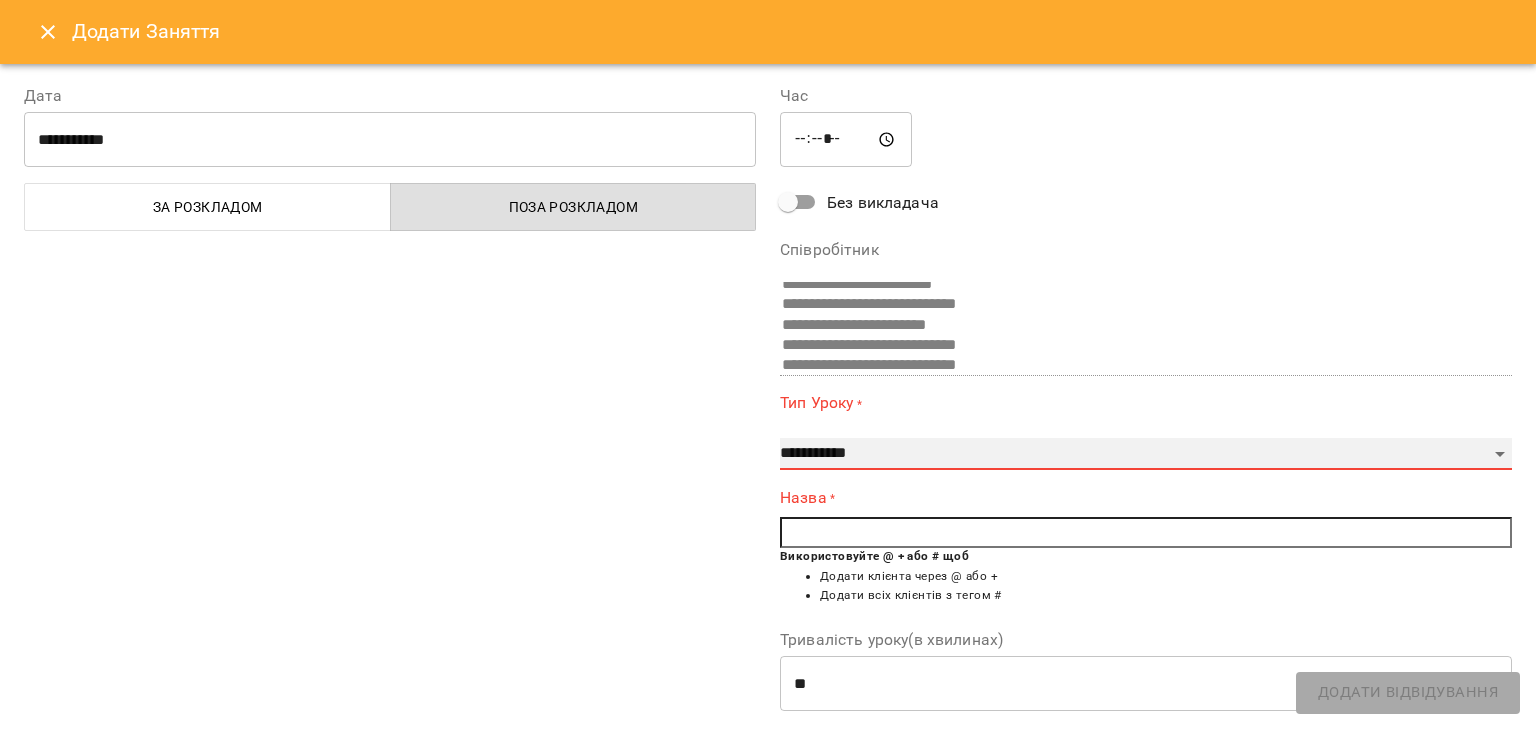 click on "**********" at bounding box center [1146, 454] 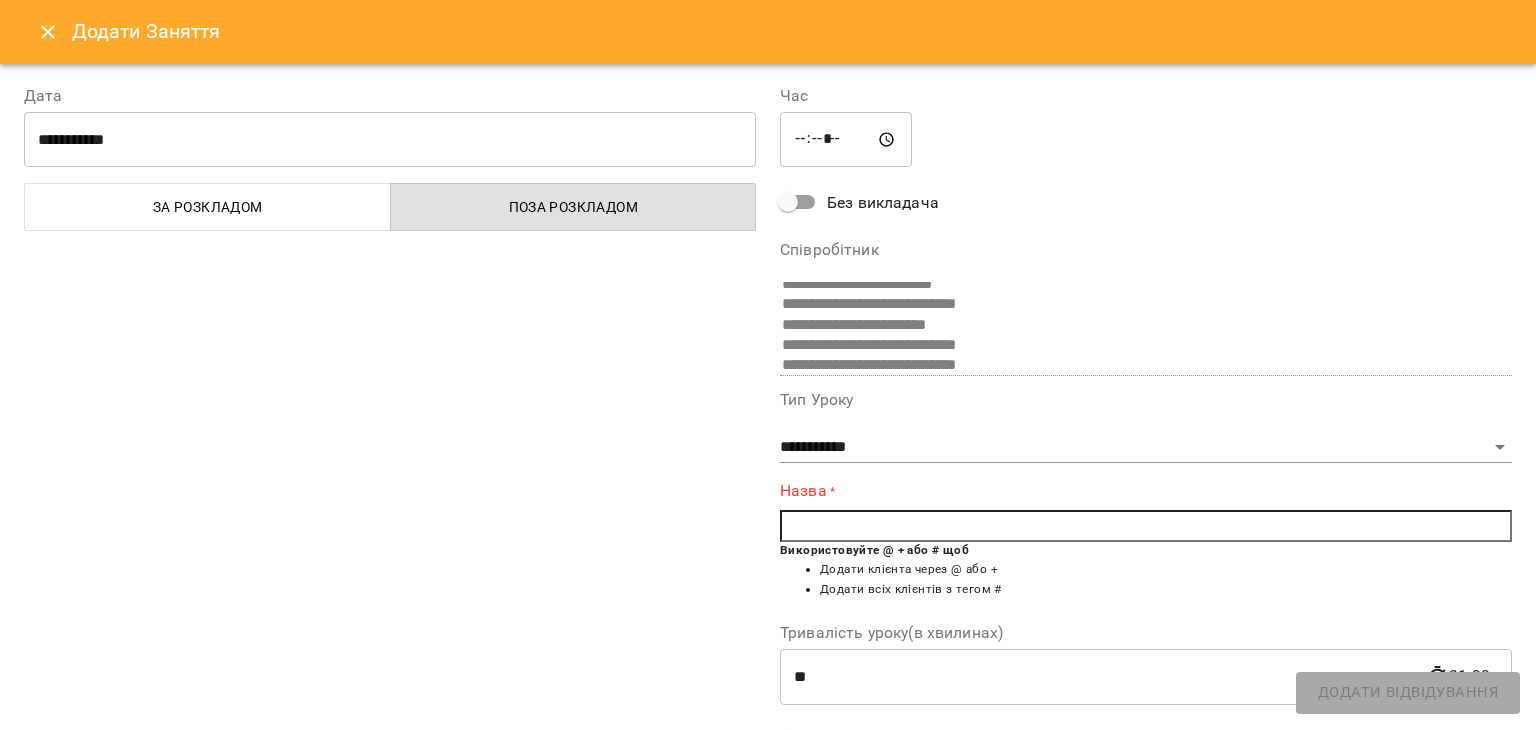 click at bounding box center [1146, 526] 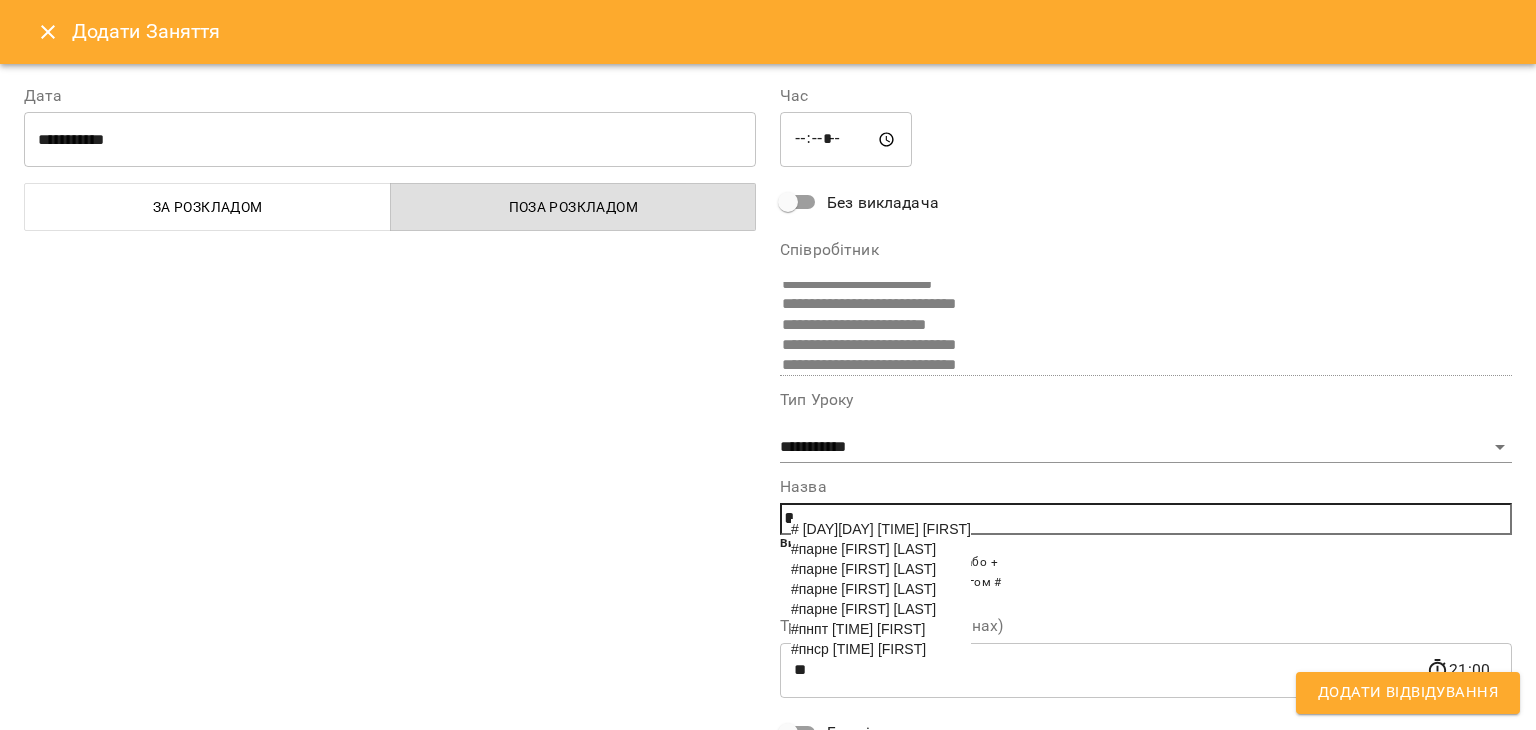 click on "#парне [FIRST] [LAST]" at bounding box center (863, 549) 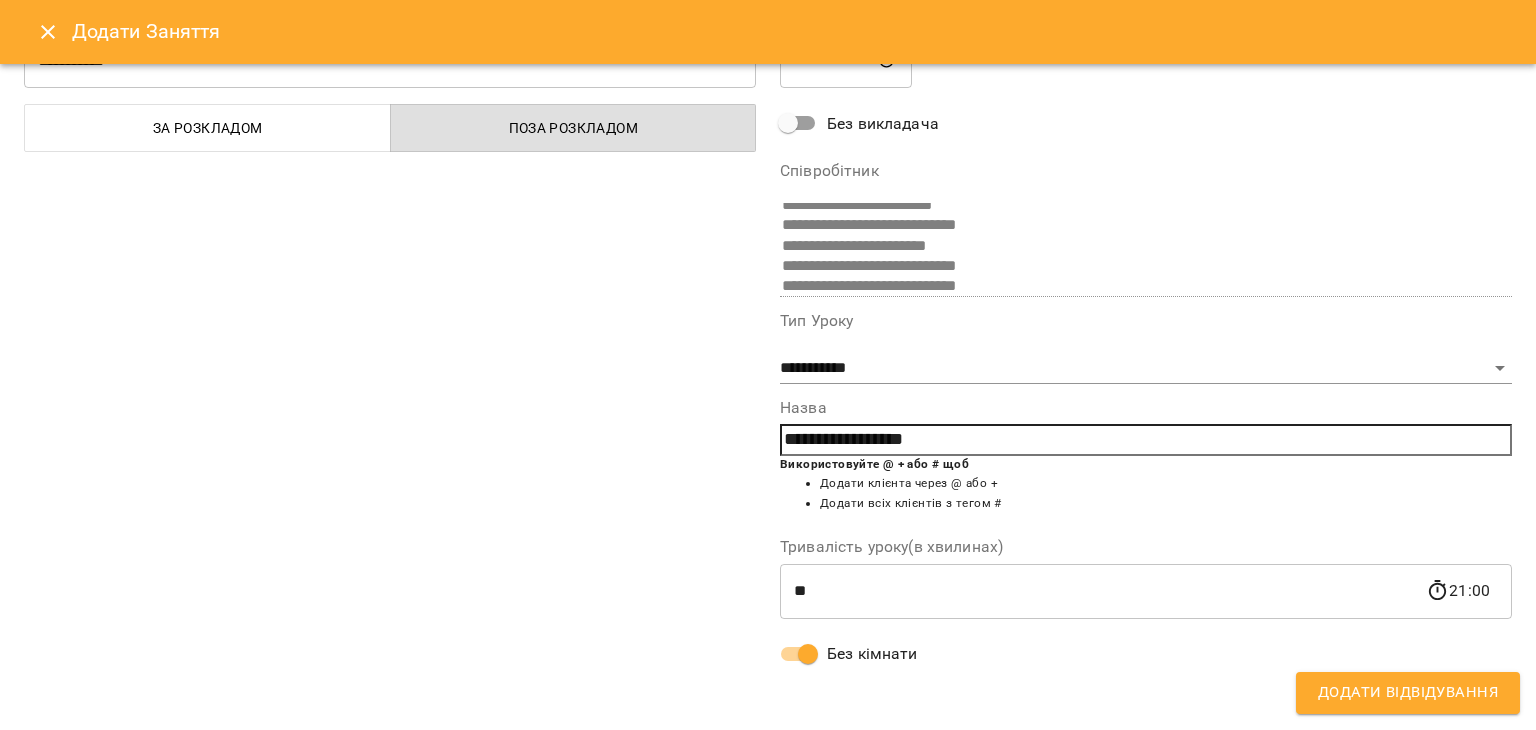 click on "**********" at bounding box center [1146, 335] 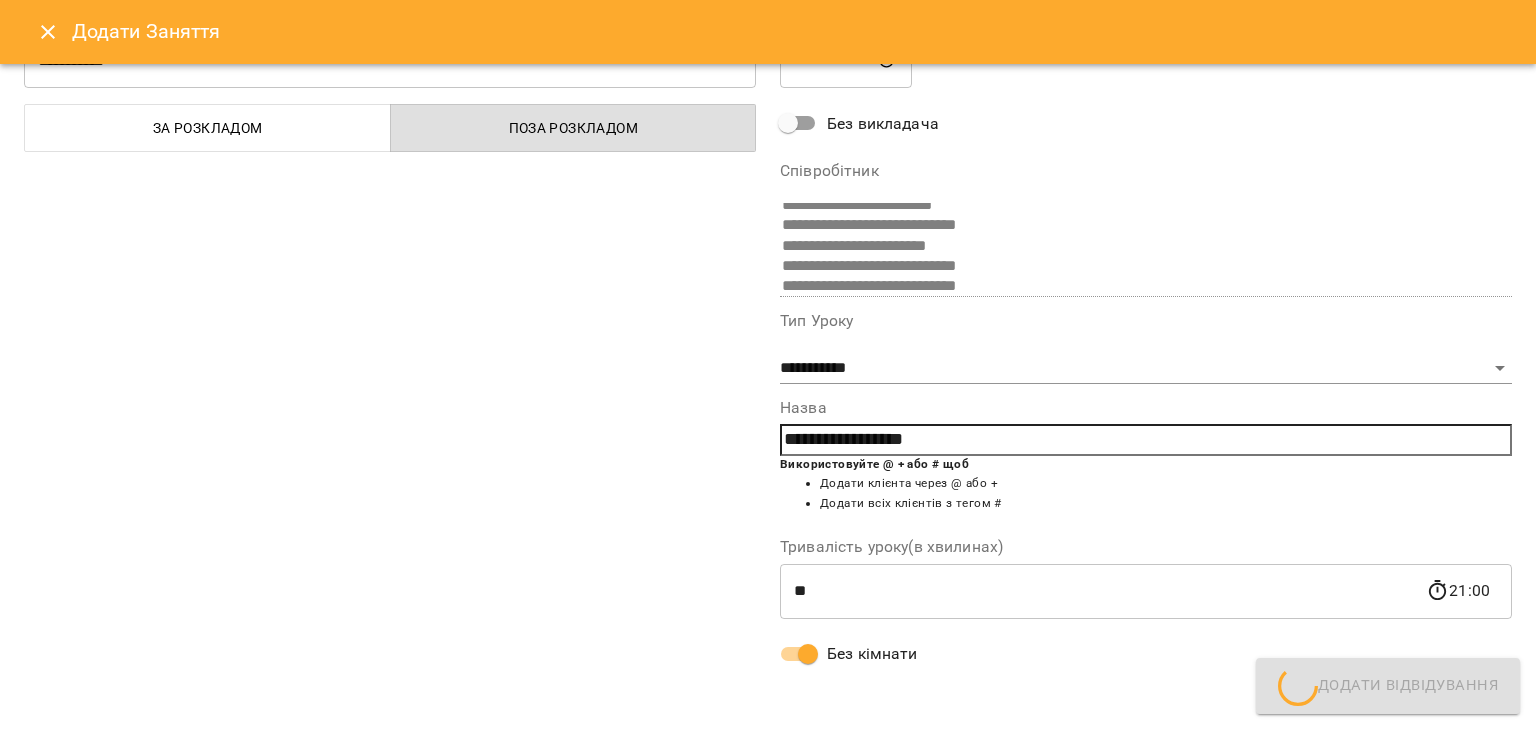 click on "**********" at bounding box center [768, 355] 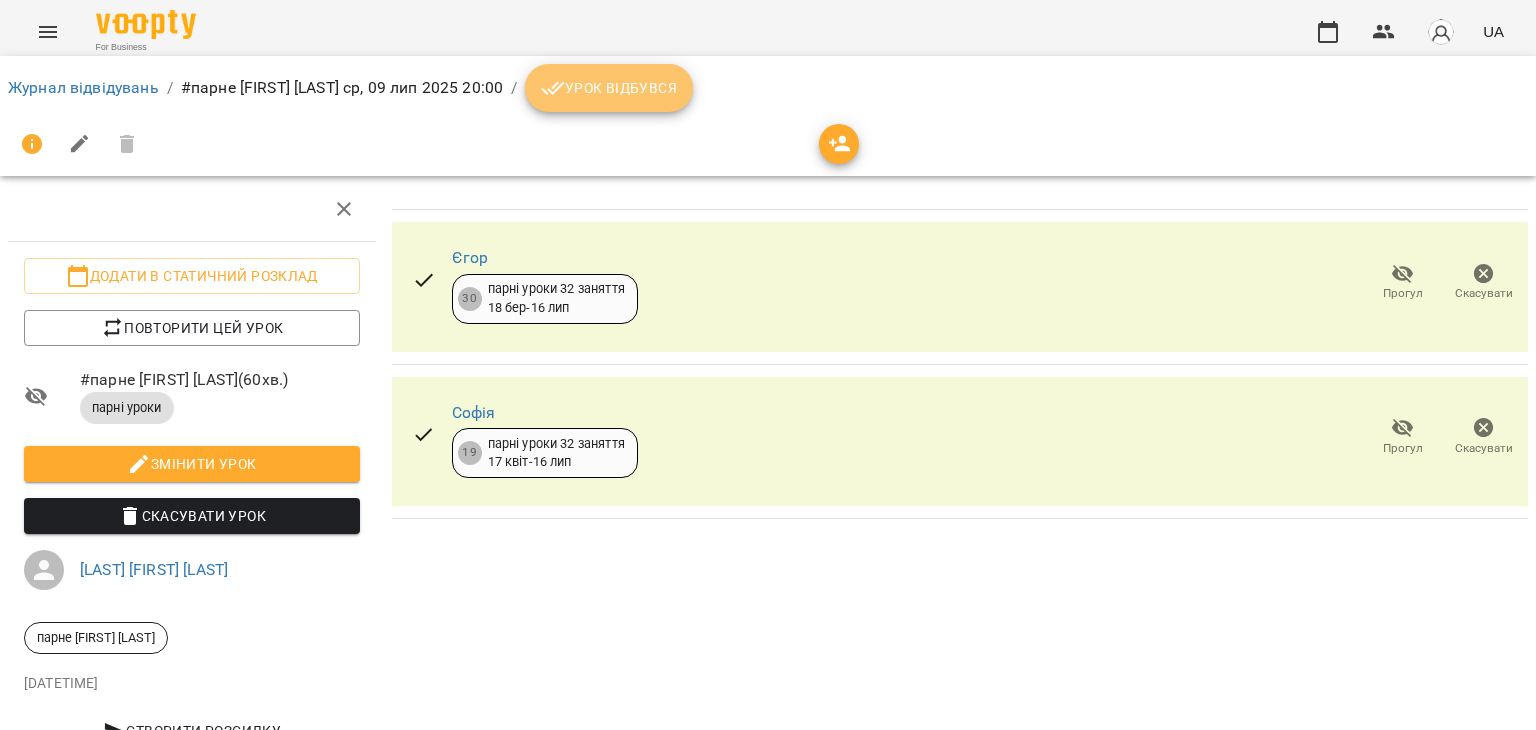 click on "Урок відбувся" at bounding box center [609, 88] 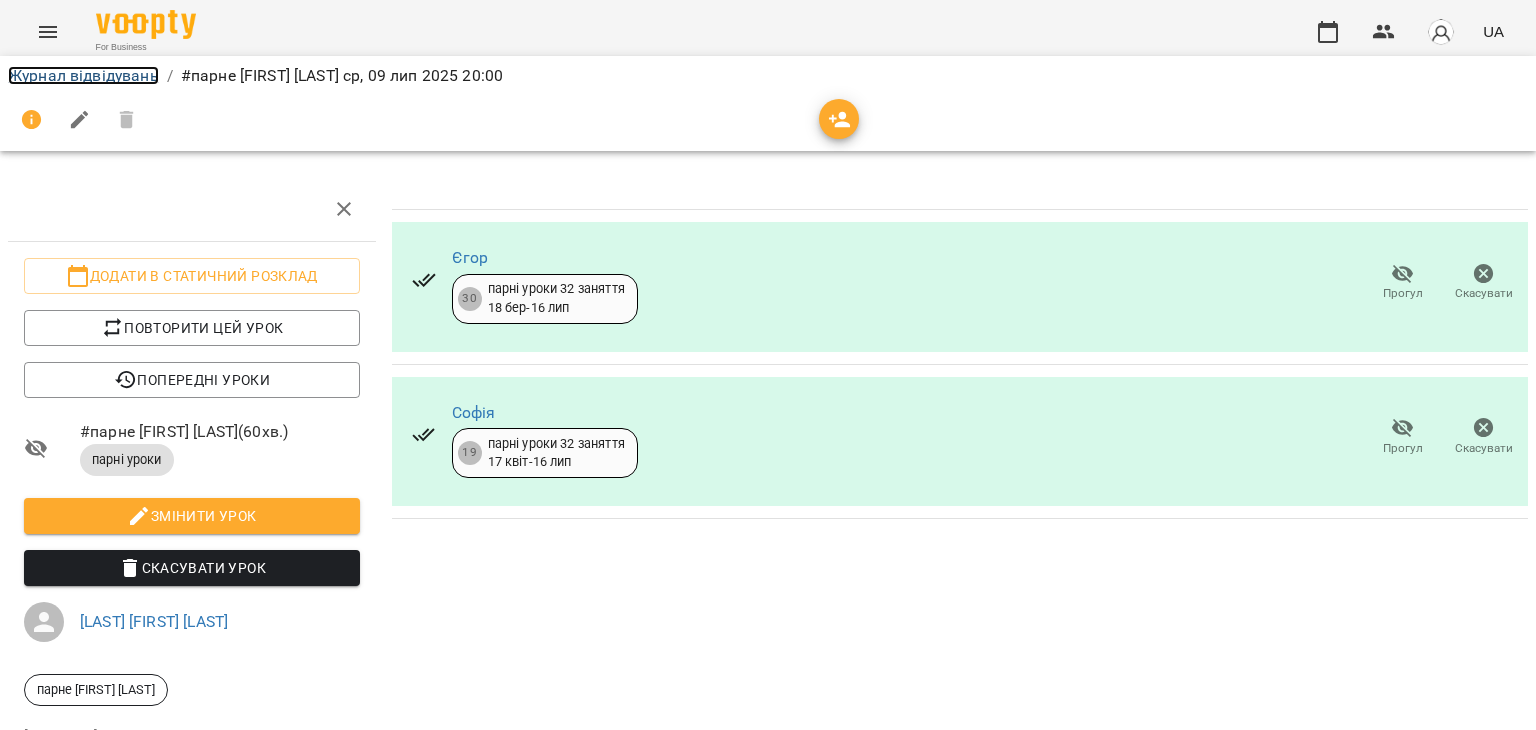 click on "Журнал відвідувань" at bounding box center [83, 75] 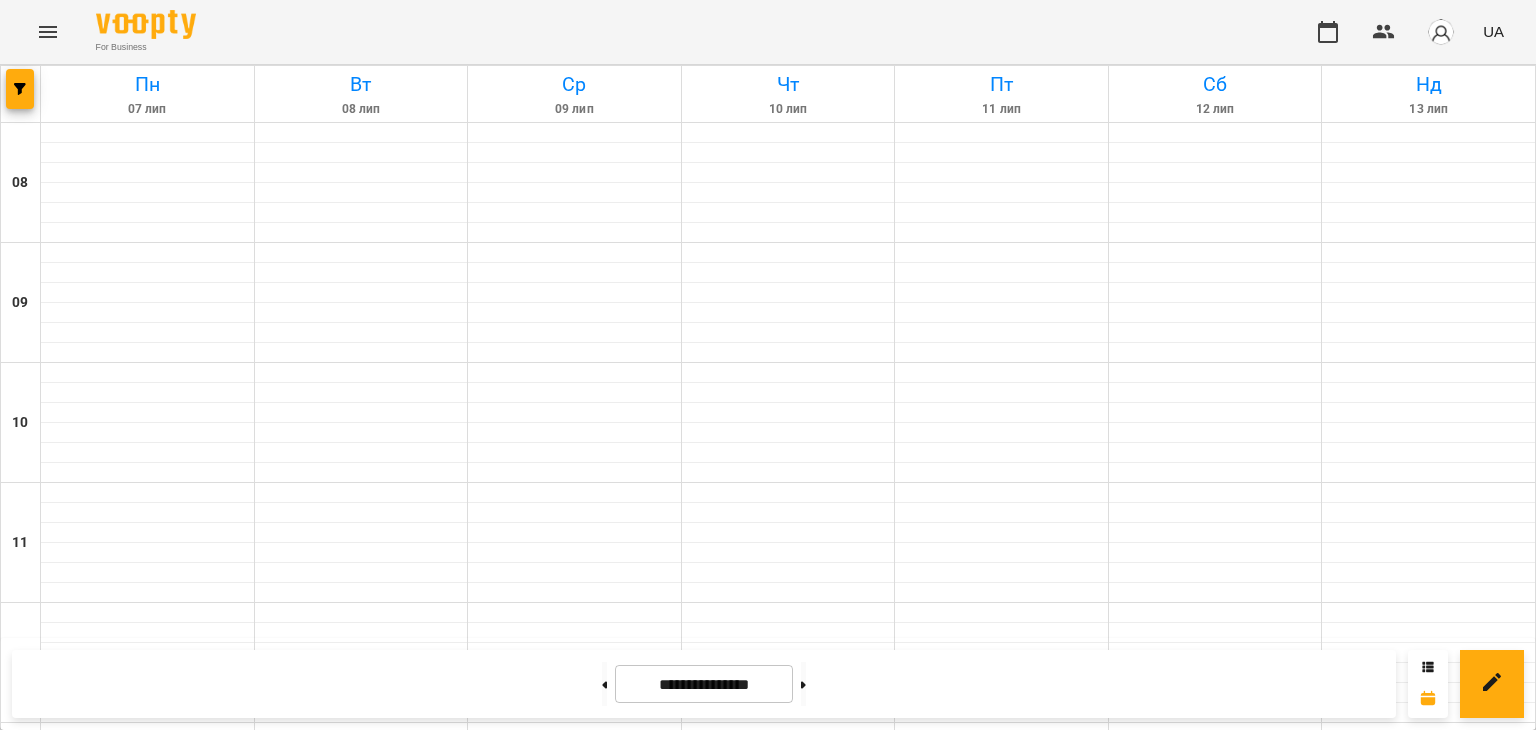 scroll, scrollTop: 83, scrollLeft: 0, axis: vertical 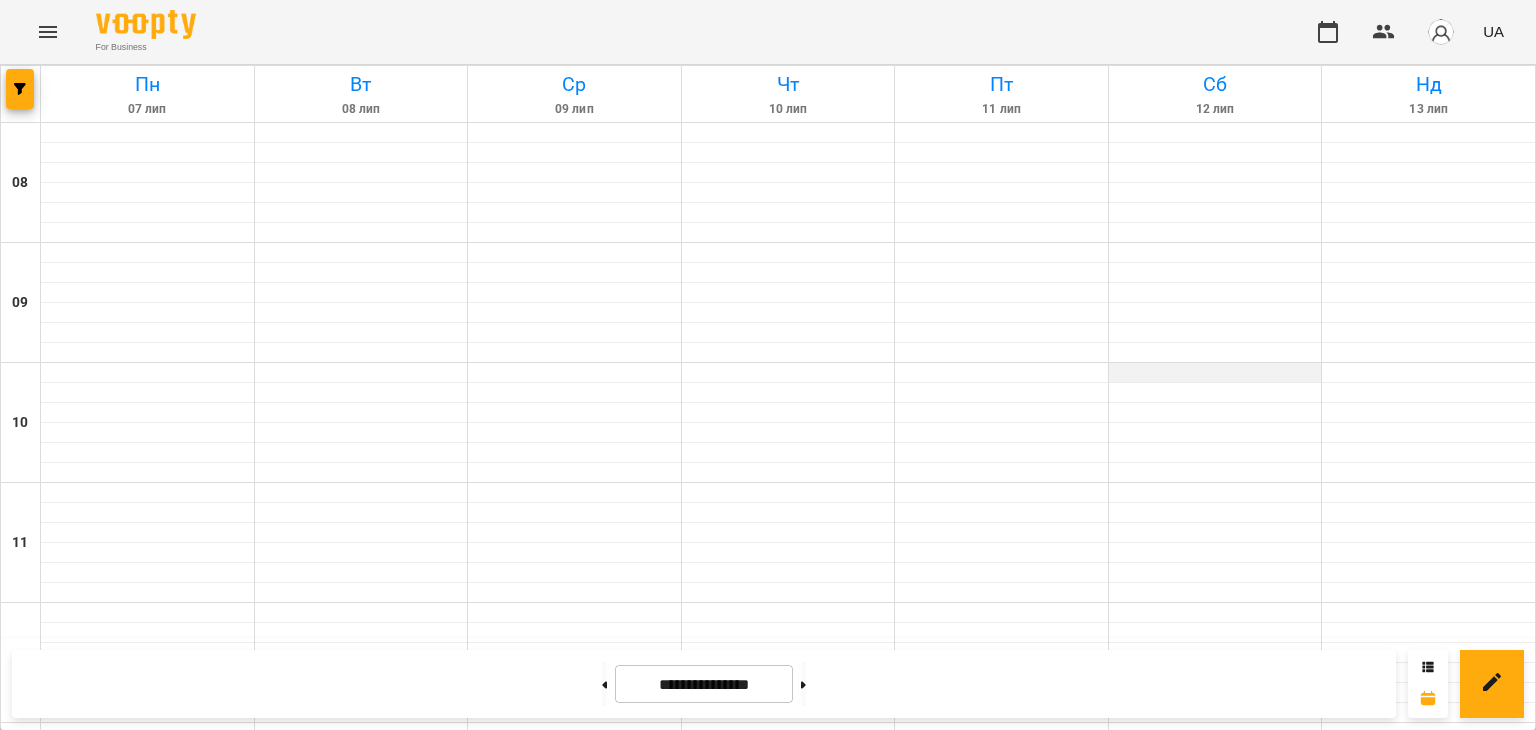 click at bounding box center [1215, 373] 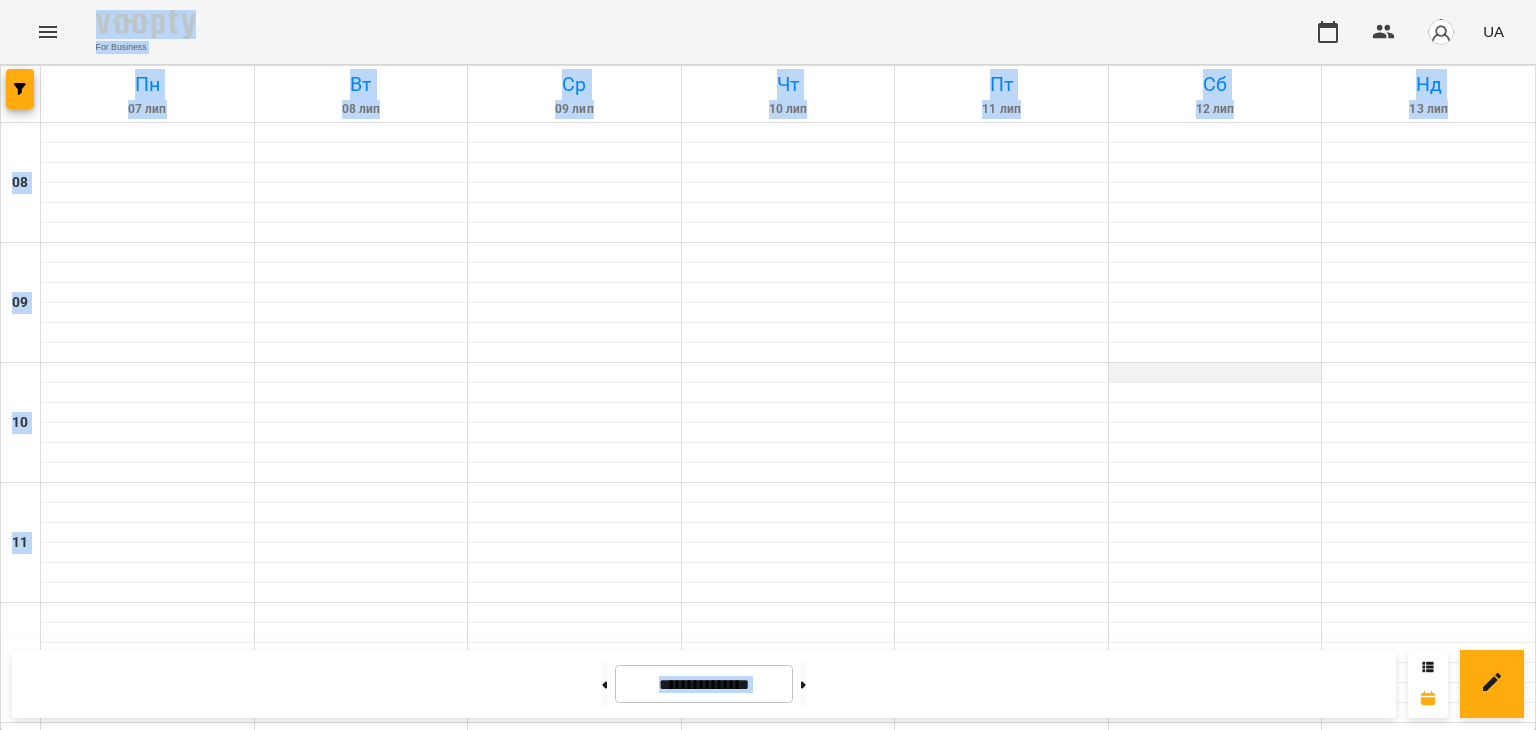 select on "**********" 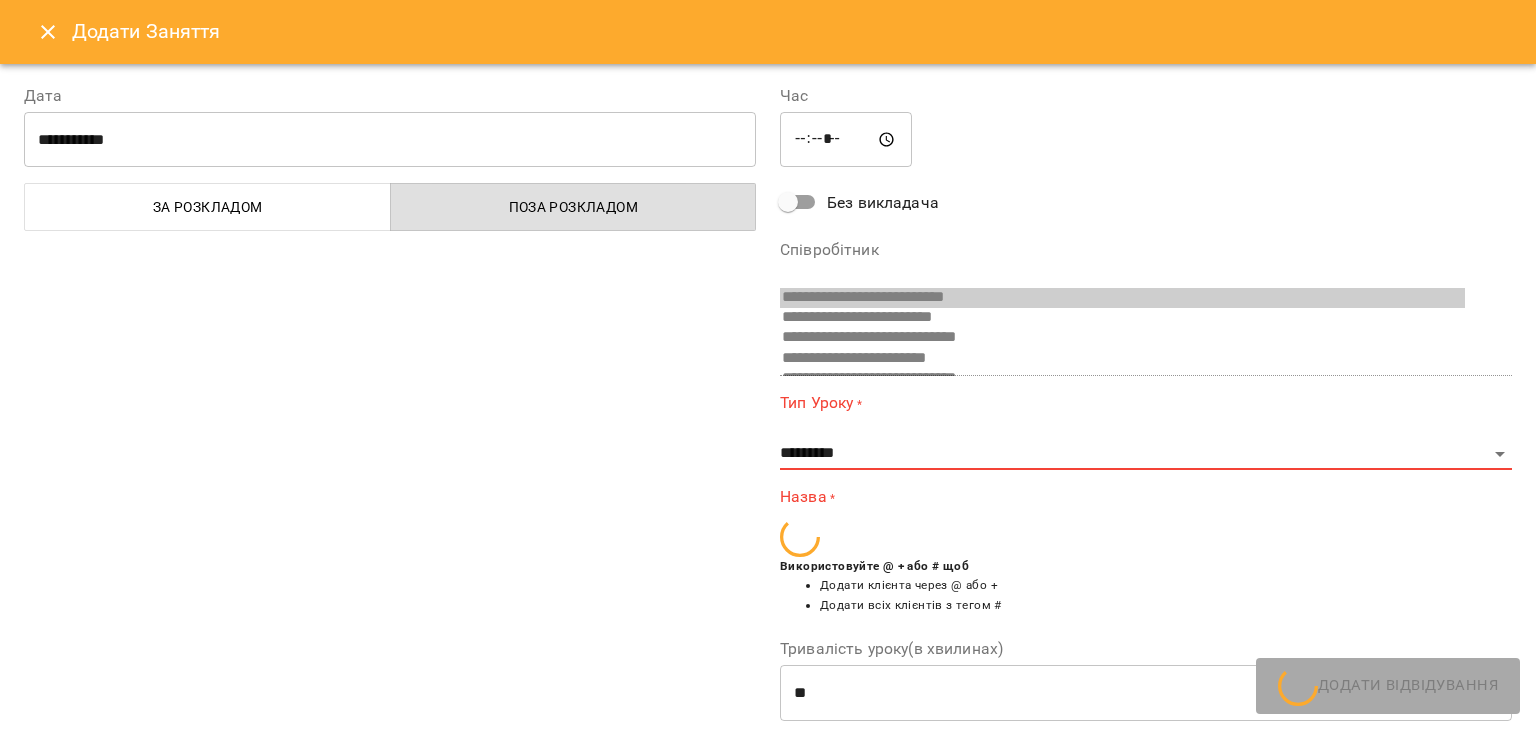 scroll, scrollTop: 33, scrollLeft: 0, axis: vertical 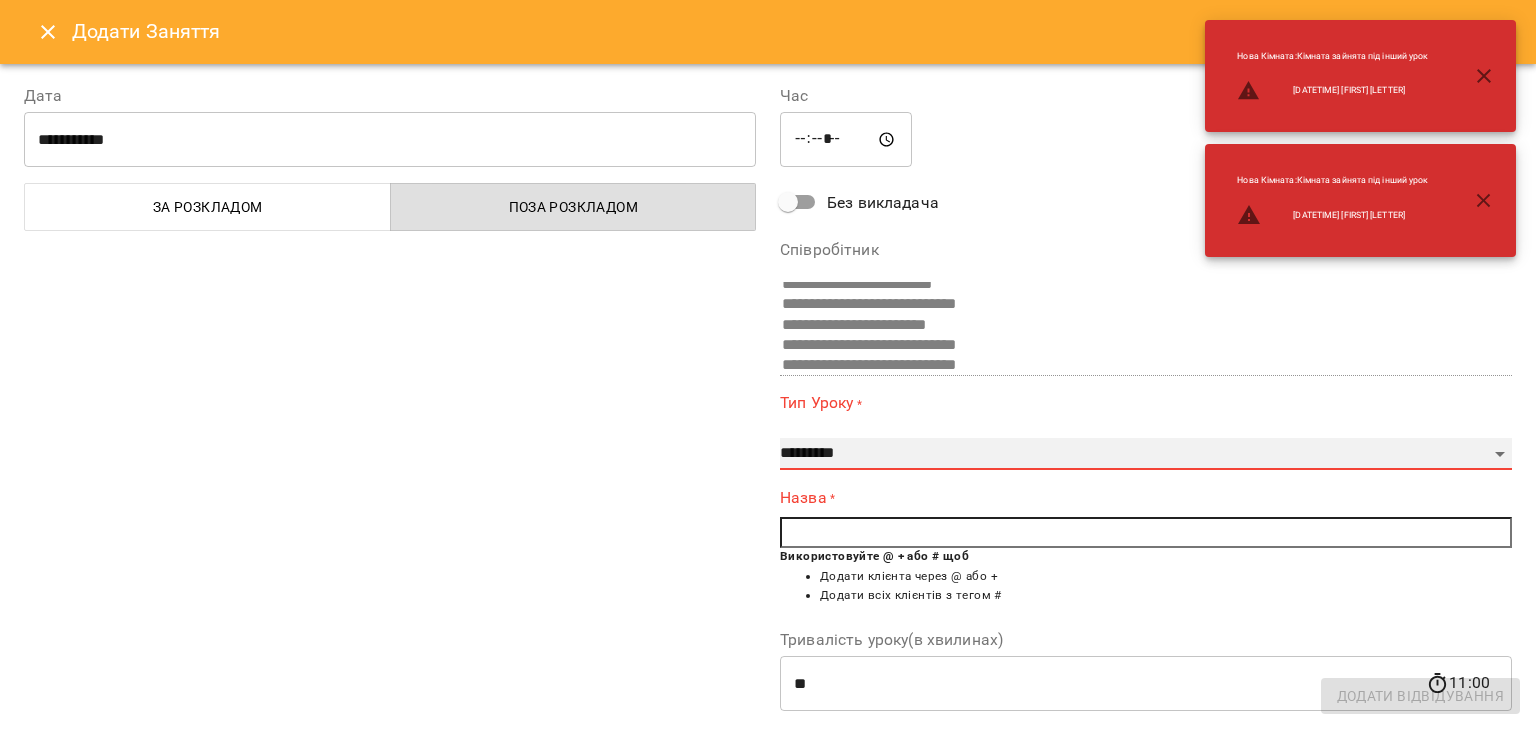click on "**********" at bounding box center (1146, 454) 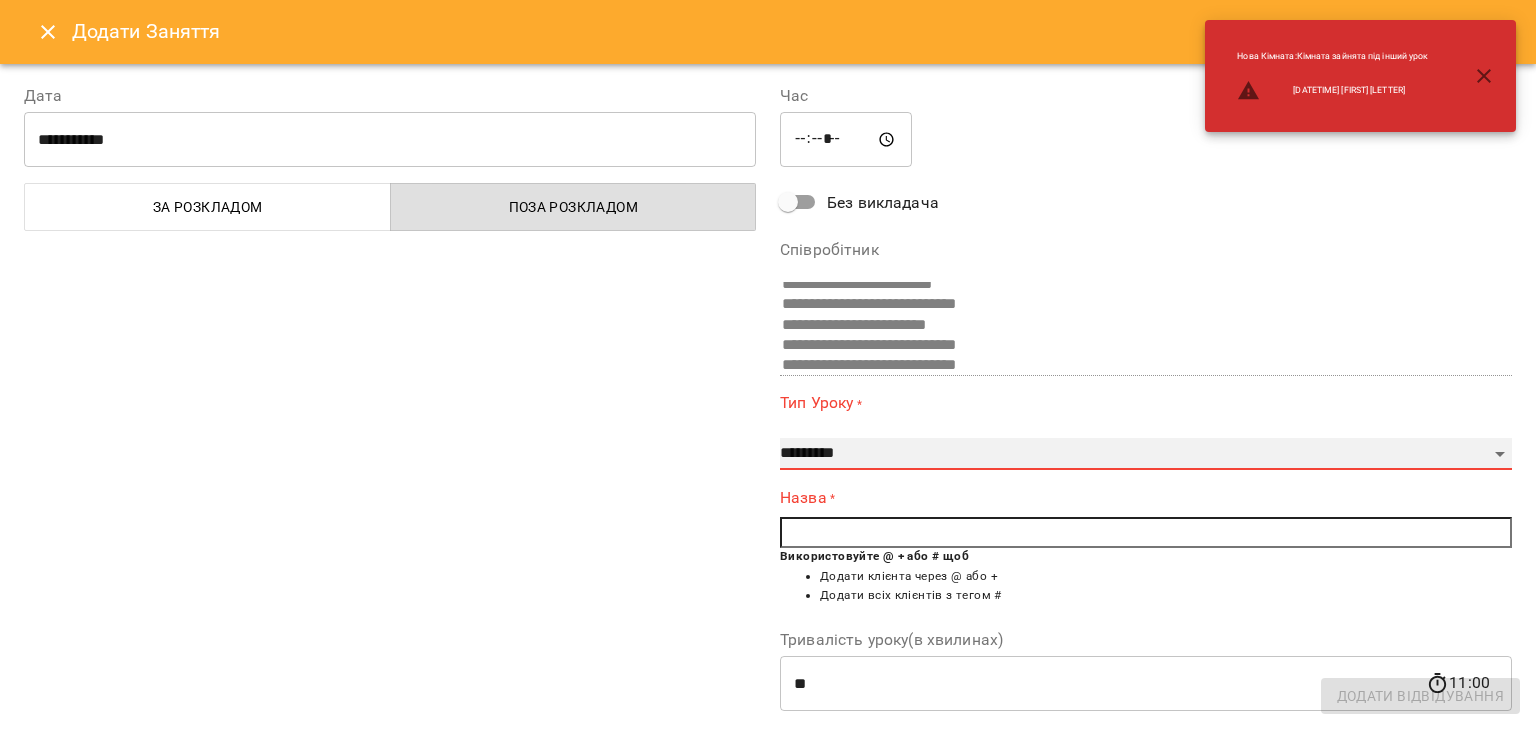 select on "**********" 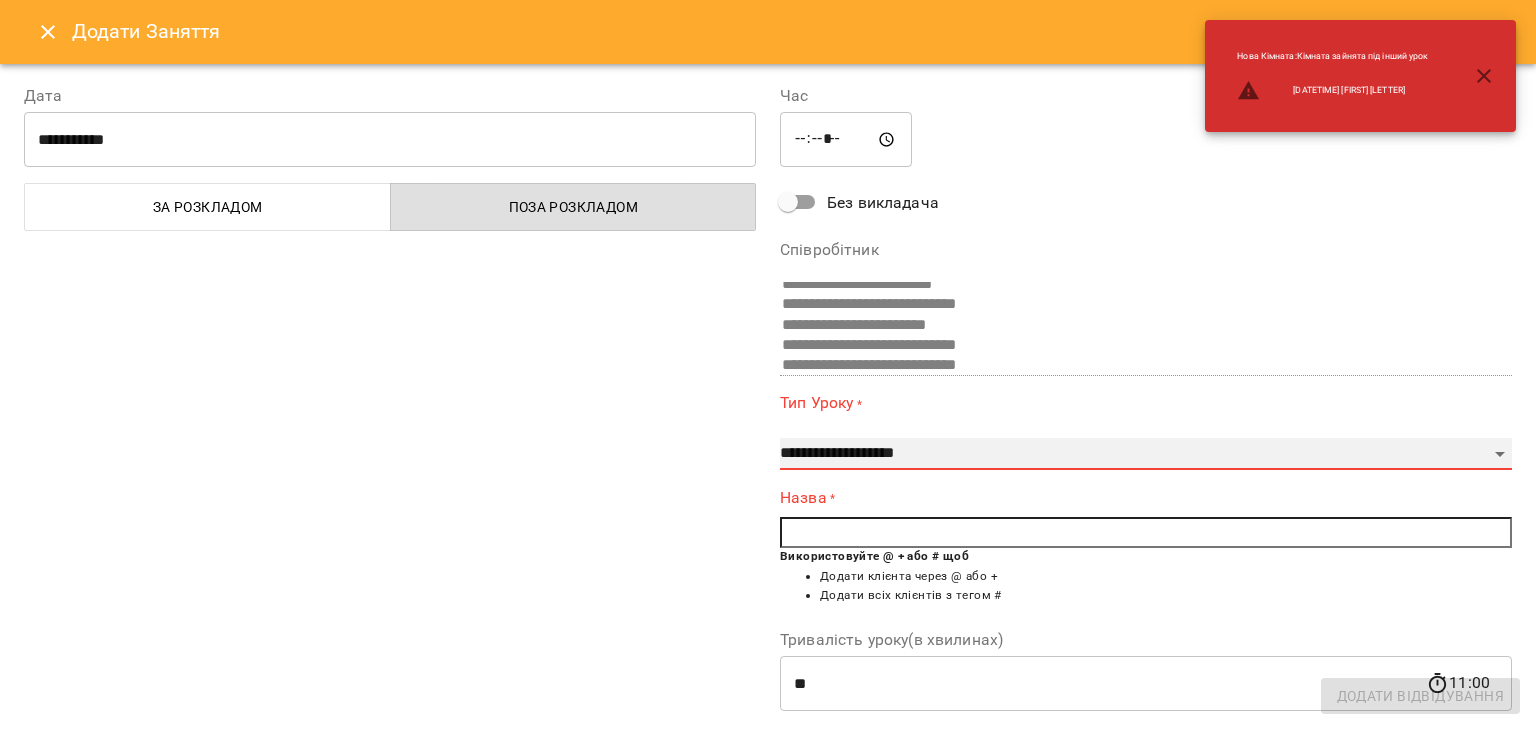 click on "**********" at bounding box center [1146, 454] 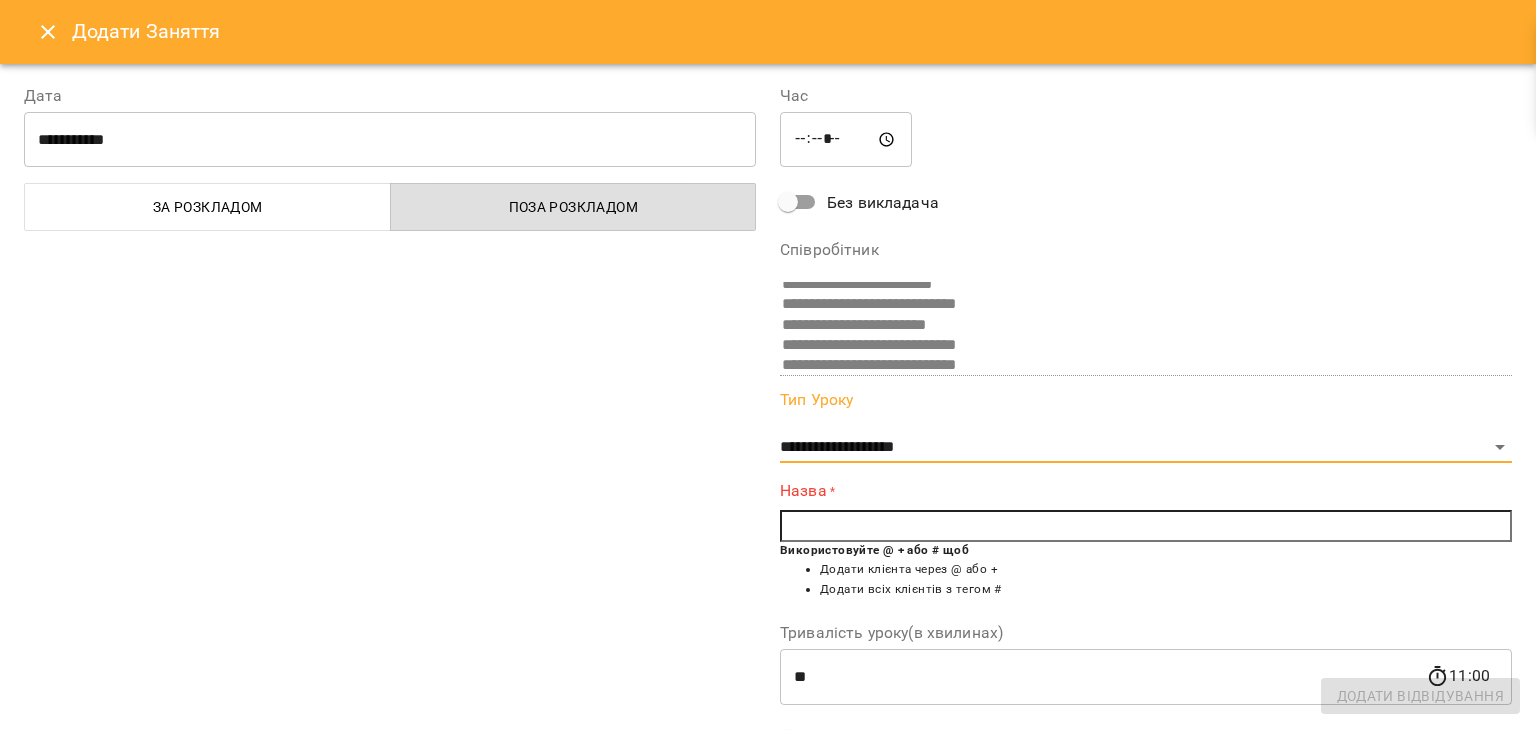 click at bounding box center [1146, 526] 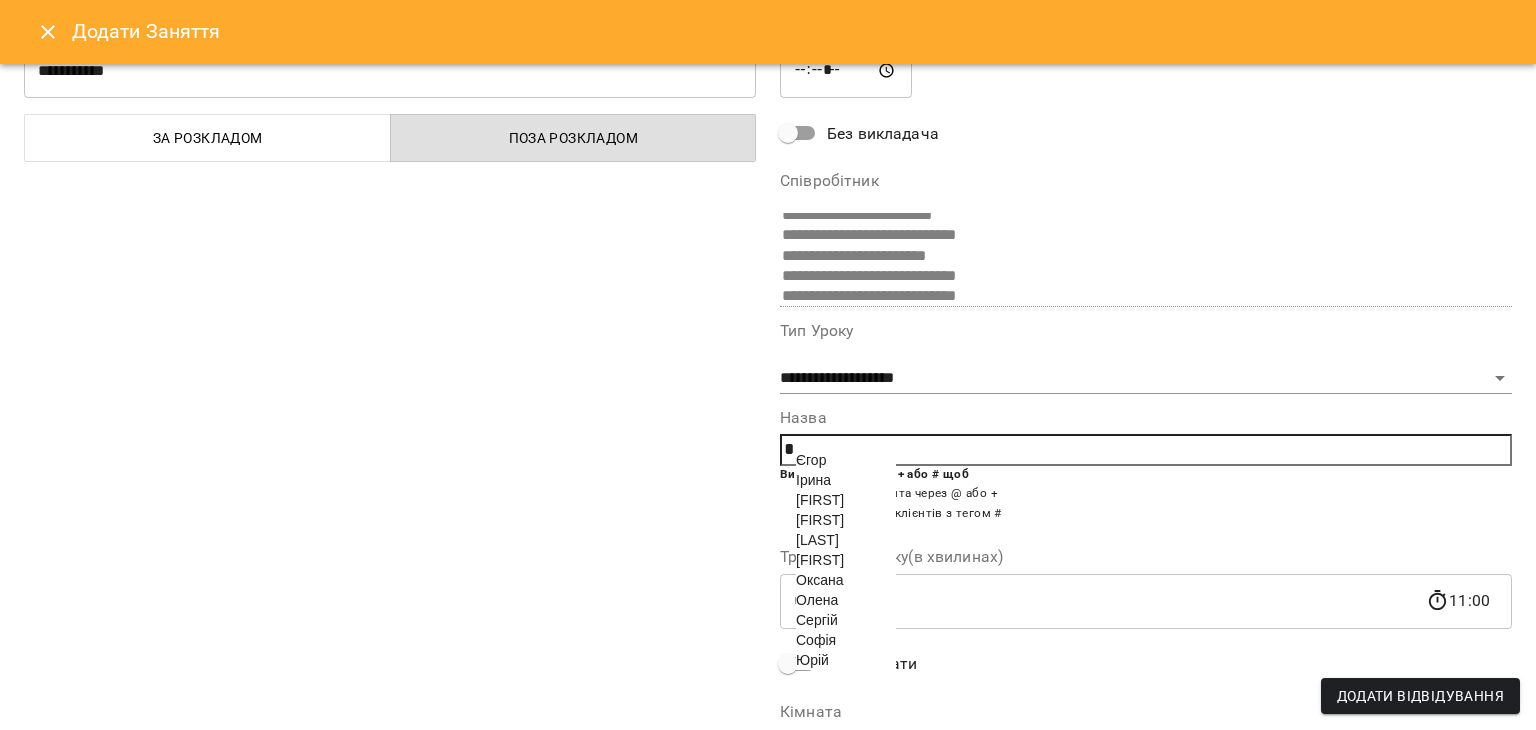 scroll, scrollTop: 100, scrollLeft: 0, axis: vertical 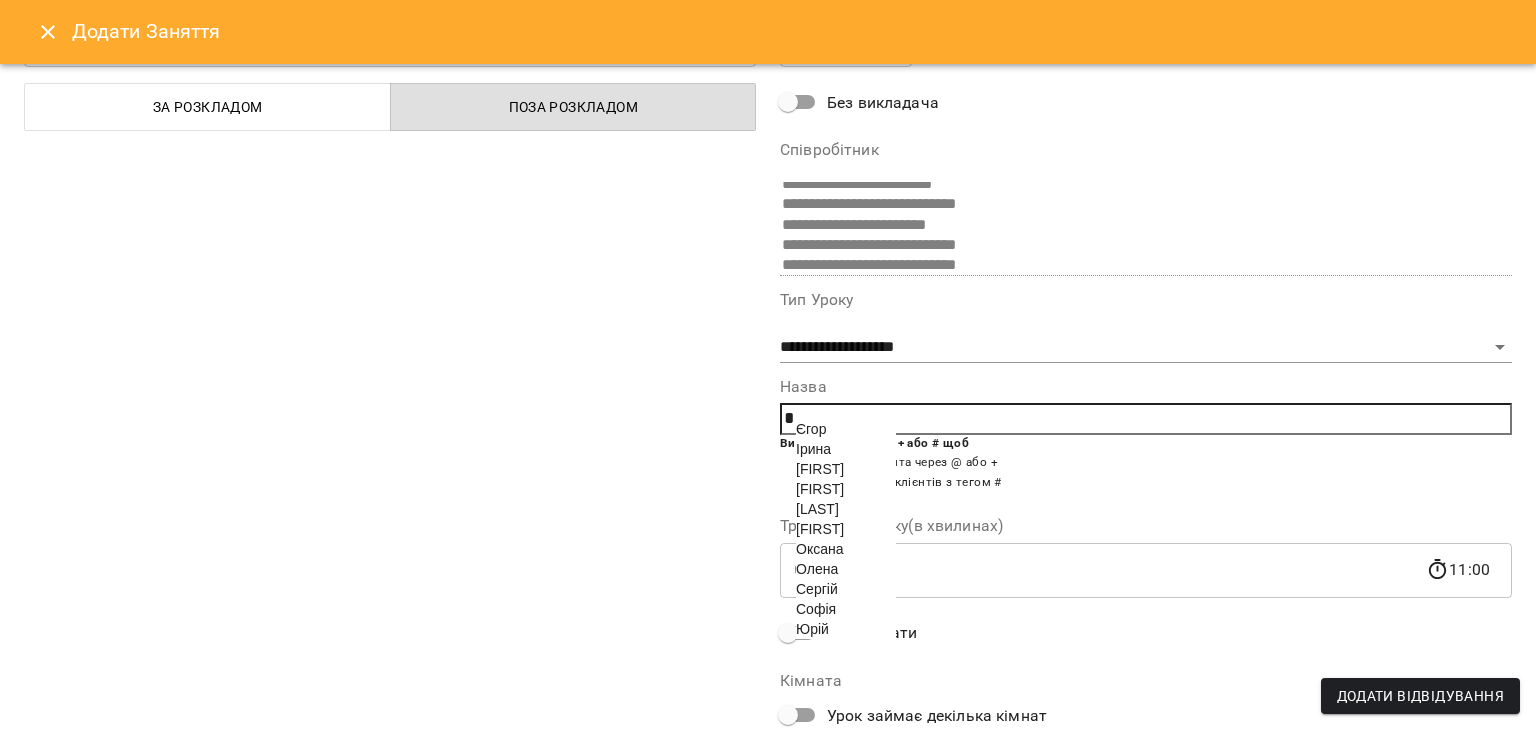 click on "Юрій" at bounding box center (812, 629) 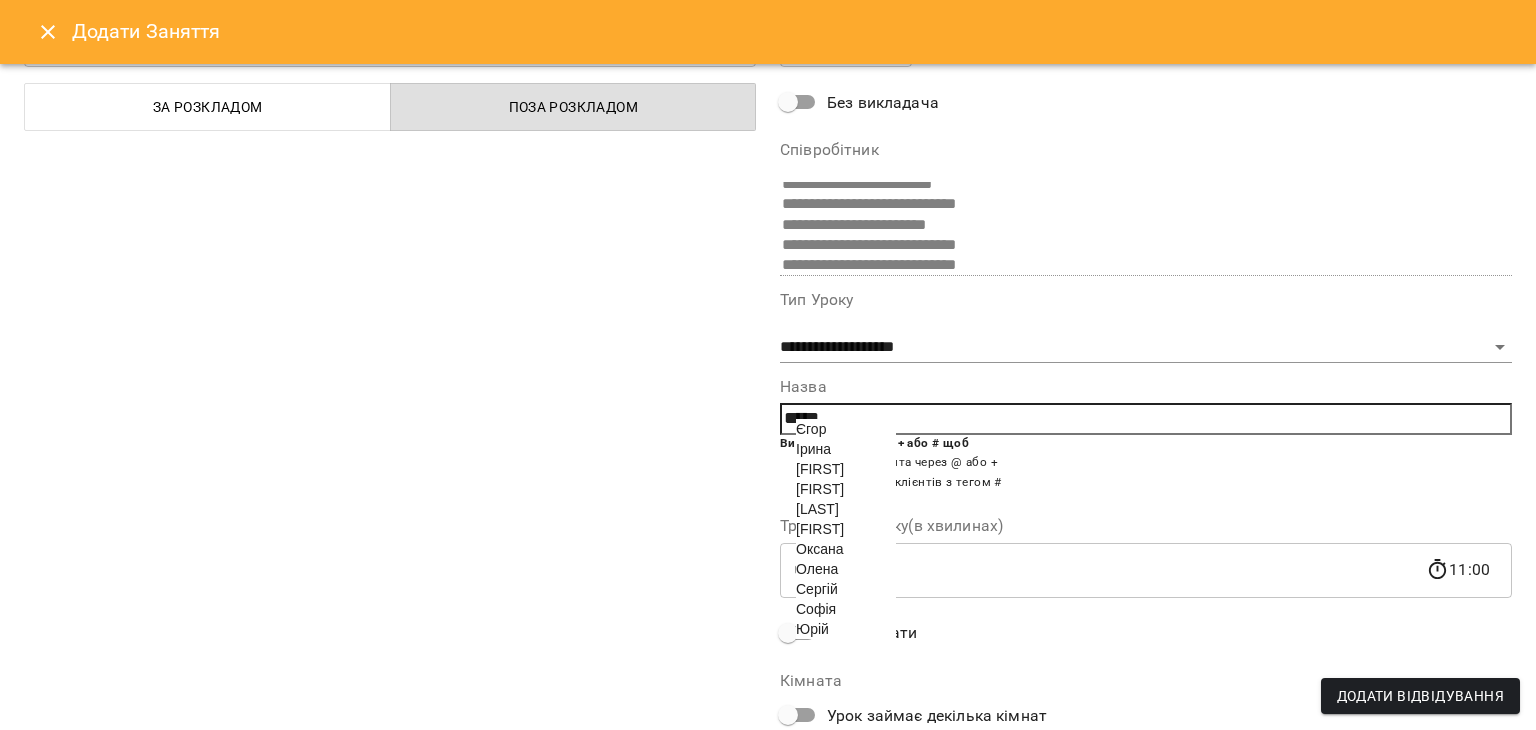 click on "**********" at bounding box center [1146, 387] 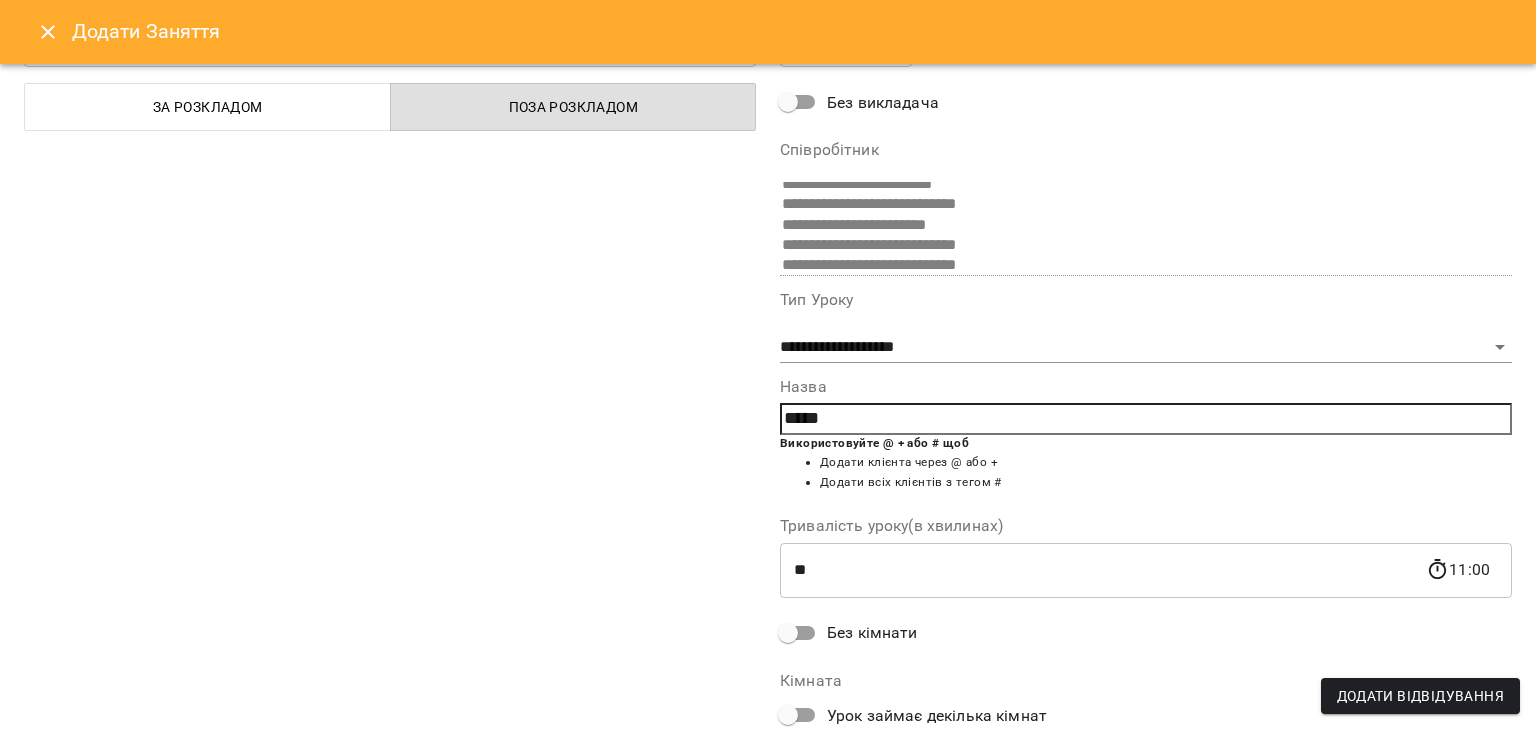 click on "**********" at bounding box center (390, 387) 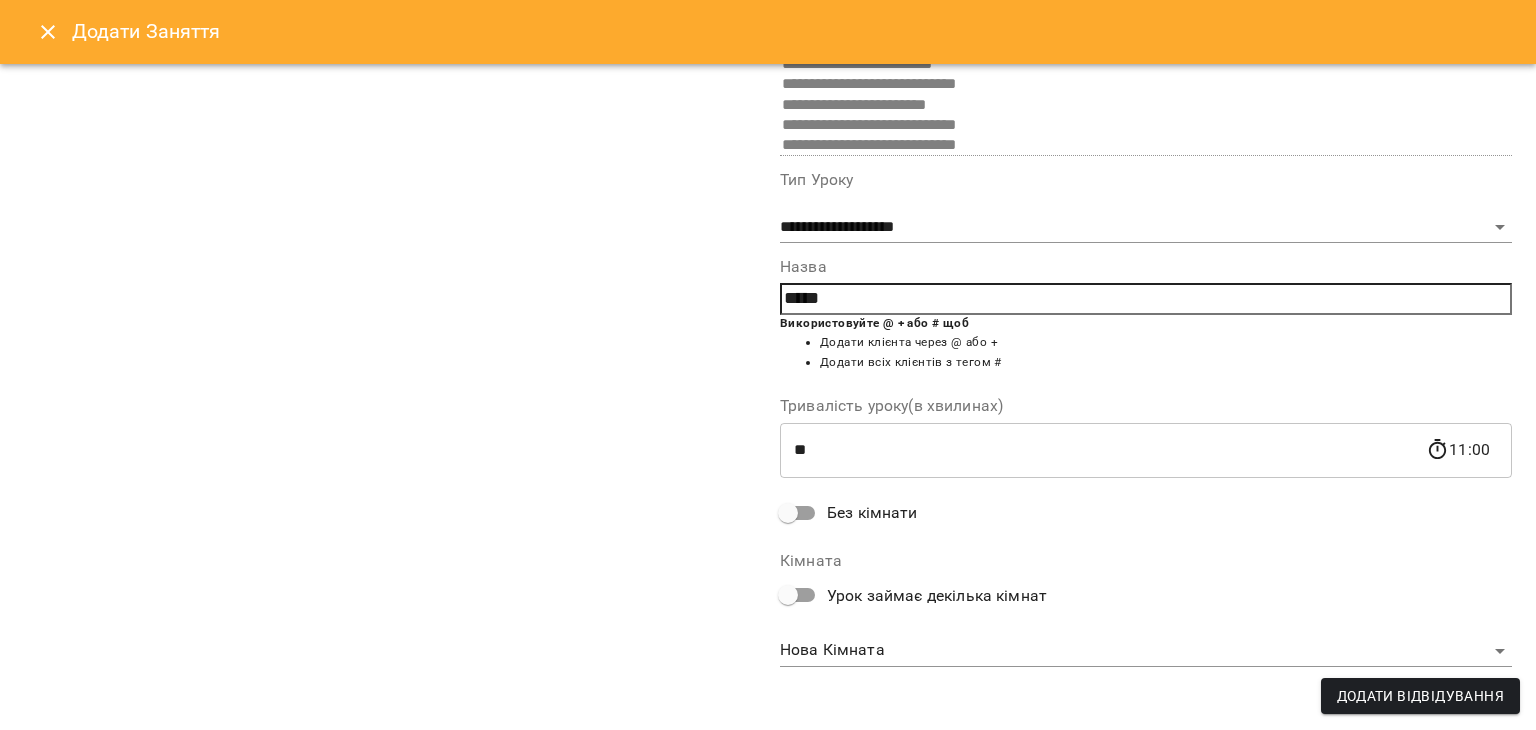 scroll, scrollTop: 225, scrollLeft: 0, axis: vertical 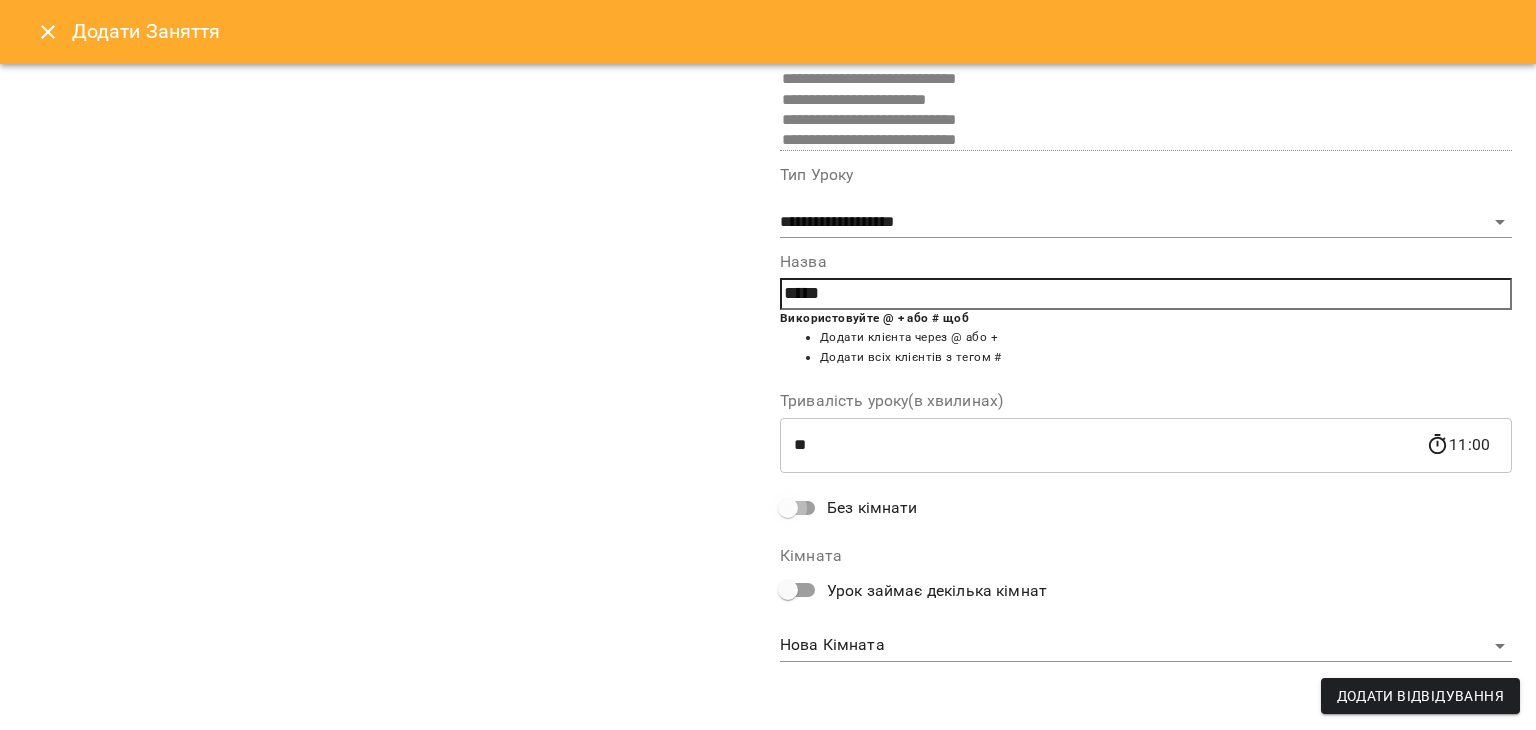 click on "Додати клієнта через @ або + Додати всіх клієнтів з тегом #" at bounding box center [1146, 347] 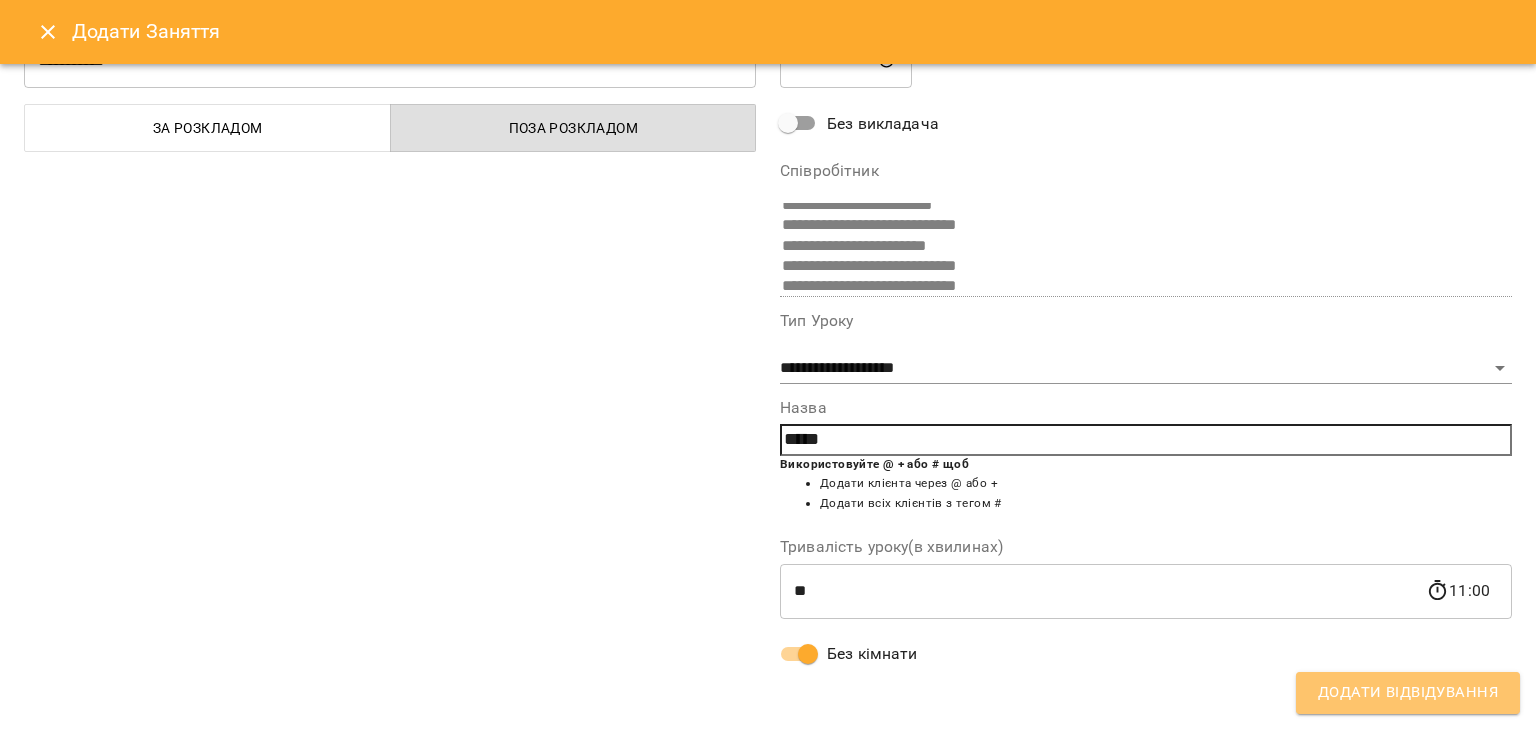 click on "Додати Відвідування" at bounding box center [1408, 693] 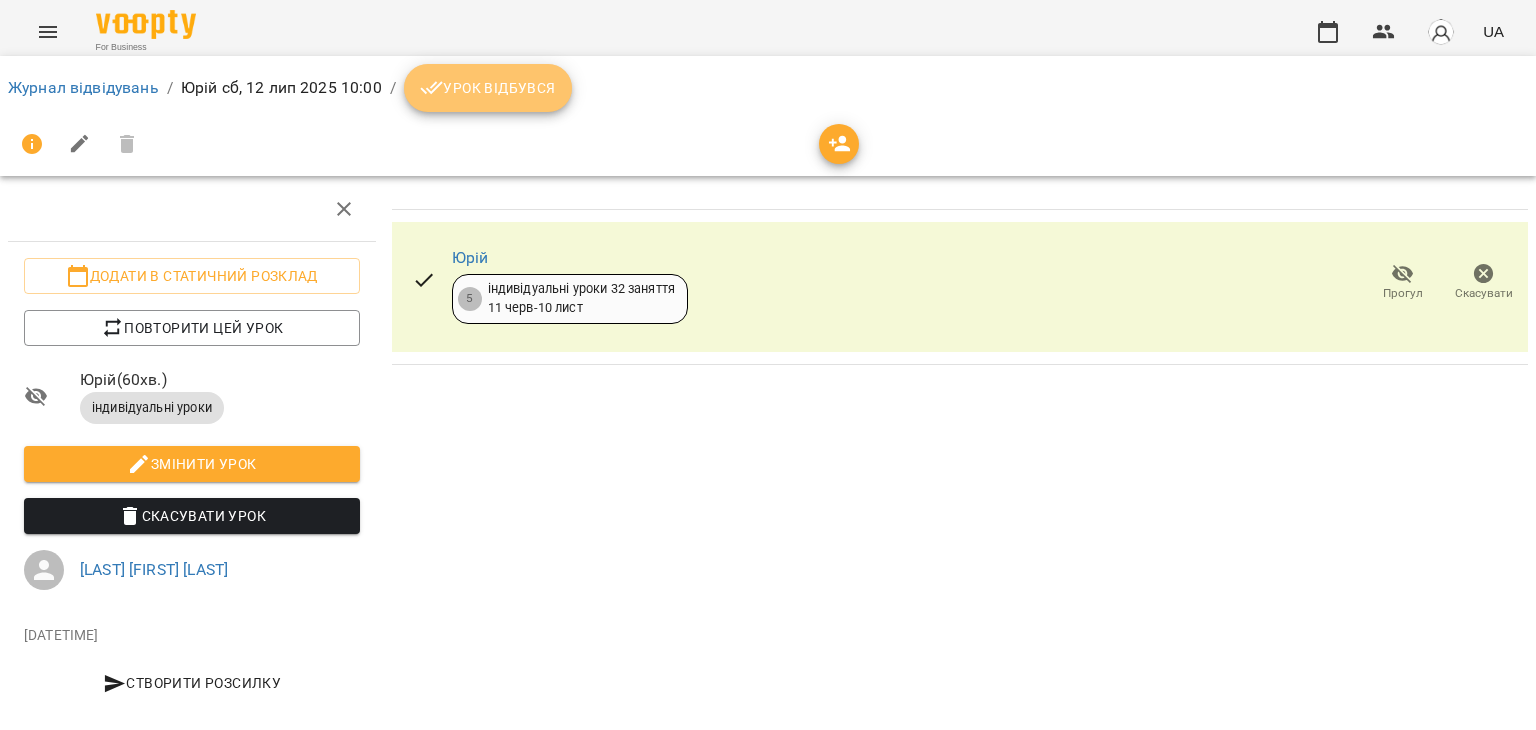 click on "Урок відбувся" at bounding box center [488, 88] 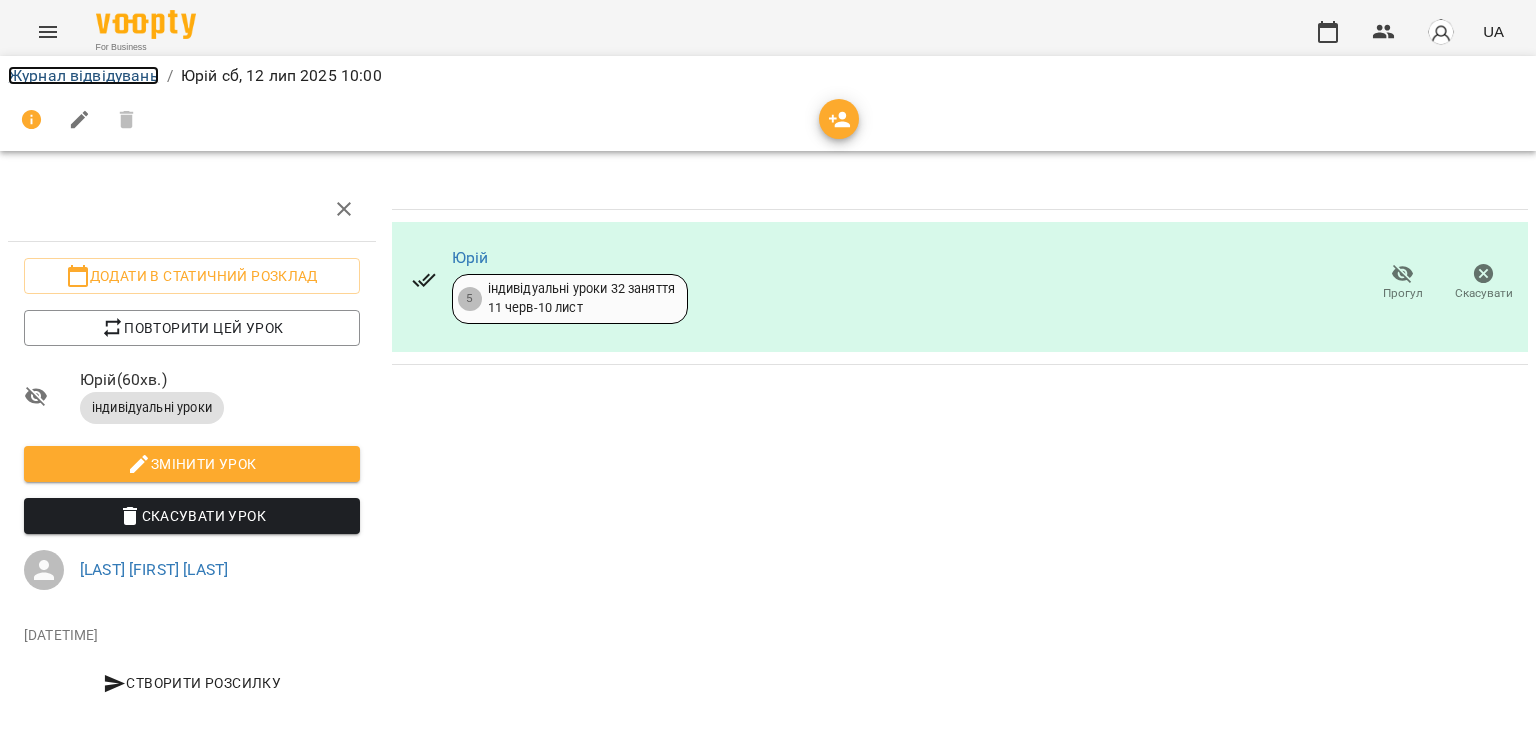 click on "Журнал відвідувань" at bounding box center [83, 75] 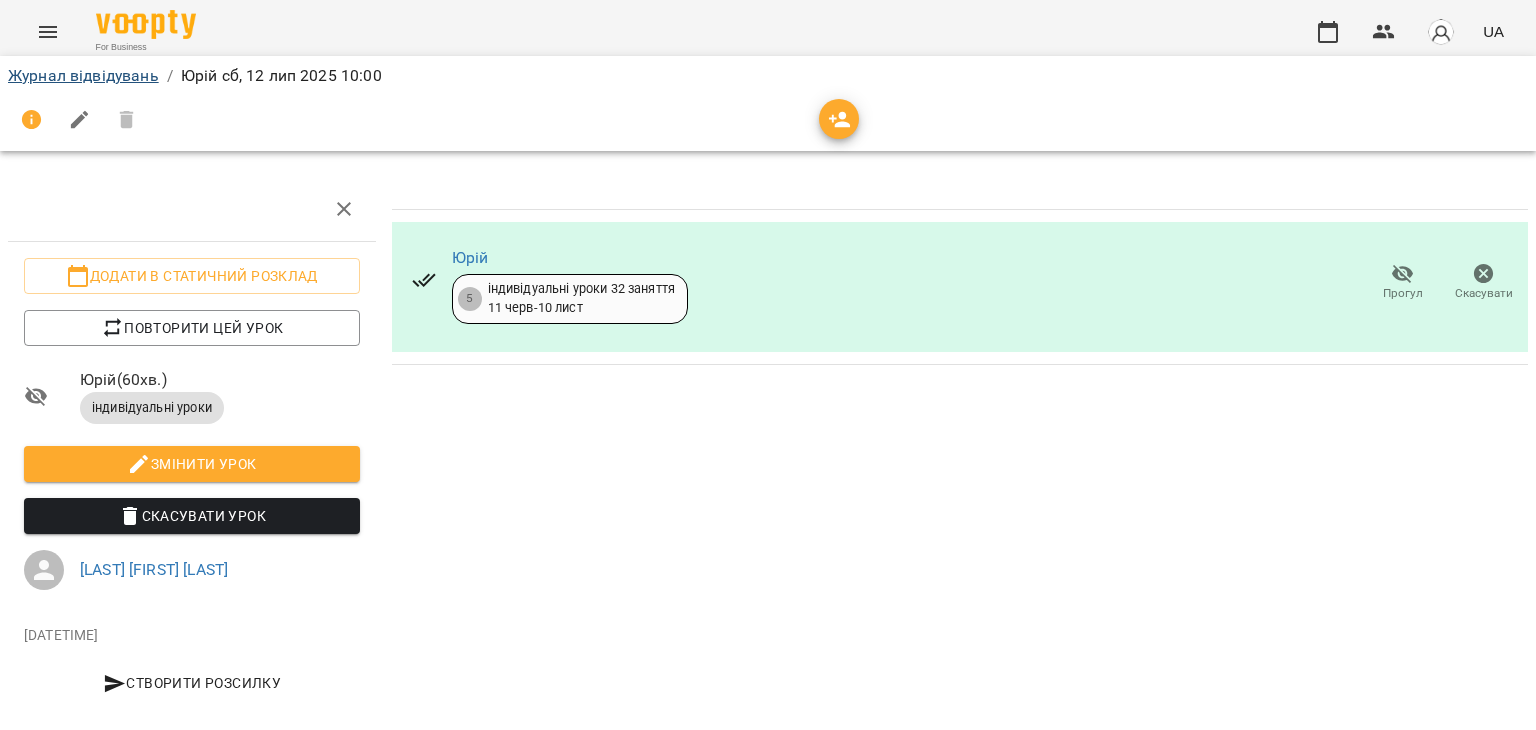 click on "Журнал відвідувань / [FIRST]    [DAY], [DATE] [TIME] Додати в статичний розклад Повторити цей урок   [FIRST]  ( 60 хв. ) індивідуальні уроки Змінити урок Скасувати Урок [LAST] [FIRST] [LAST] [DATETIME] Створити розсилку   [FIRST] 5 індивідуальні уроки 32 заняття [DATE]  -  [DATE] Прогул Скасувати" at bounding box center [768, 395] 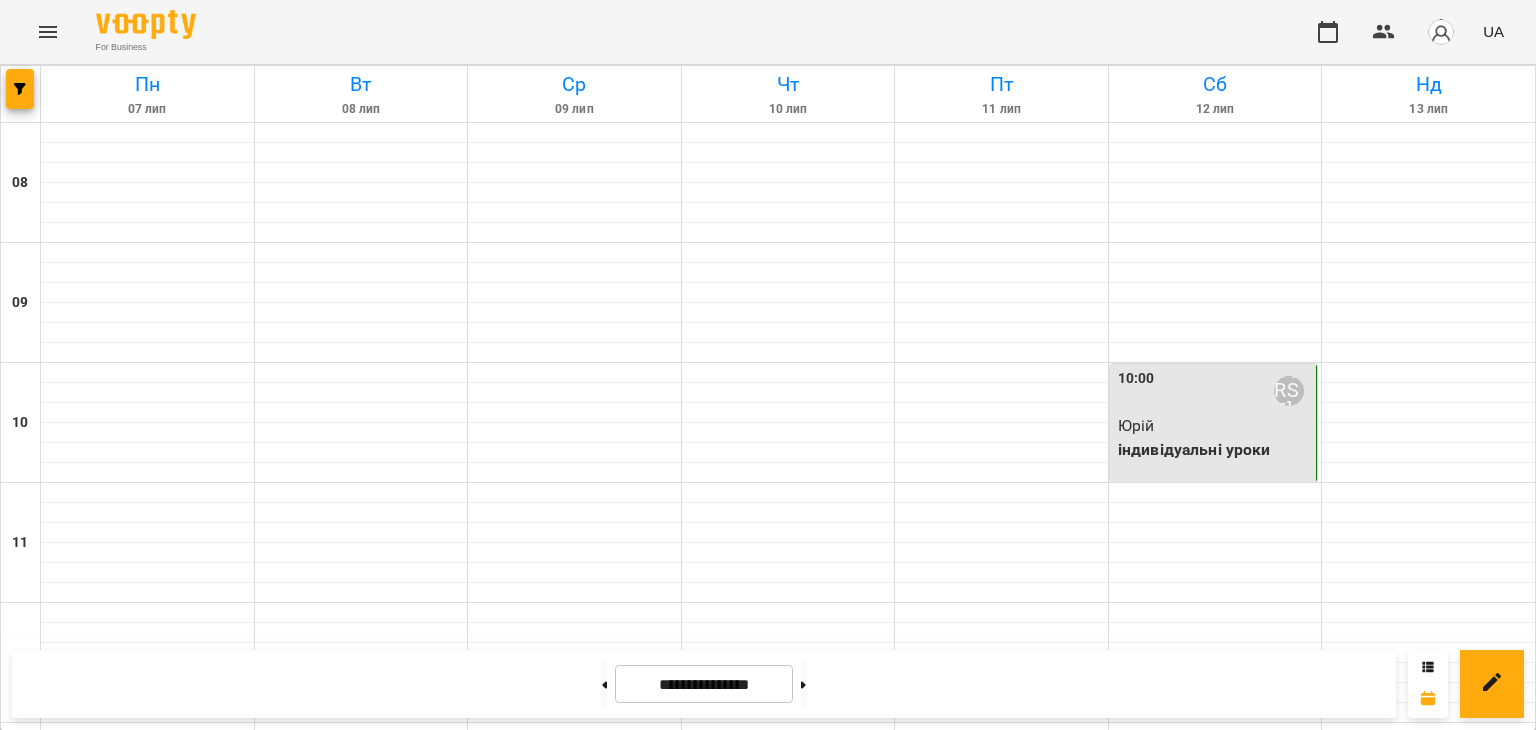 scroll, scrollTop: 1183, scrollLeft: 0, axis: vertical 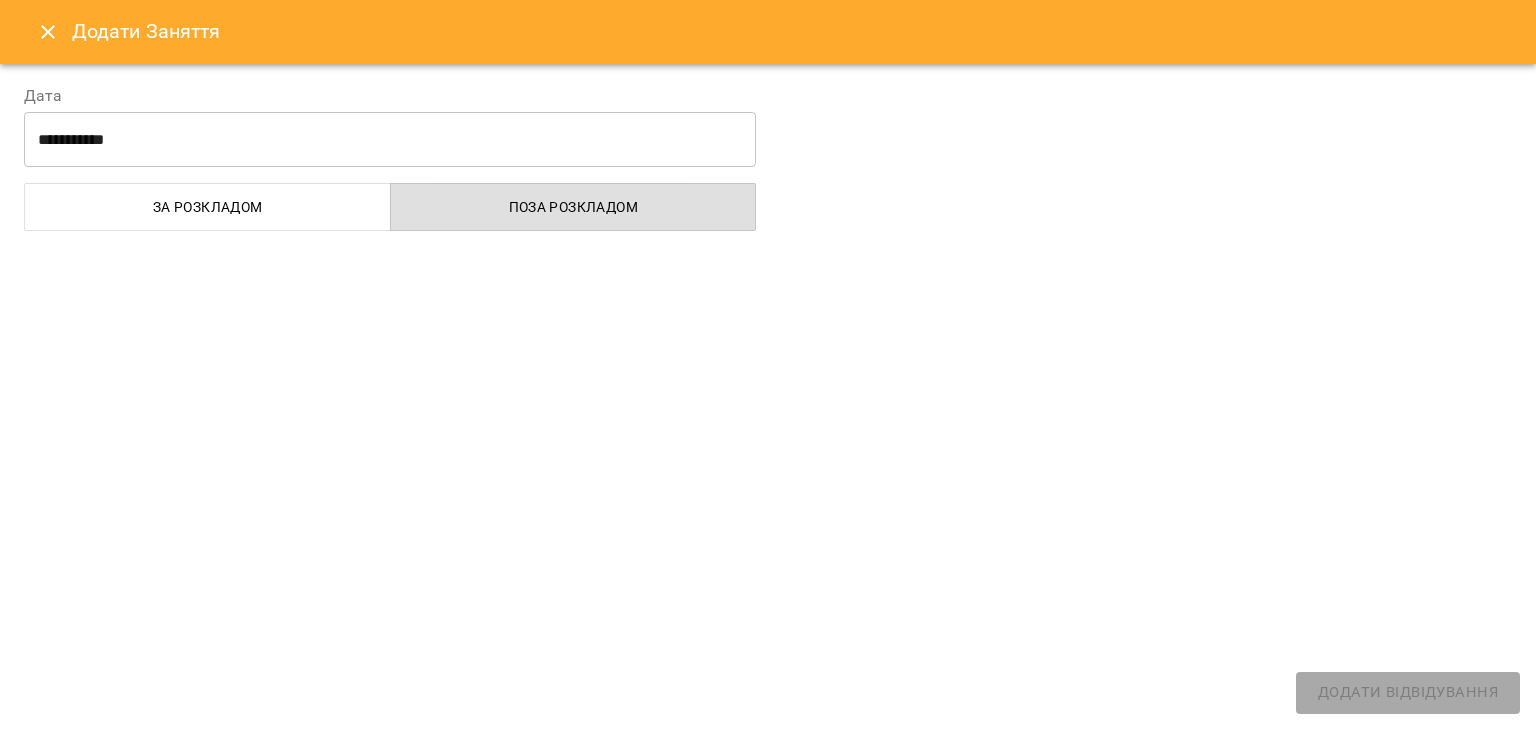 select on "**********" 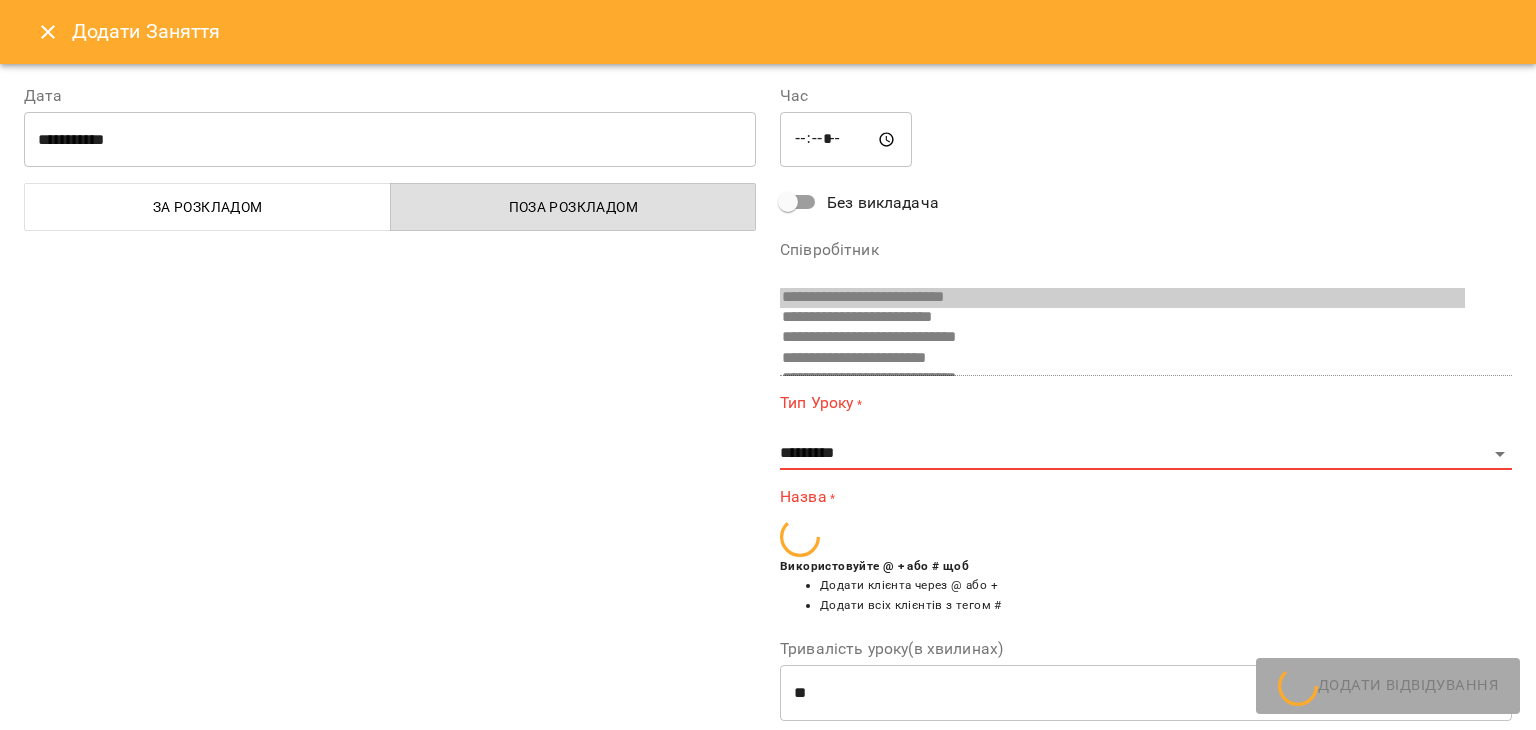 scroll, scrollTop: 33, scrollLeft: 0, axis: vertical 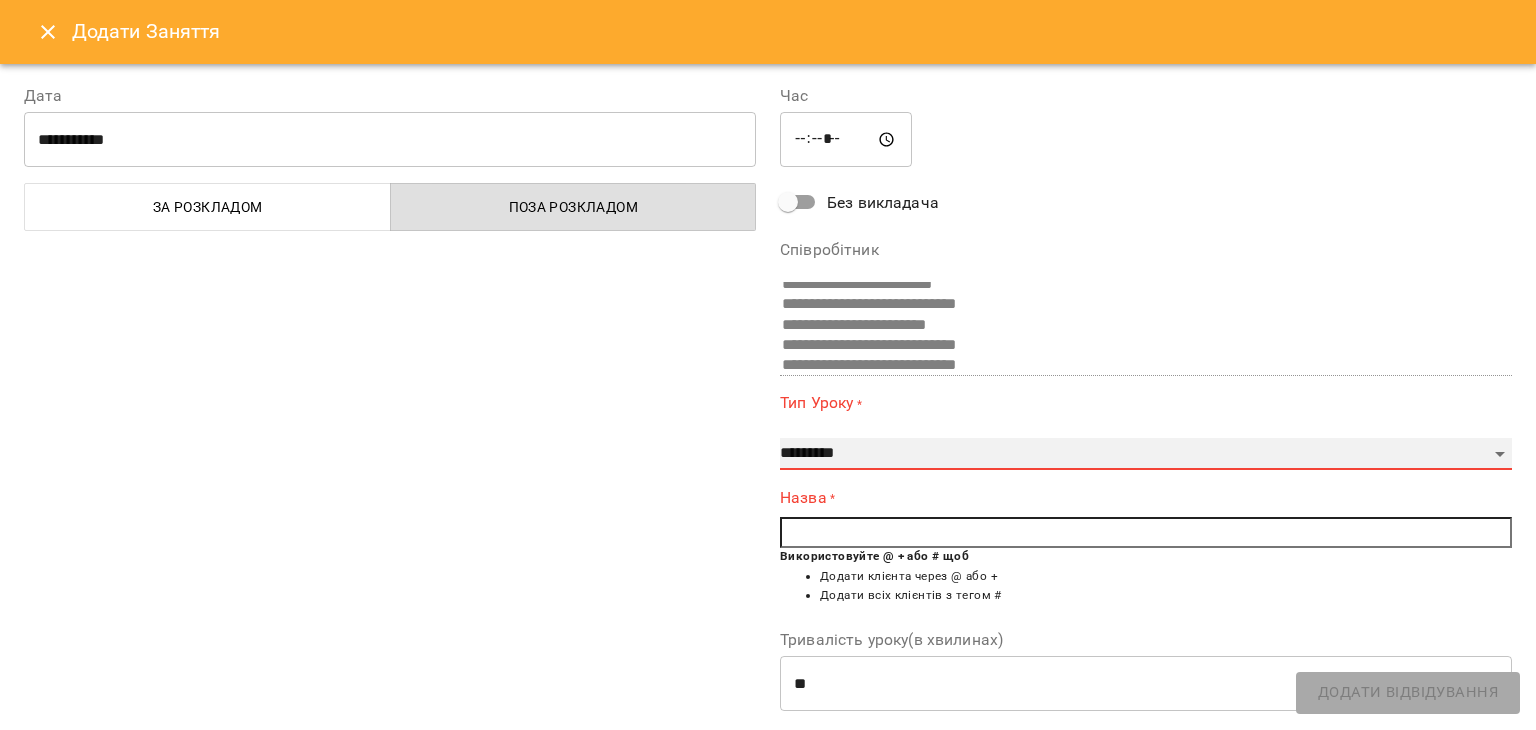 click on "**********" at bounding box center [1146, 454] 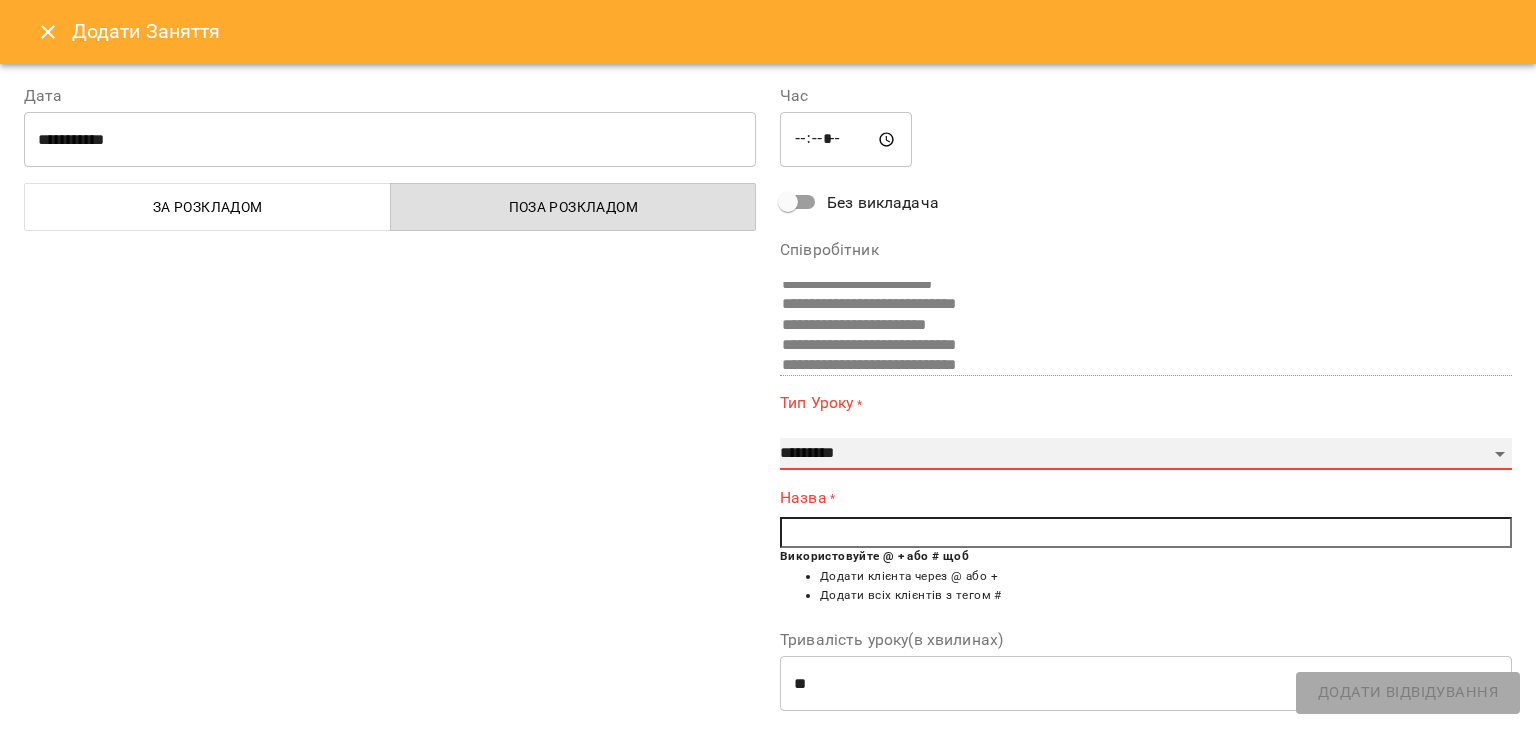 select on "**********" 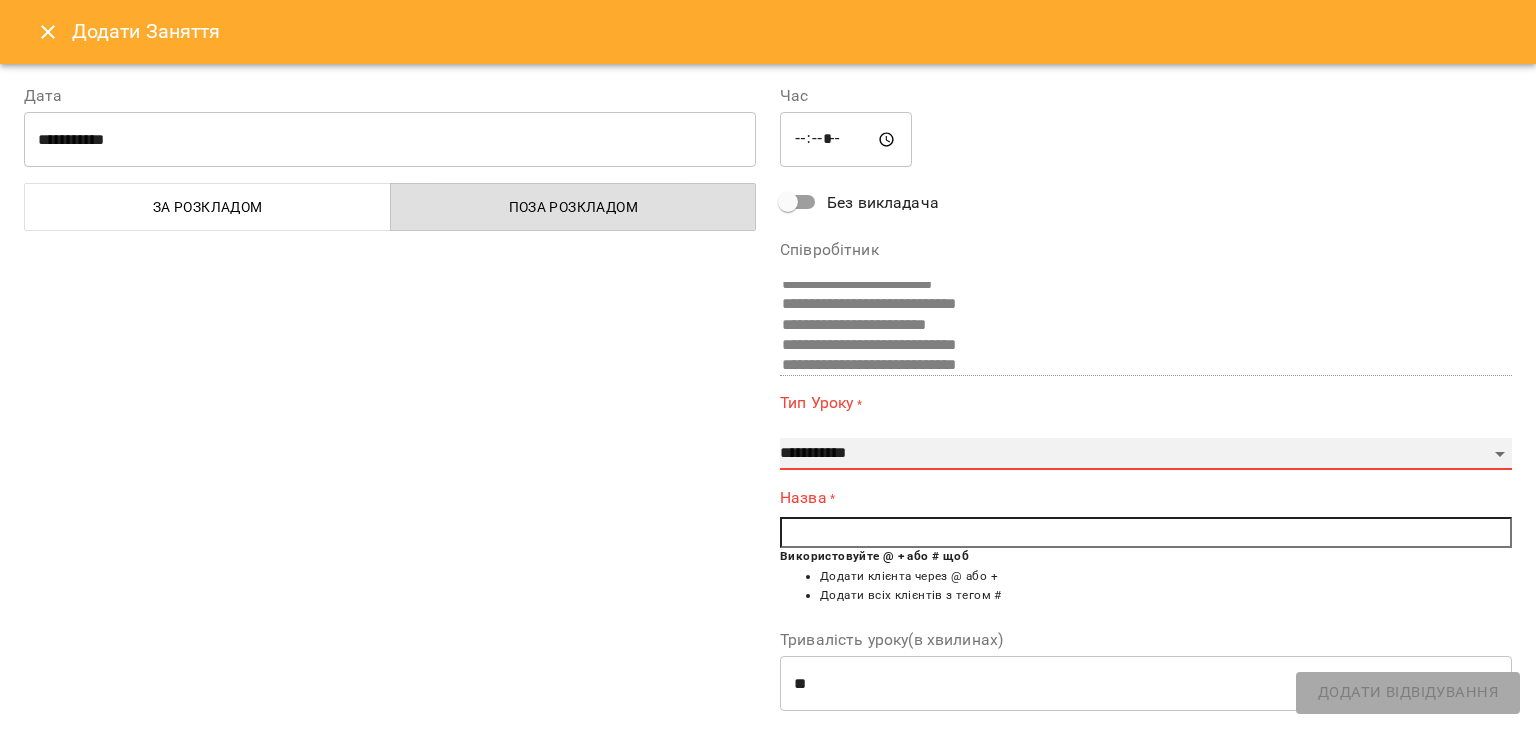 click on "**********" at bounding box center [1146, 454] 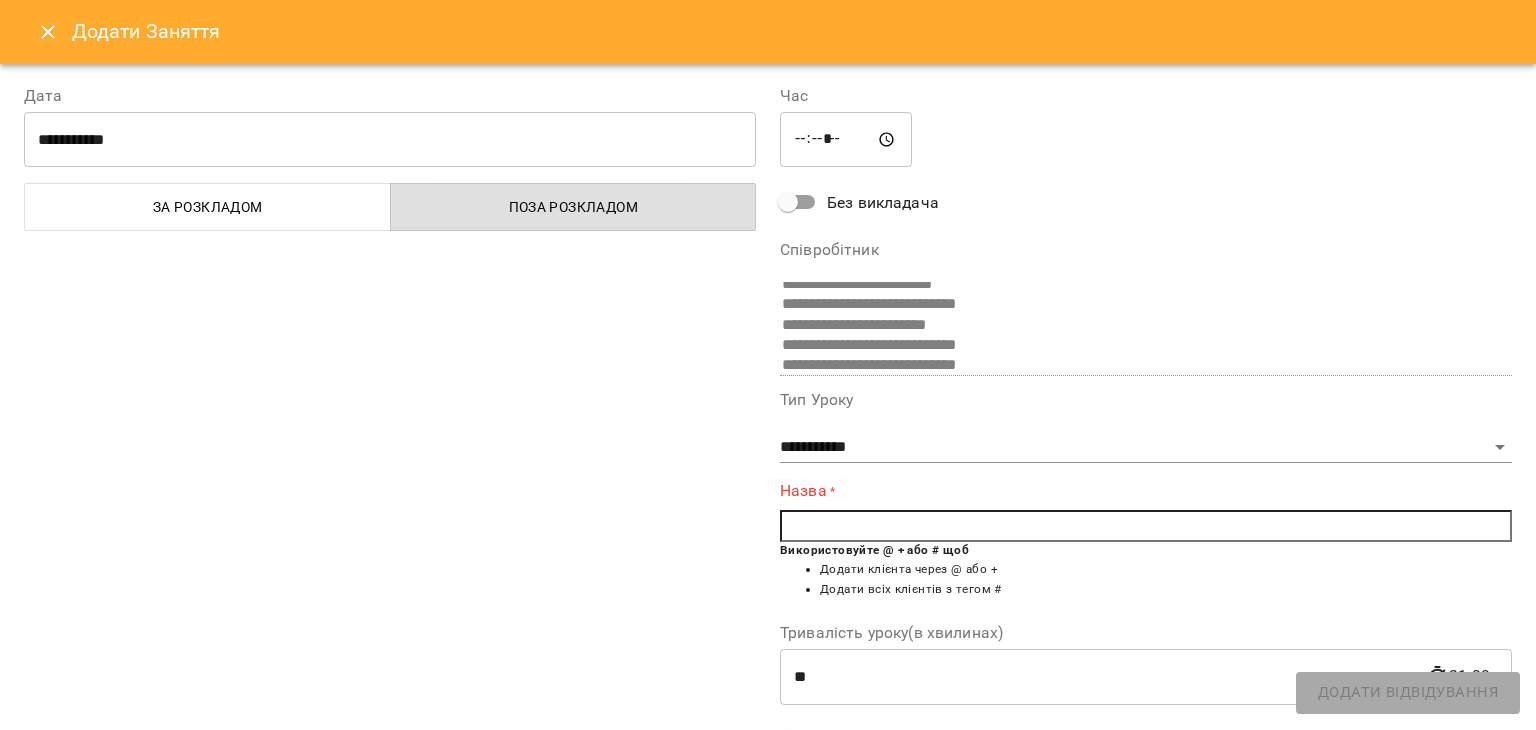 click at bounding box center (1146, 526) 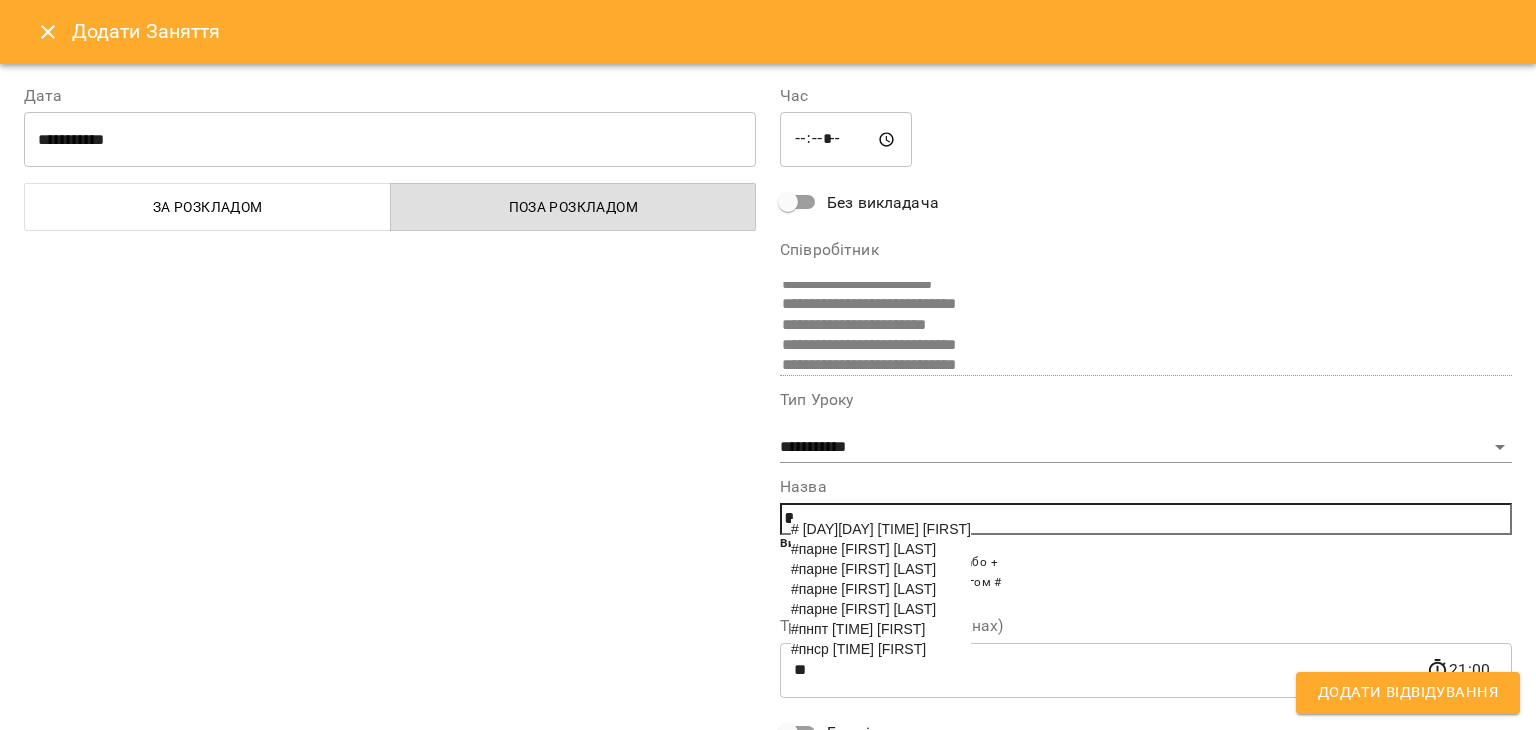 click on "#парне [FIRST] [LAST]" at bounding box center [863, 549] 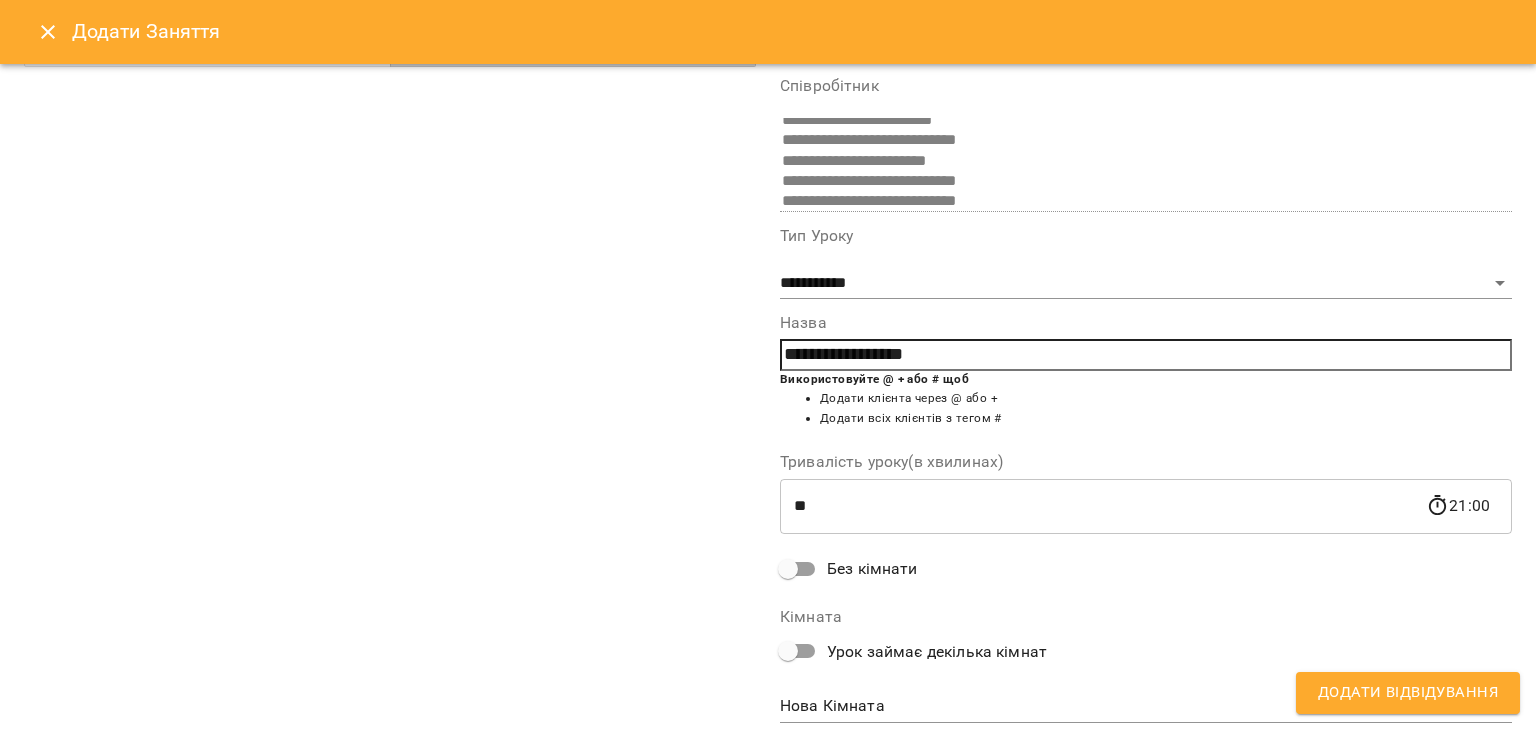 scroll, scrollTop: 200, scrollLeft: 0, axis: vertical 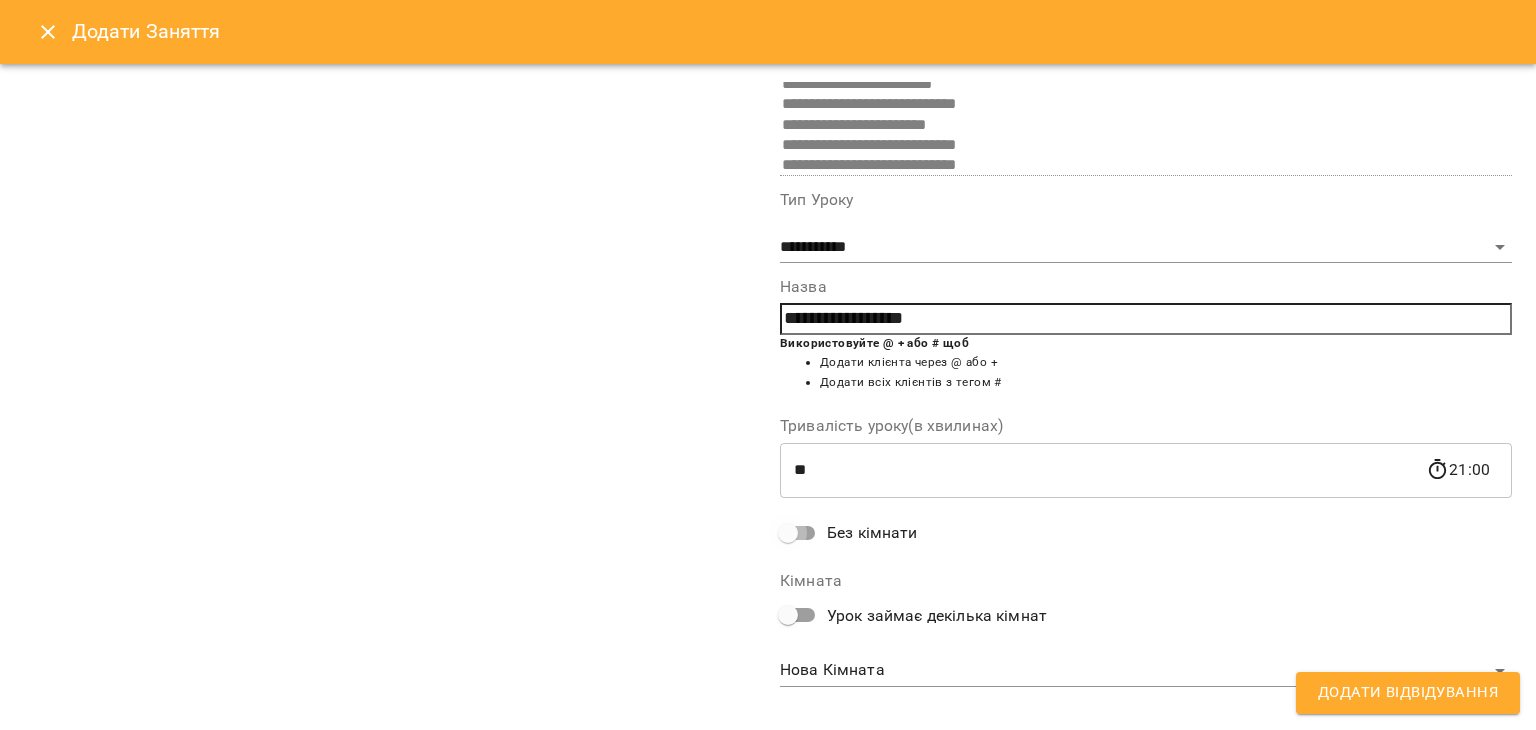 click on "Тривалість уроку(в хвилинах)" at bounding box center [1146, 426] 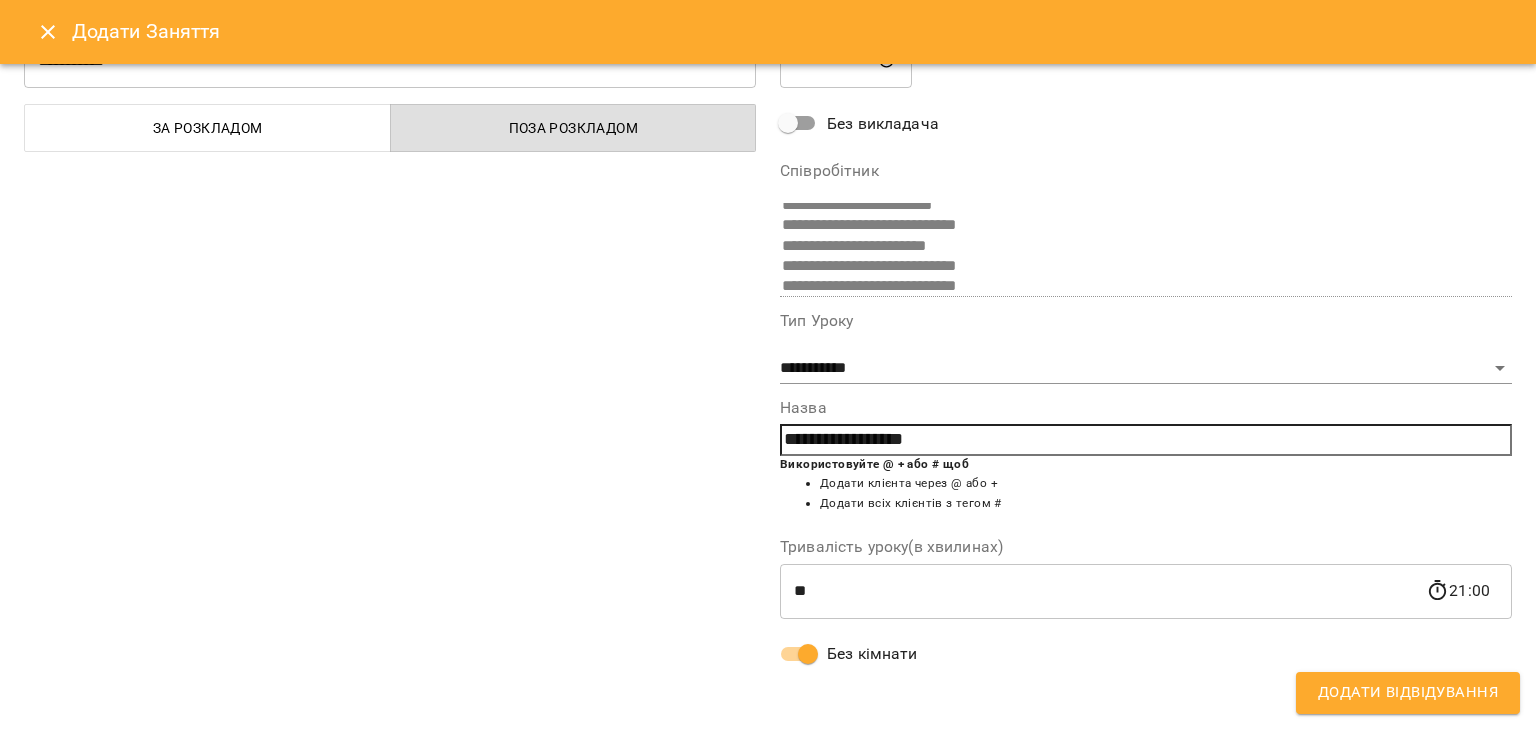 click on "**********" at bounding box center [390, 335] 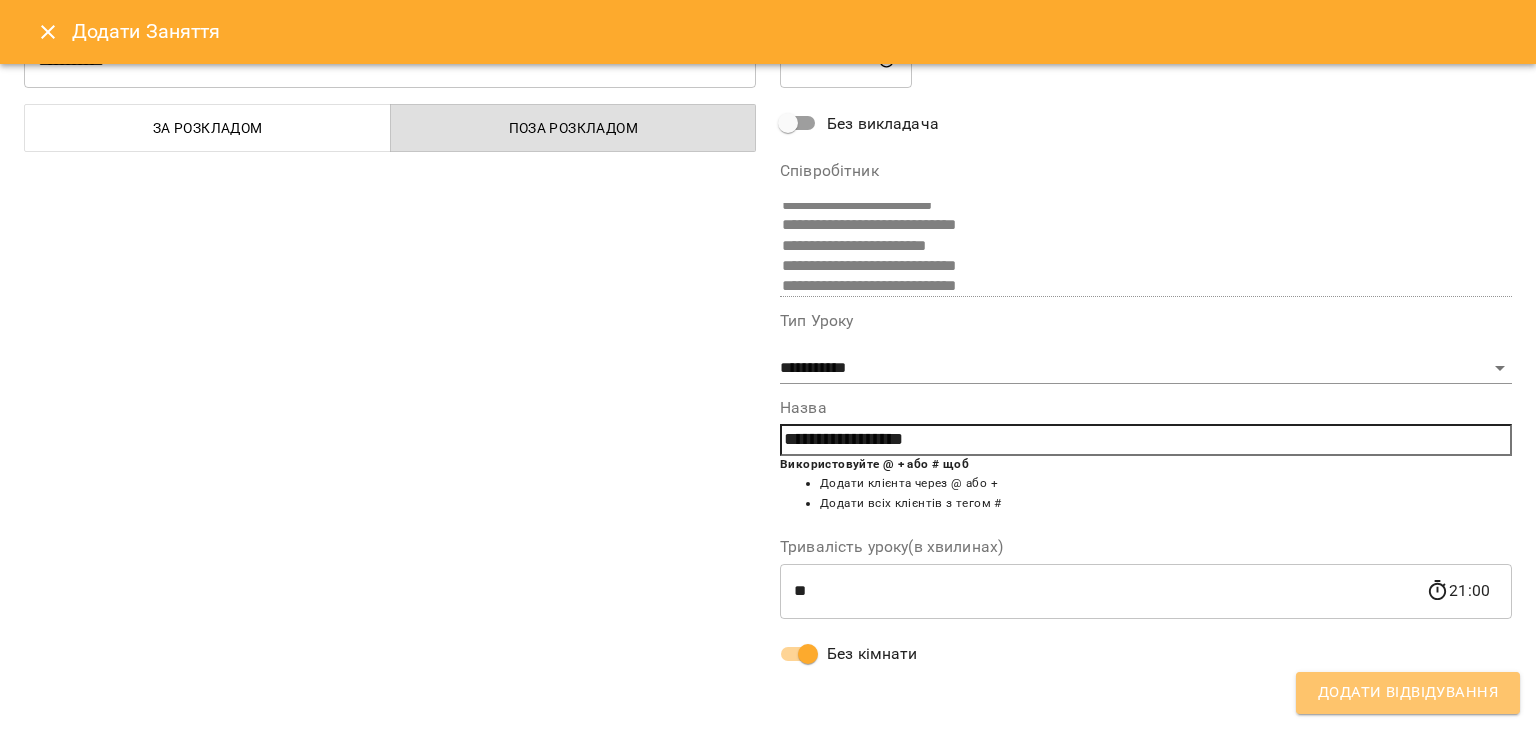 click on "Додати Відвідування" at bounding box center (1408, 693) 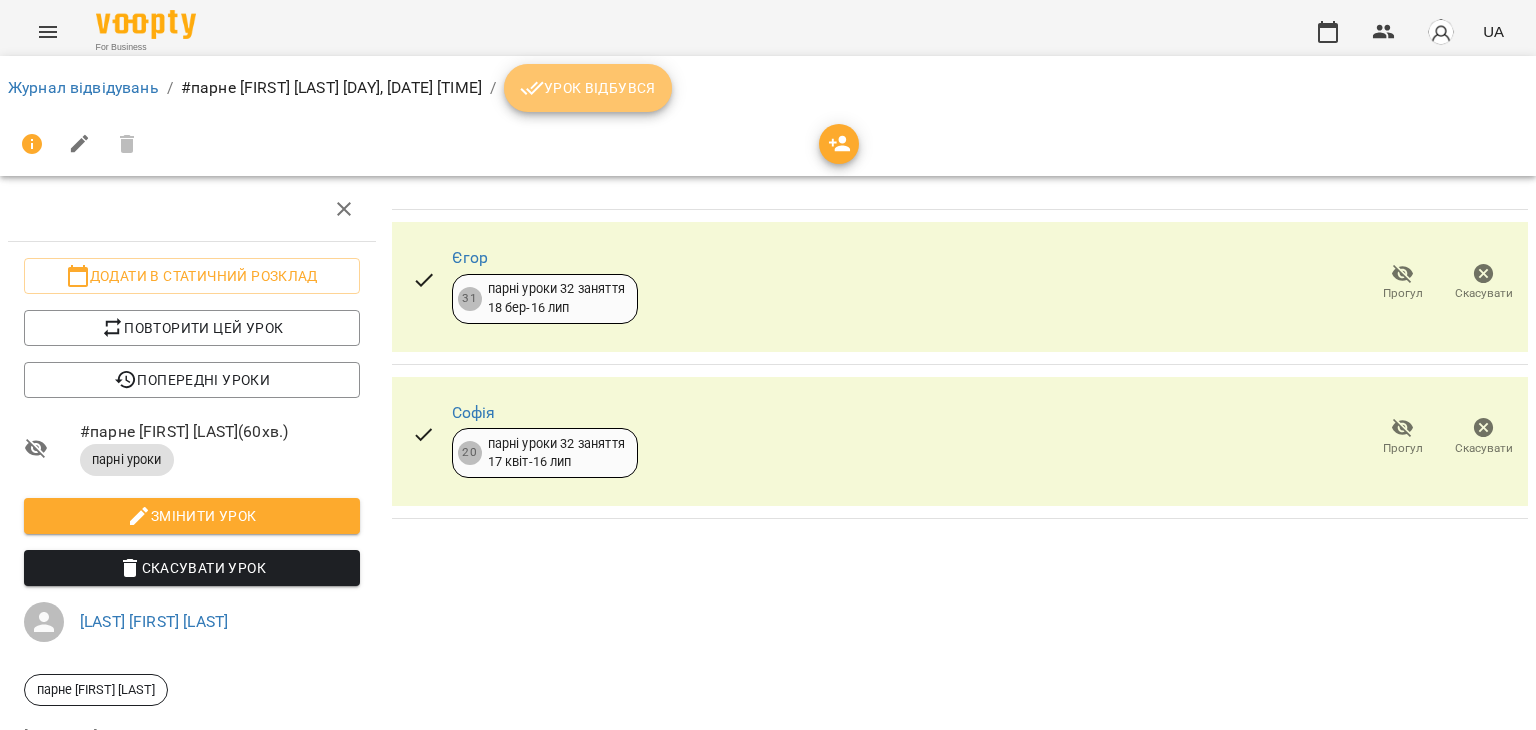 click on "Урок відбувся" at bounding box center (588, 88) 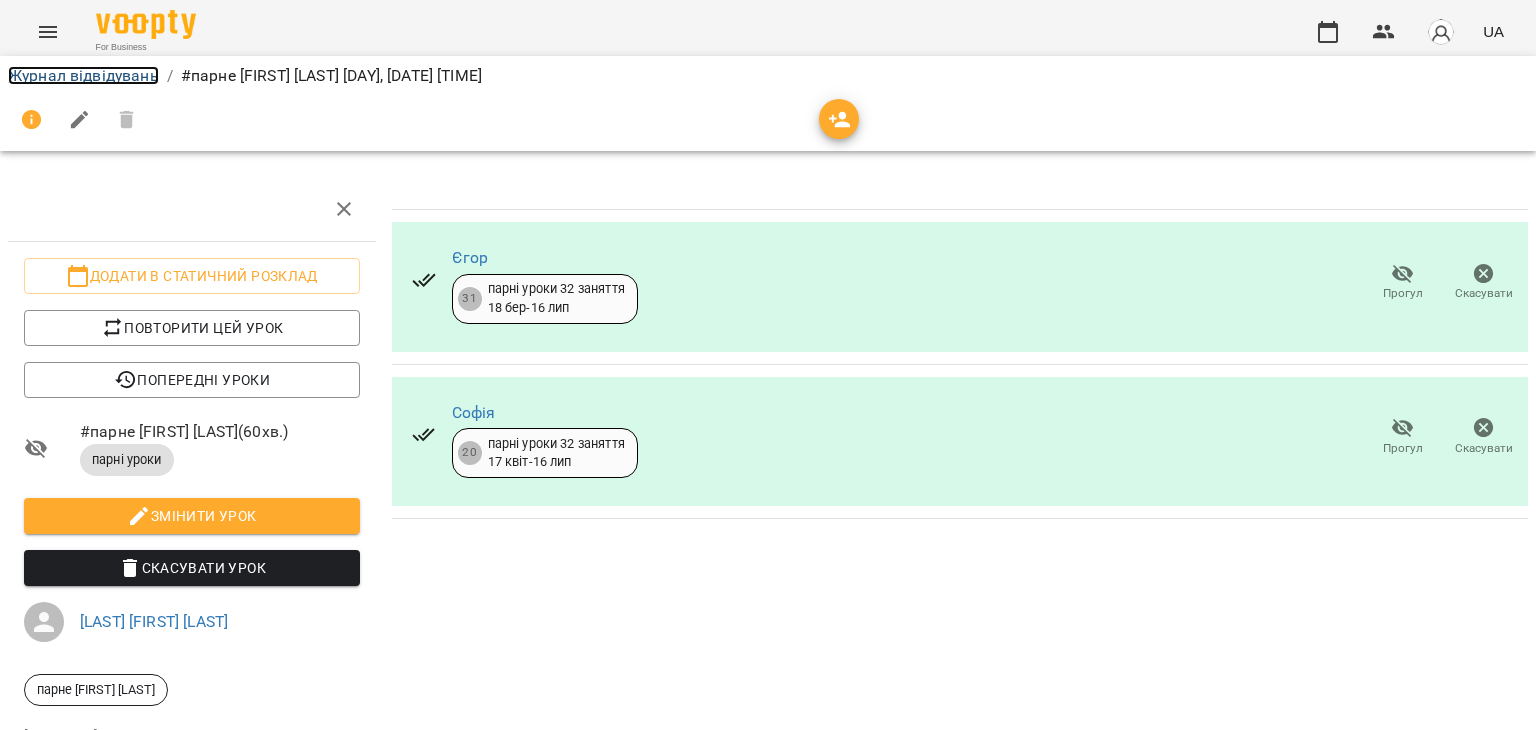 click on "Журнал відвідувань" at bounding box center (83, 75) 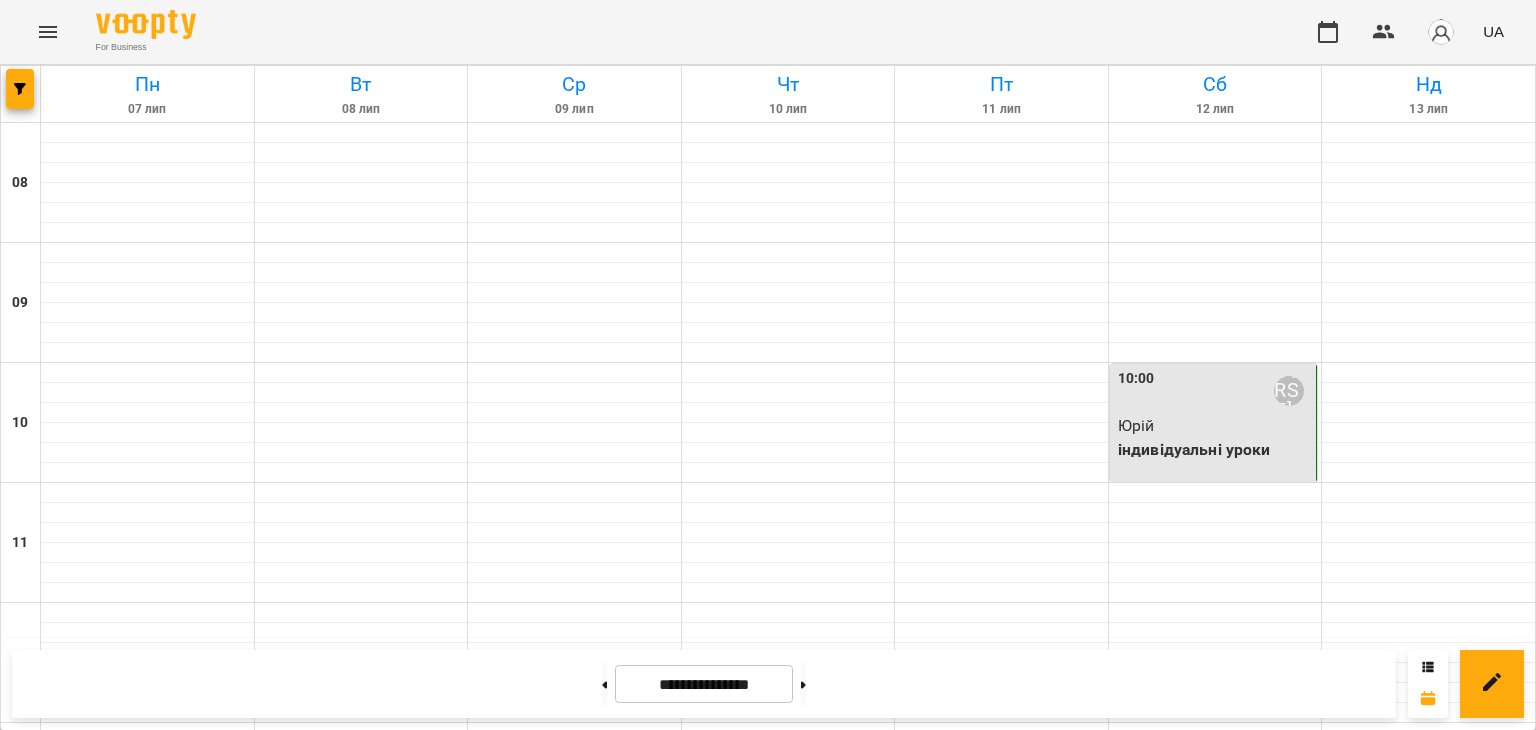 scroll, scrollTop: 1283, scrollLeft: 0, axis: vertical 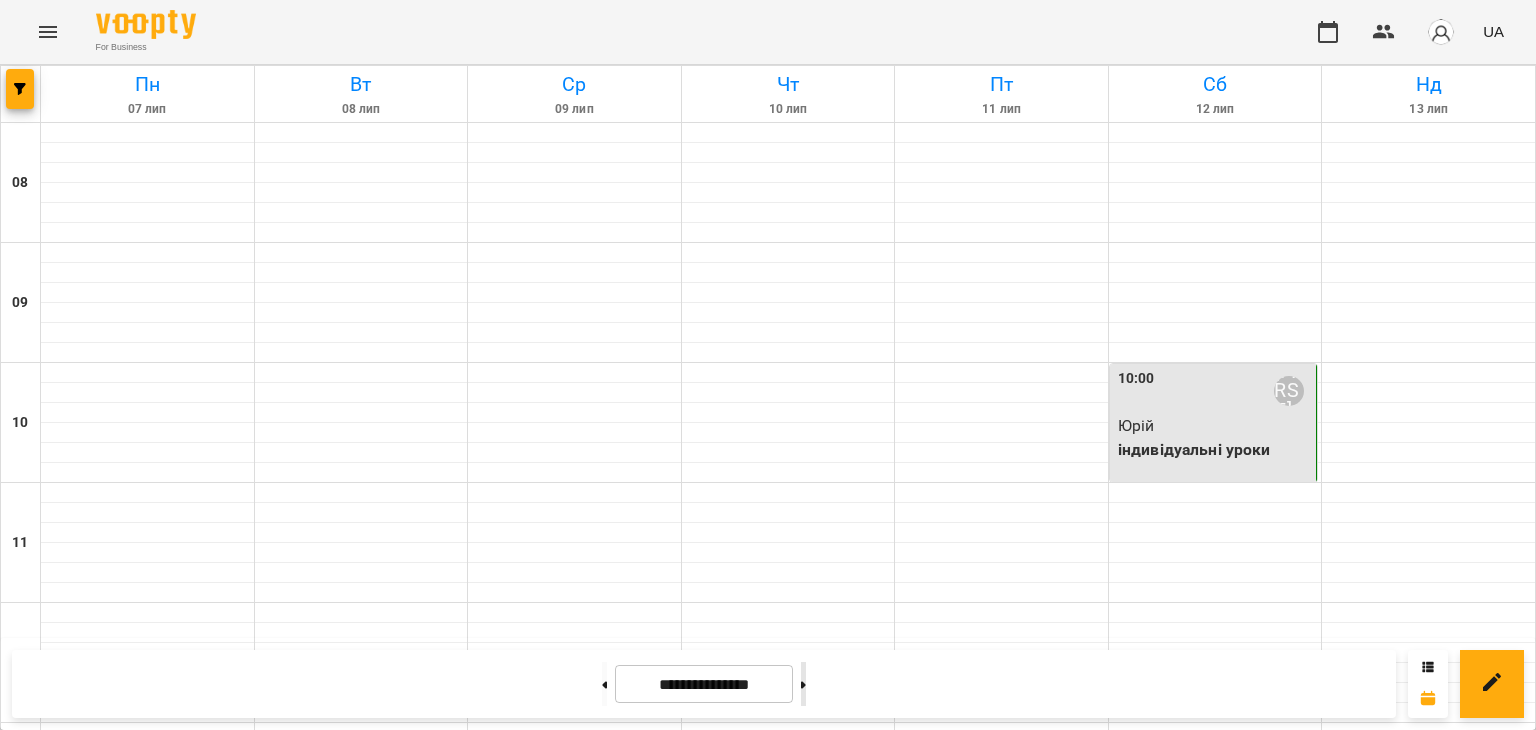 click at bounding box center [803, 684] 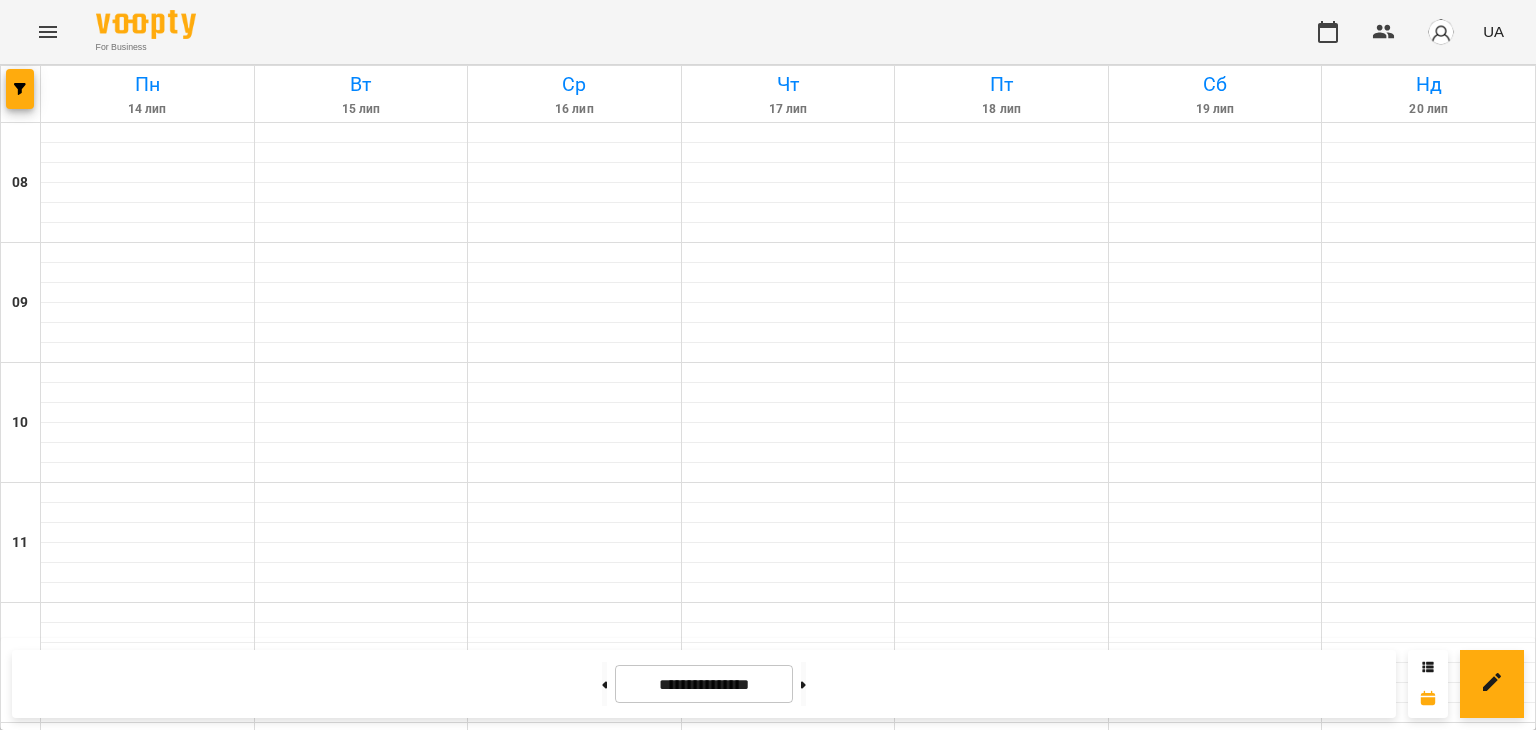 click at bounding box center [147, 1693] 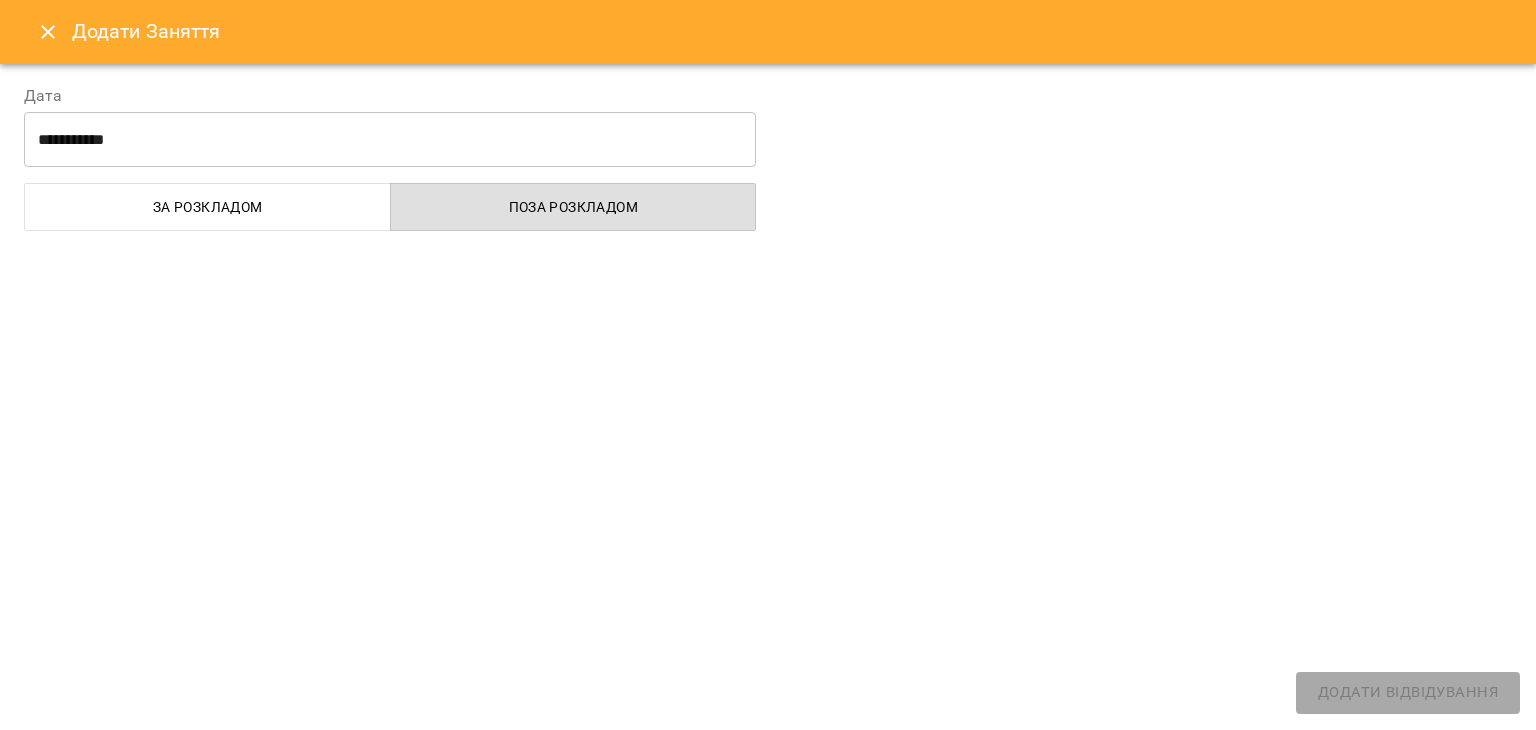 select on "**********" 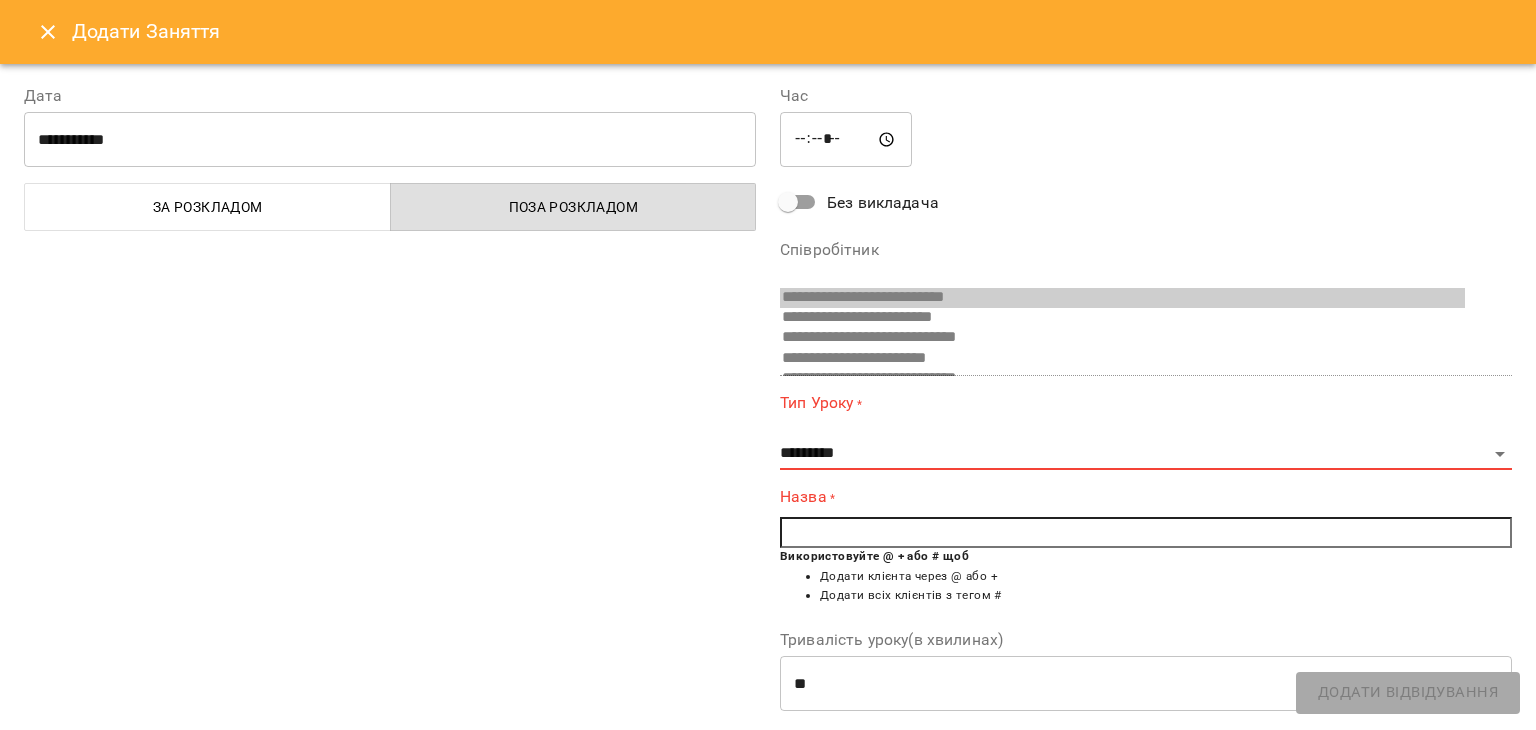 scroll, scrollTop: 33, scrollLeft: 0, axis: vertical 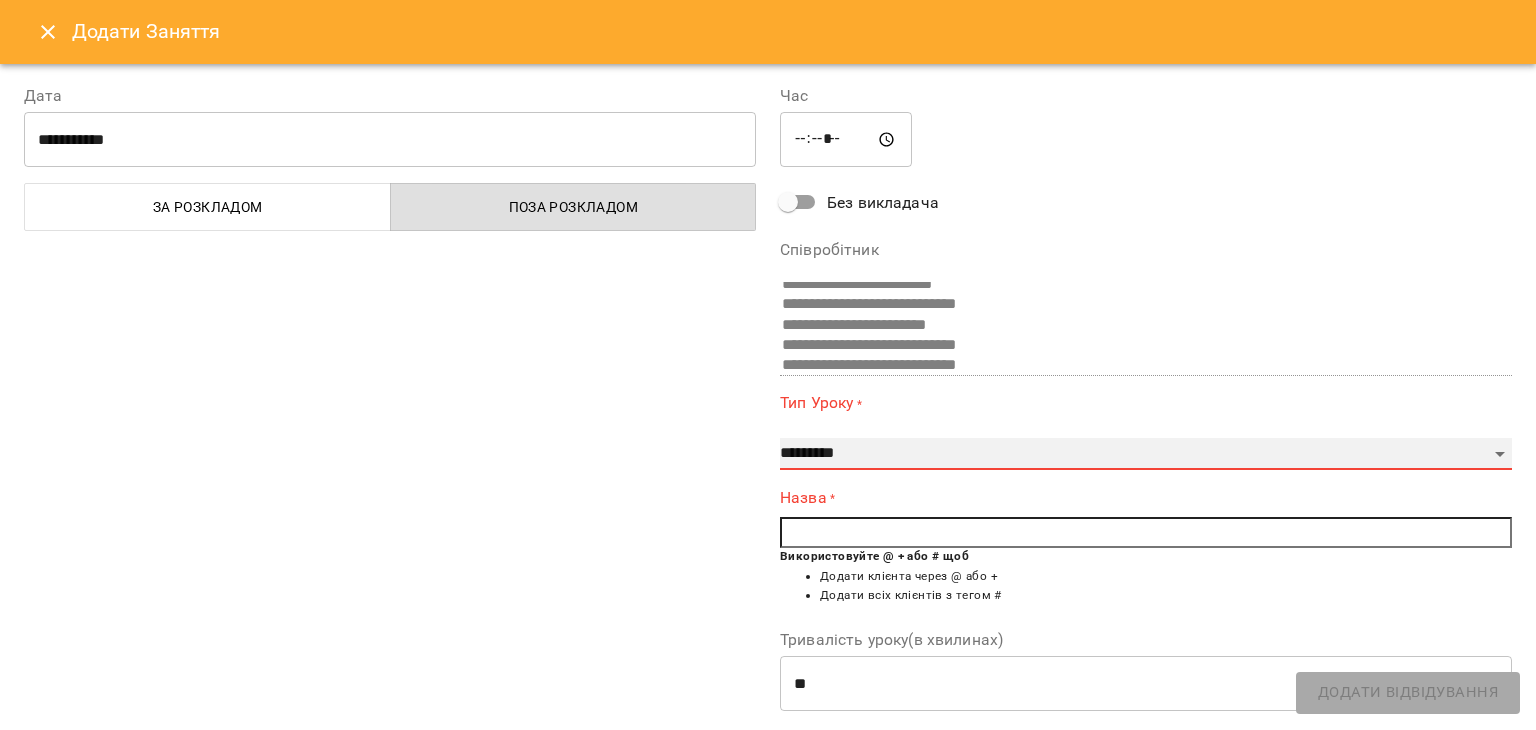 click on "**********" at bounding box center (1146, 454) 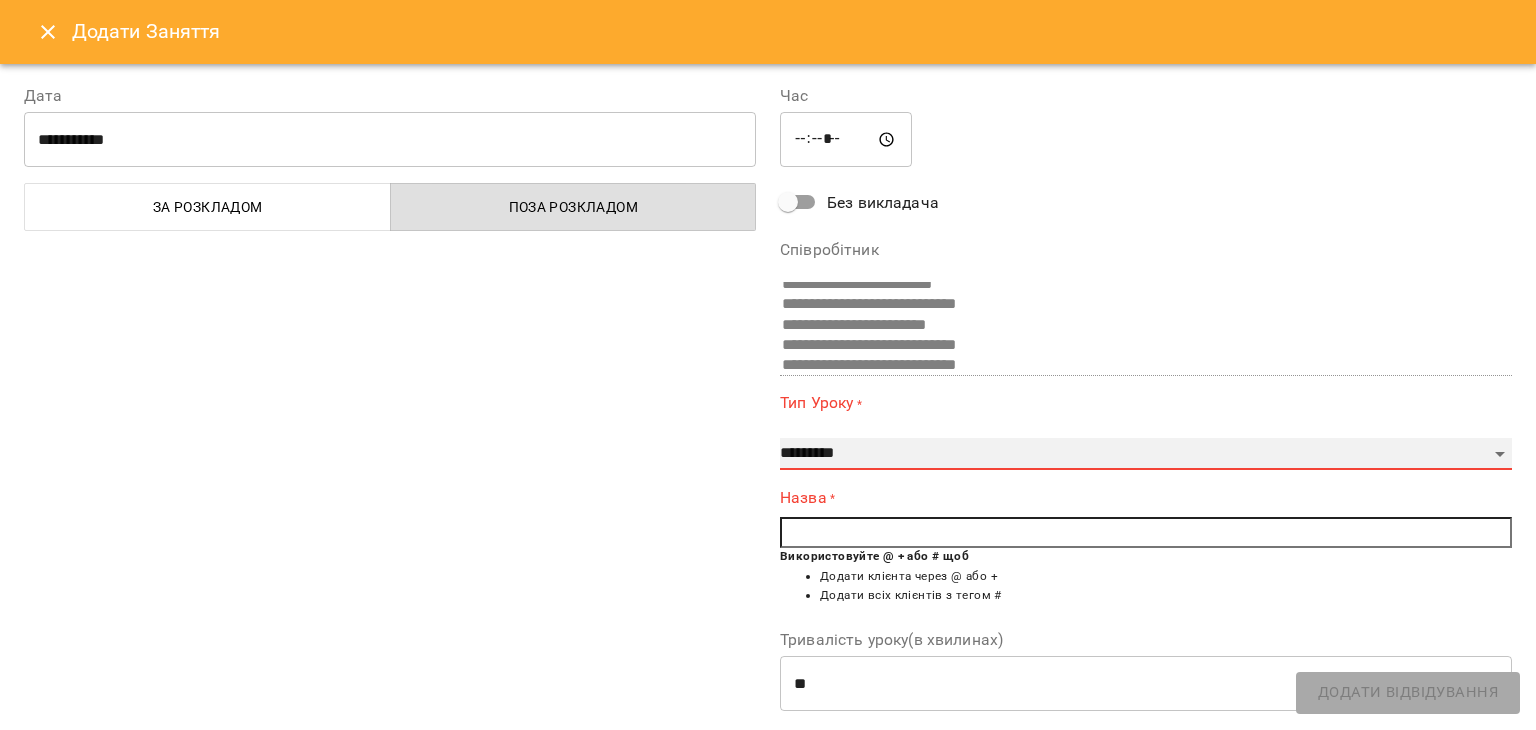select on "**********" 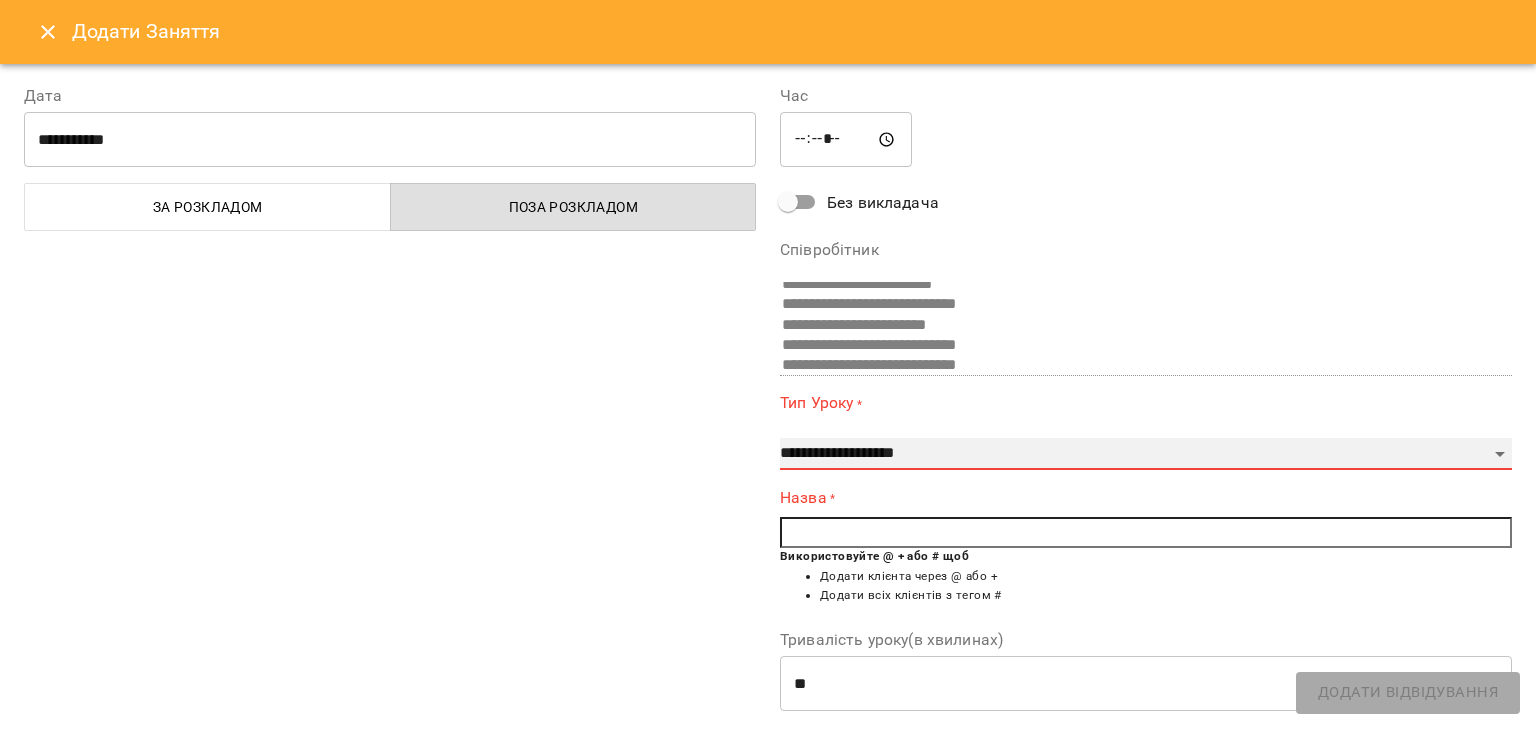 click on "**********" at bounding box center (1146, 454) 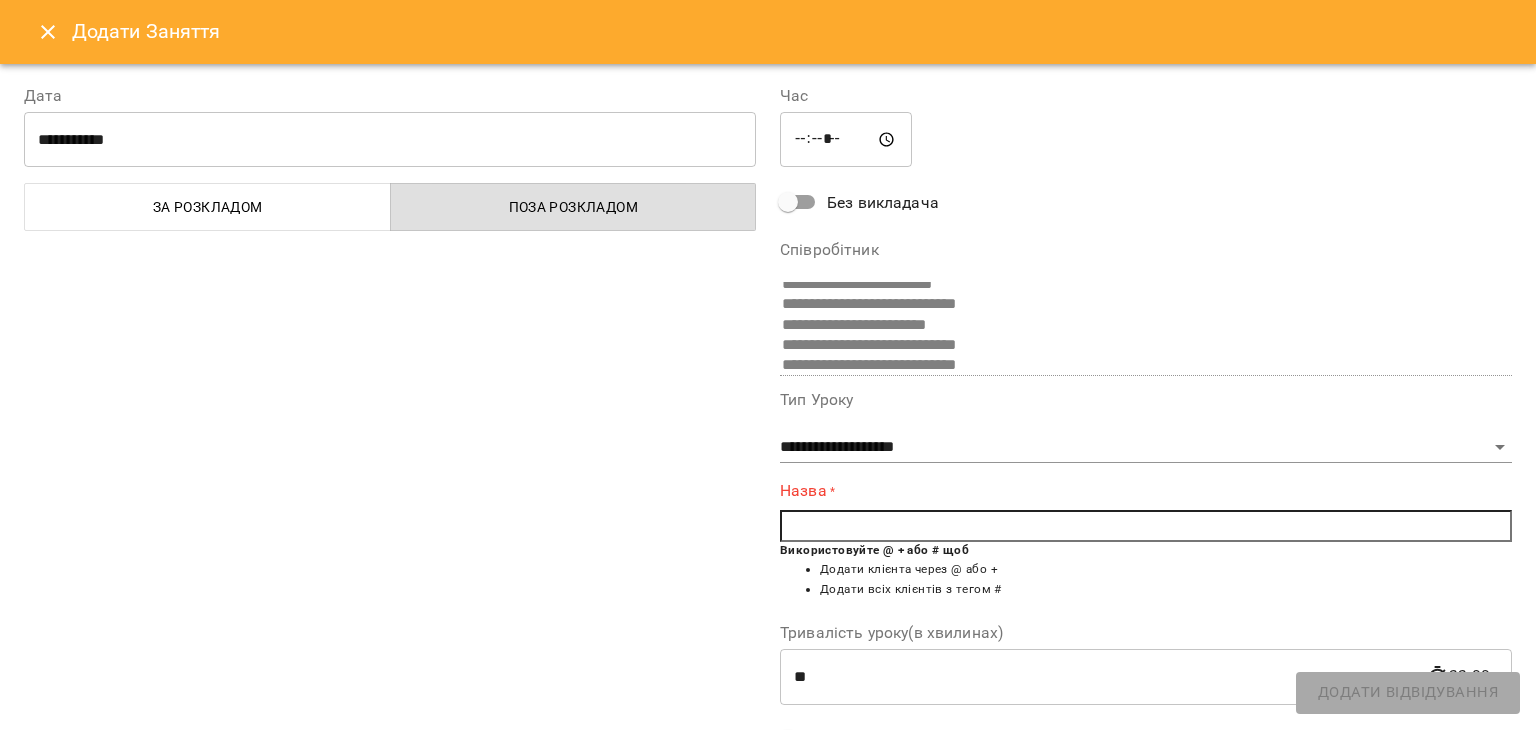 click at bounding box center (1146, 526) 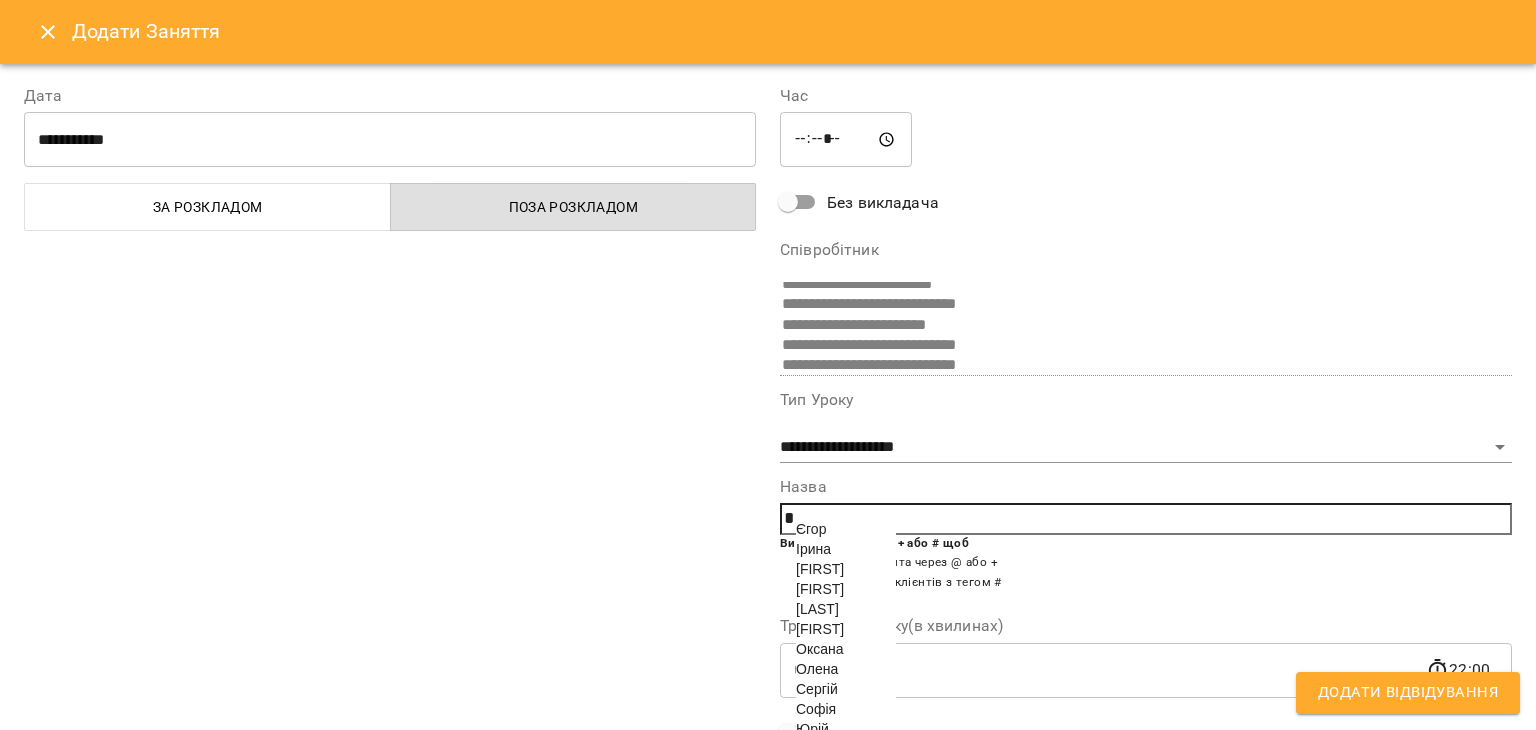 click on "Олена" at bounding box center (817, 669) 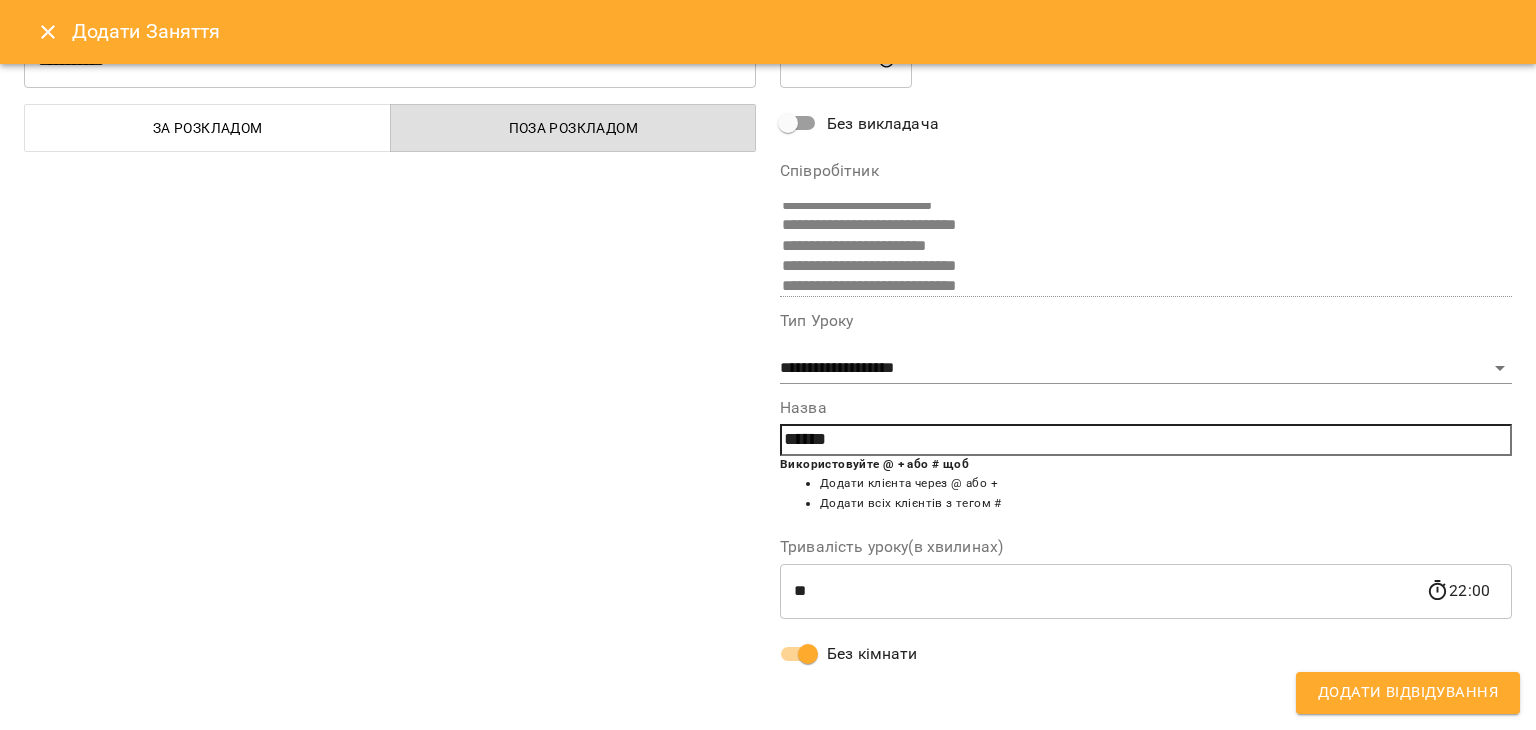 scroll, scrollTop: 0, scrollLeft: 0, axis: both 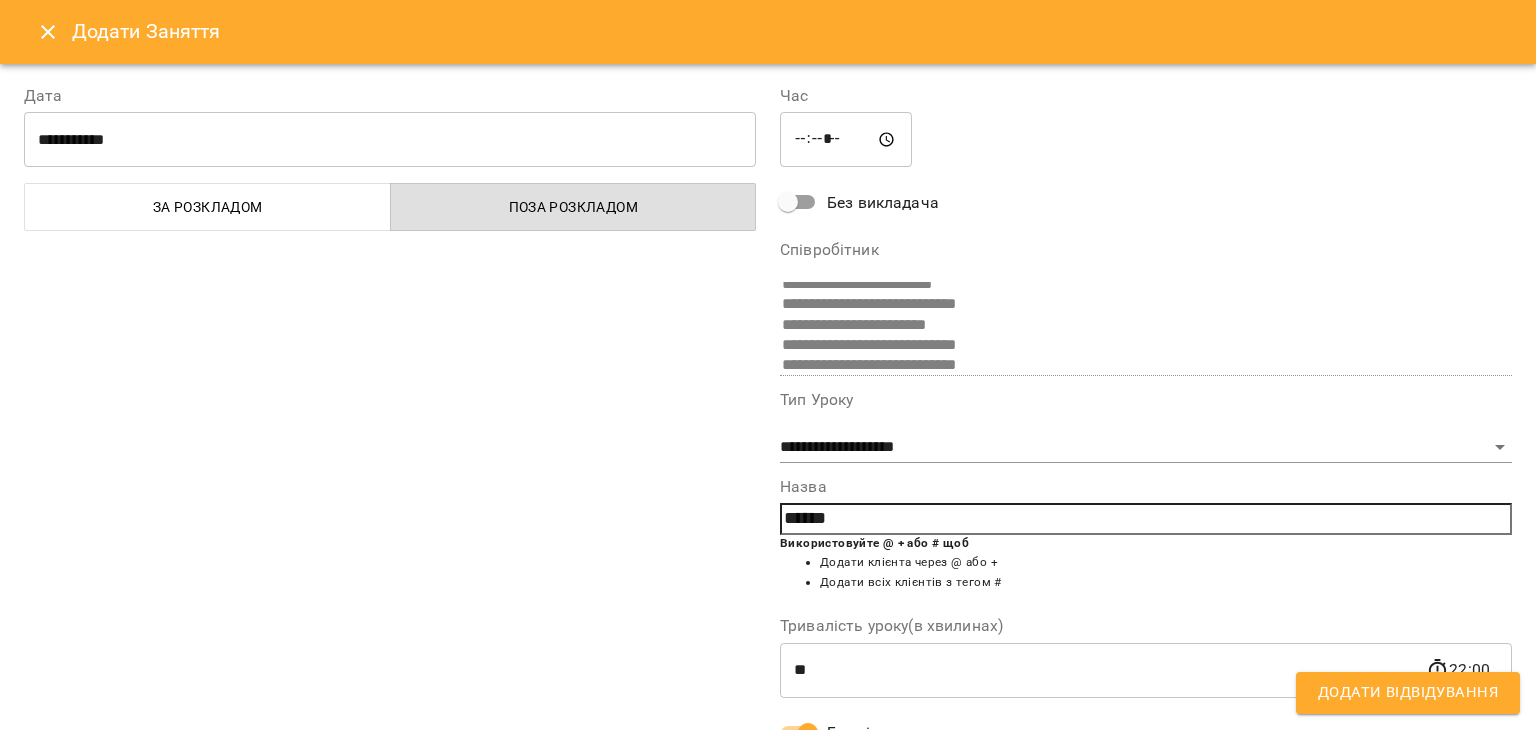 click on "Додати Відвідування" at bounding box center [1408, 693] 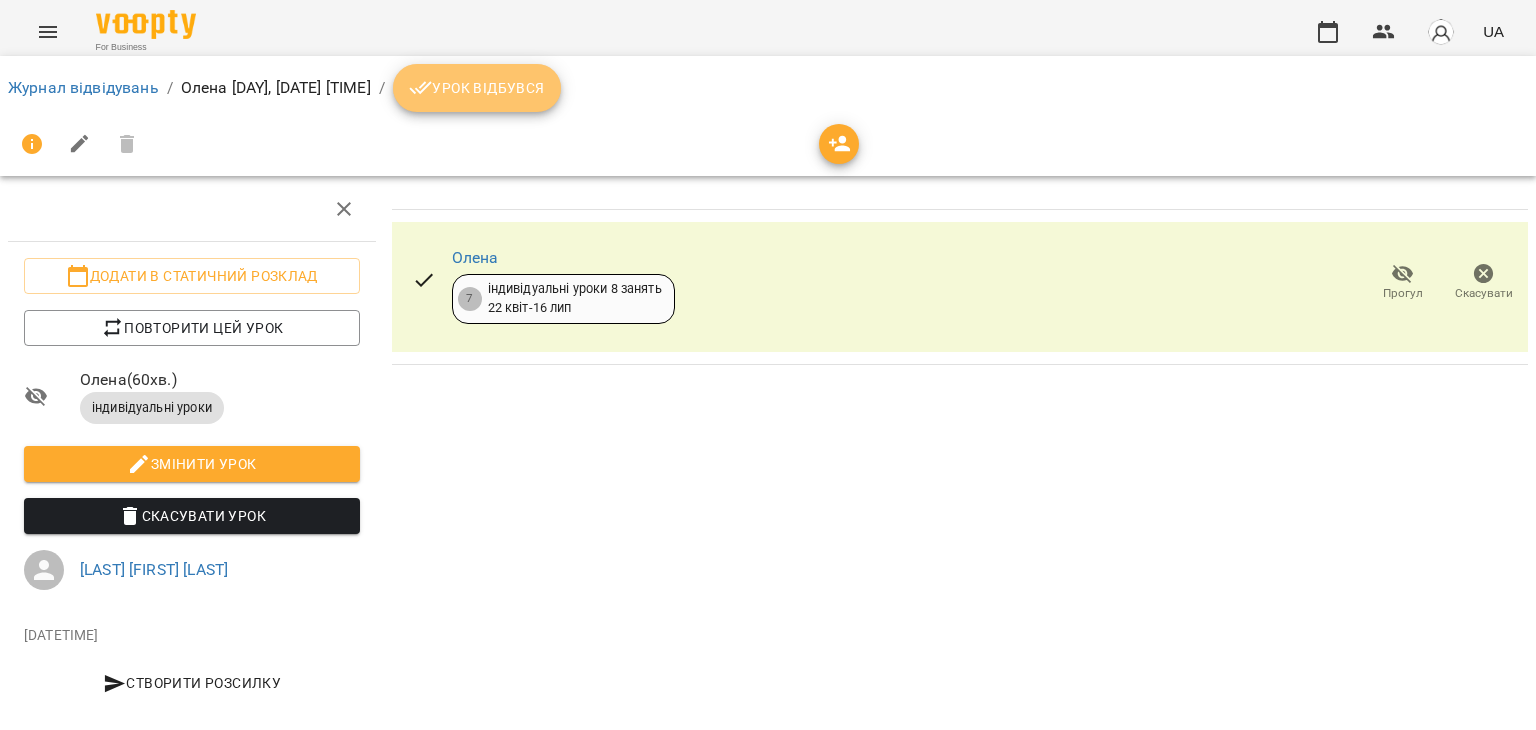 click on "Урок відбувся" at bounding box center (477, 88) 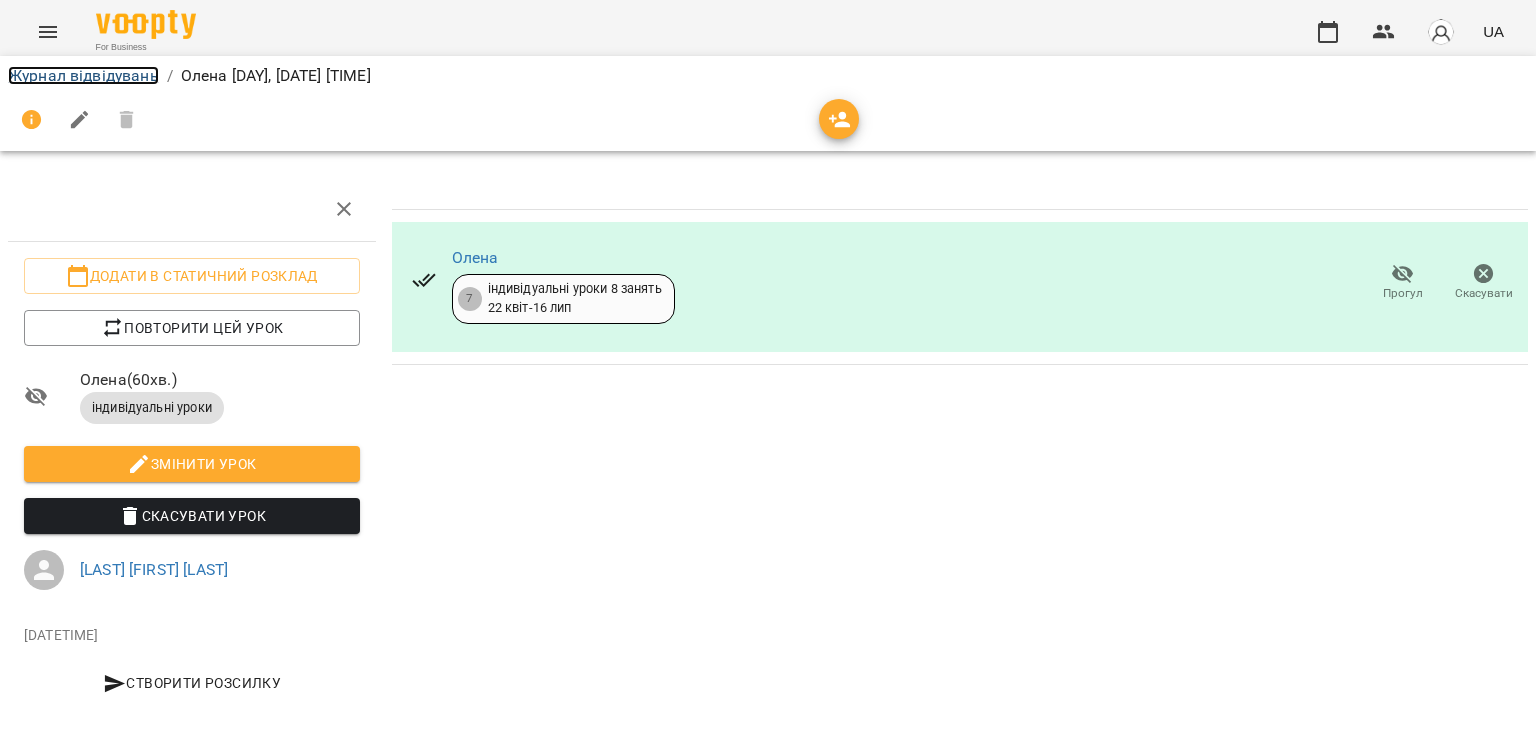 click on "Журнал відвідувань" at bounding box center (83, 75) 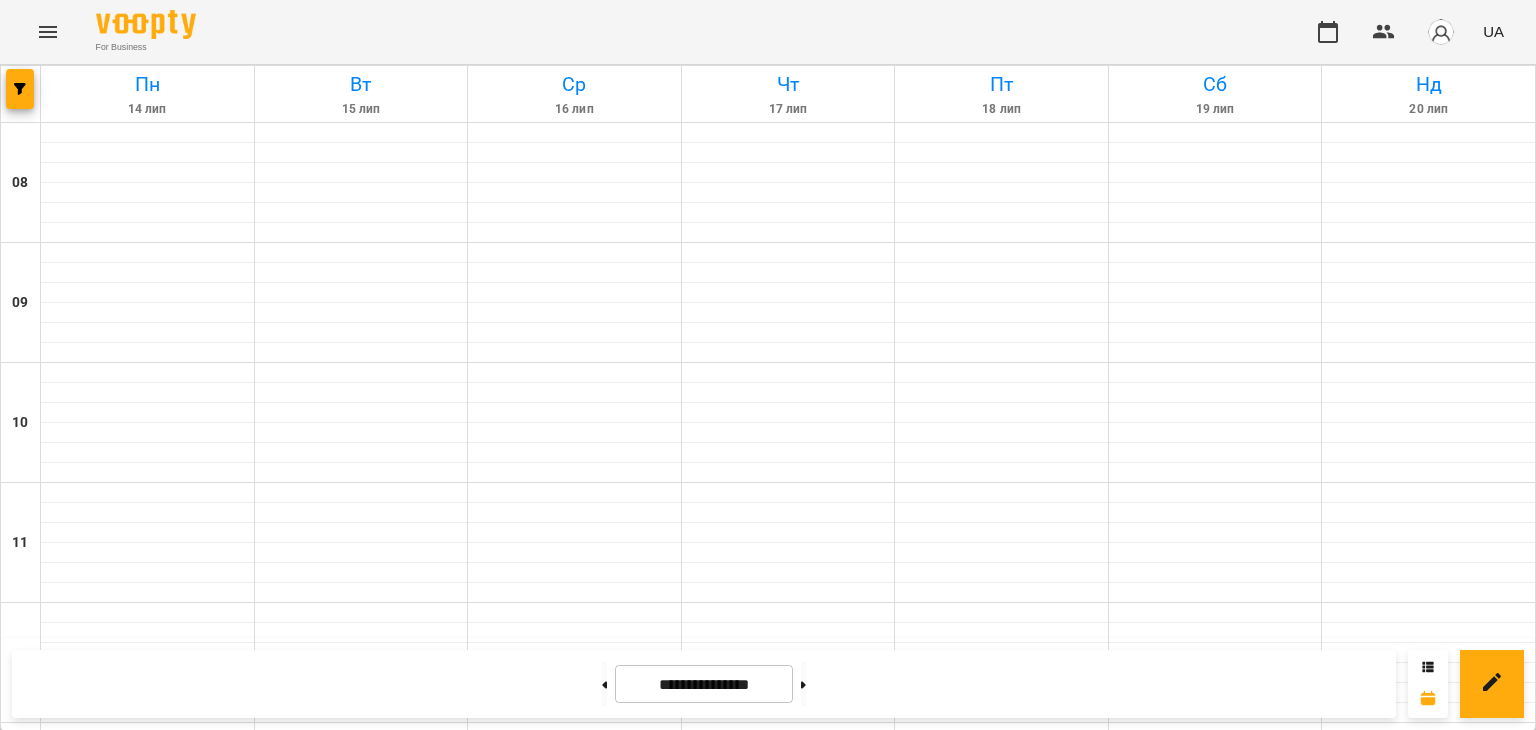 scroll, scrollTop: 1283, scrollLeft: 0, axis: vertical 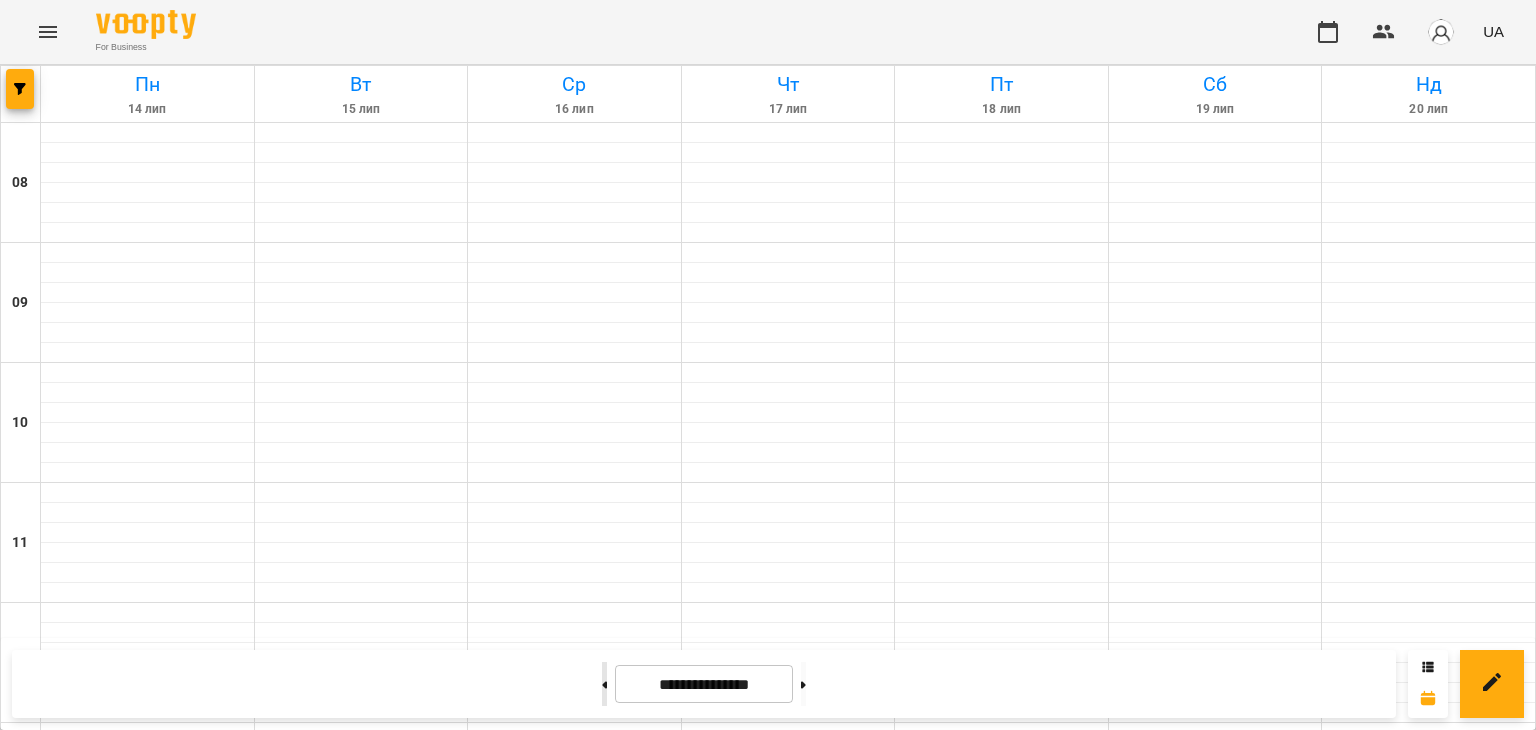 click at bounding box center (604, 684) 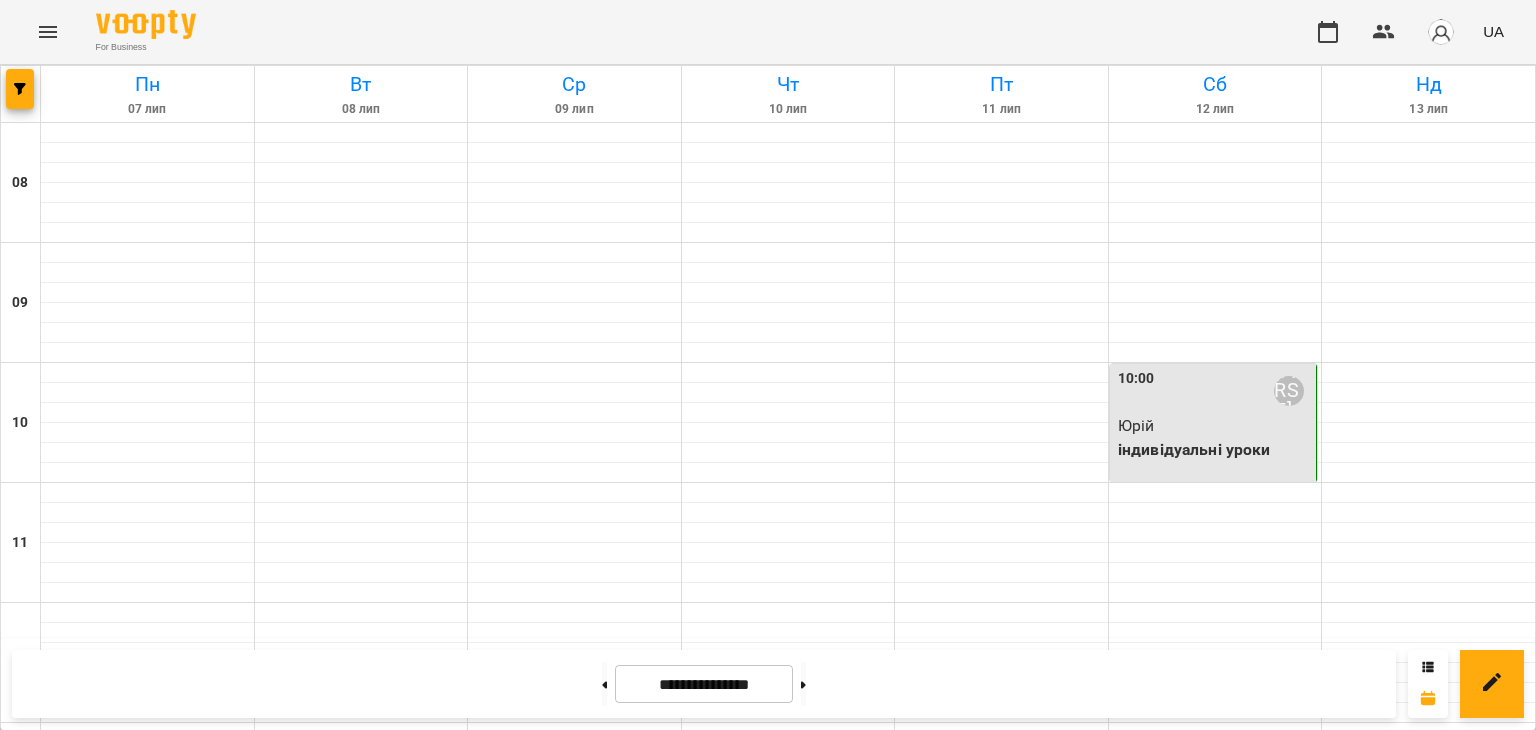scroll, scrollTop: 883, scrollLeft: 0, axis: vertical 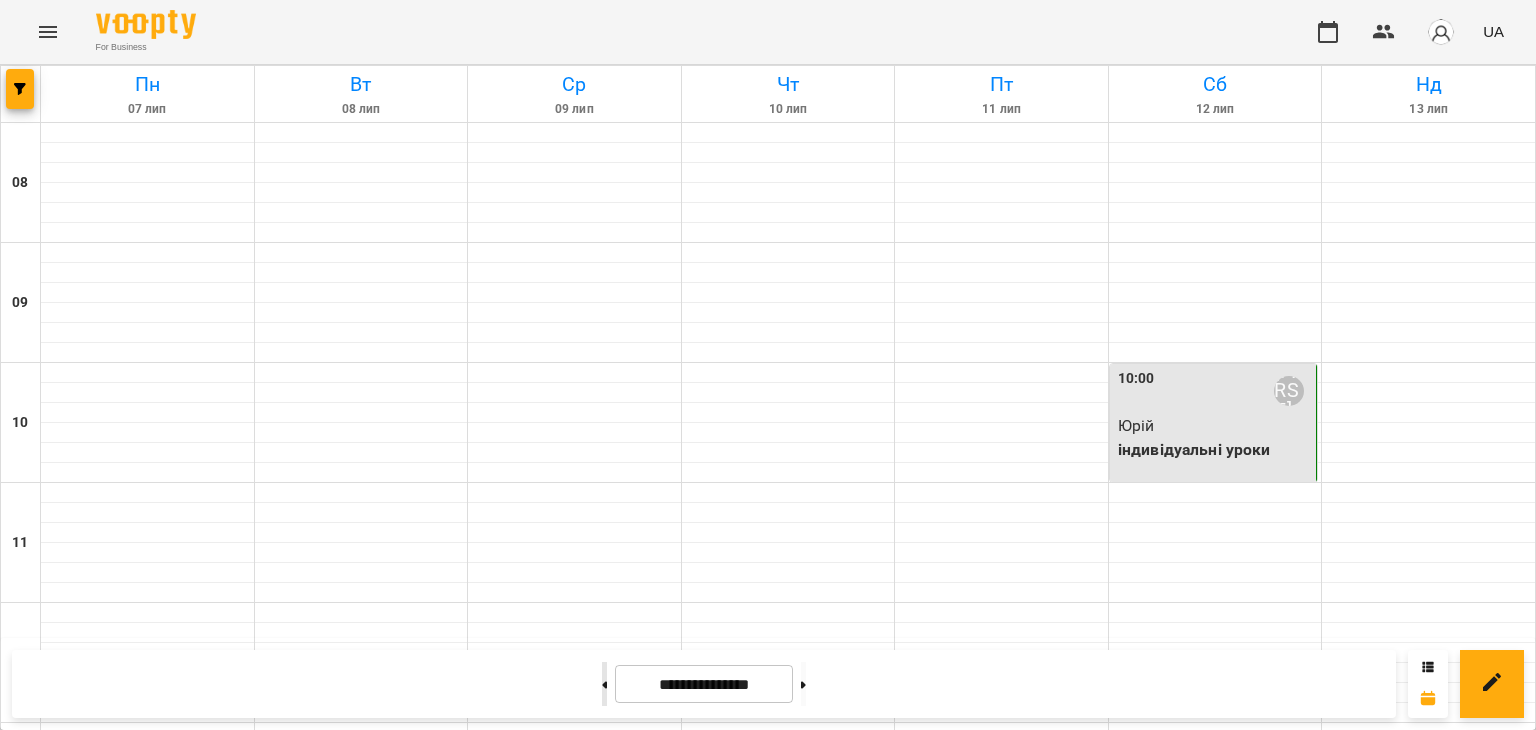 click at bounding box center (604, 684) 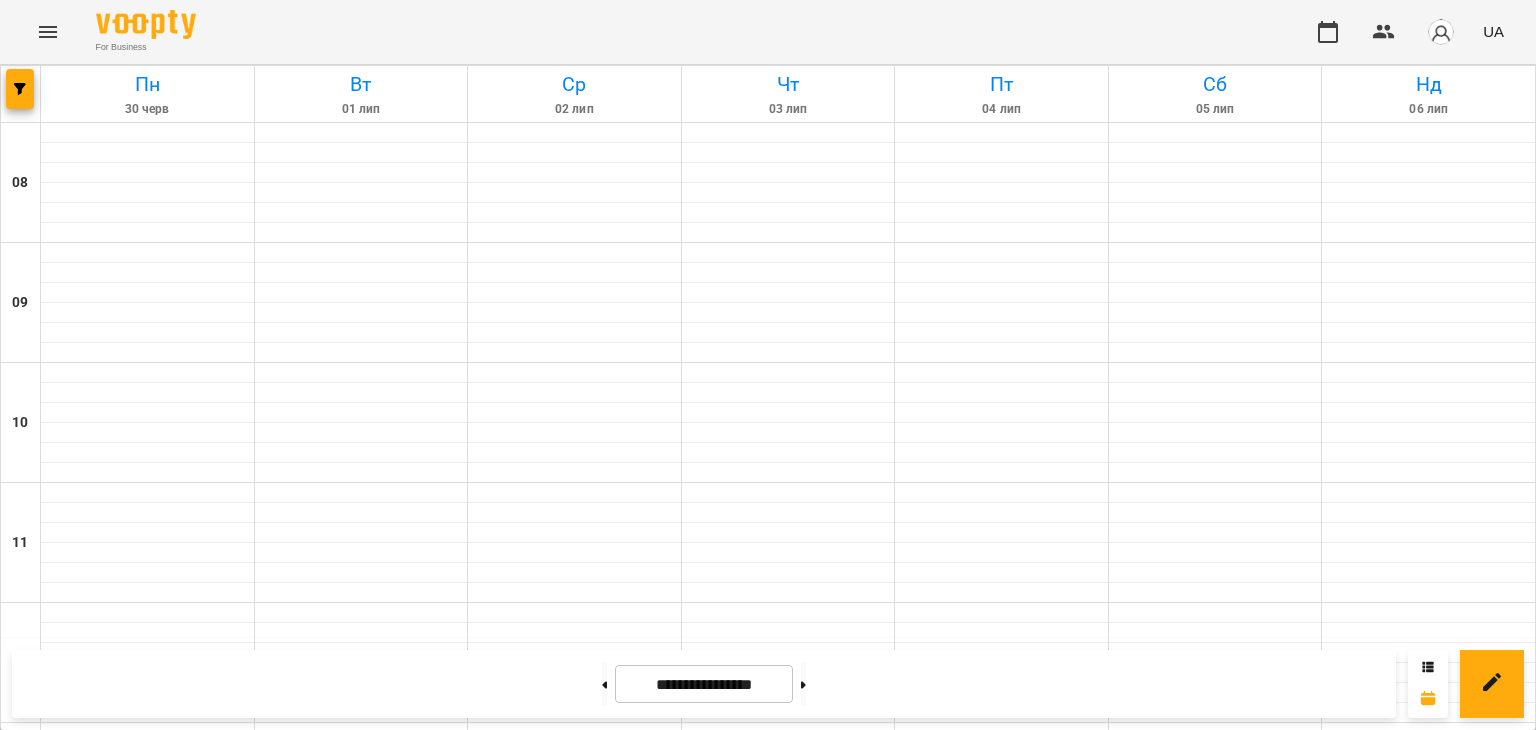 scroll, scrollTop: 1283, scrollLeft: 0, axis: vertical 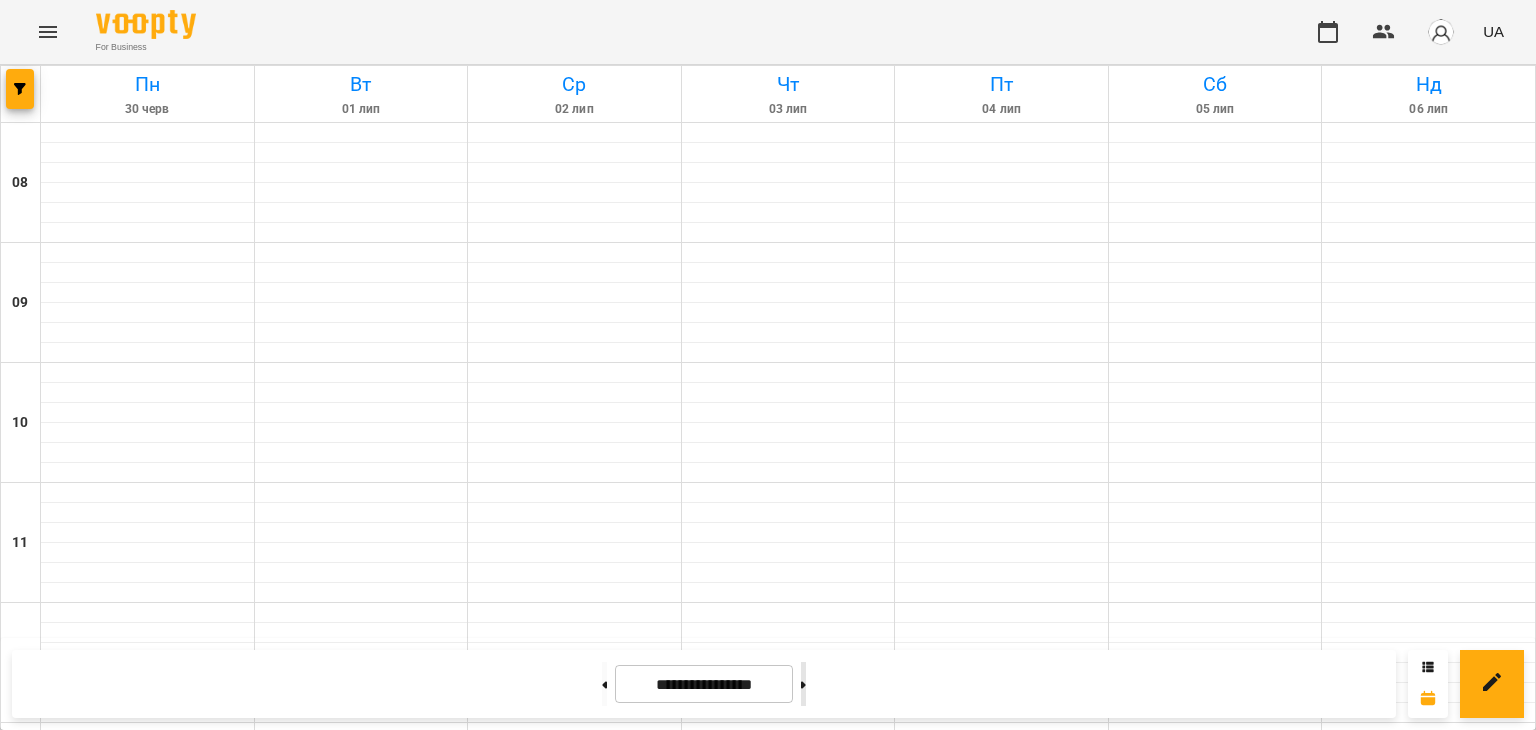 click at bounding box center (803, 684) 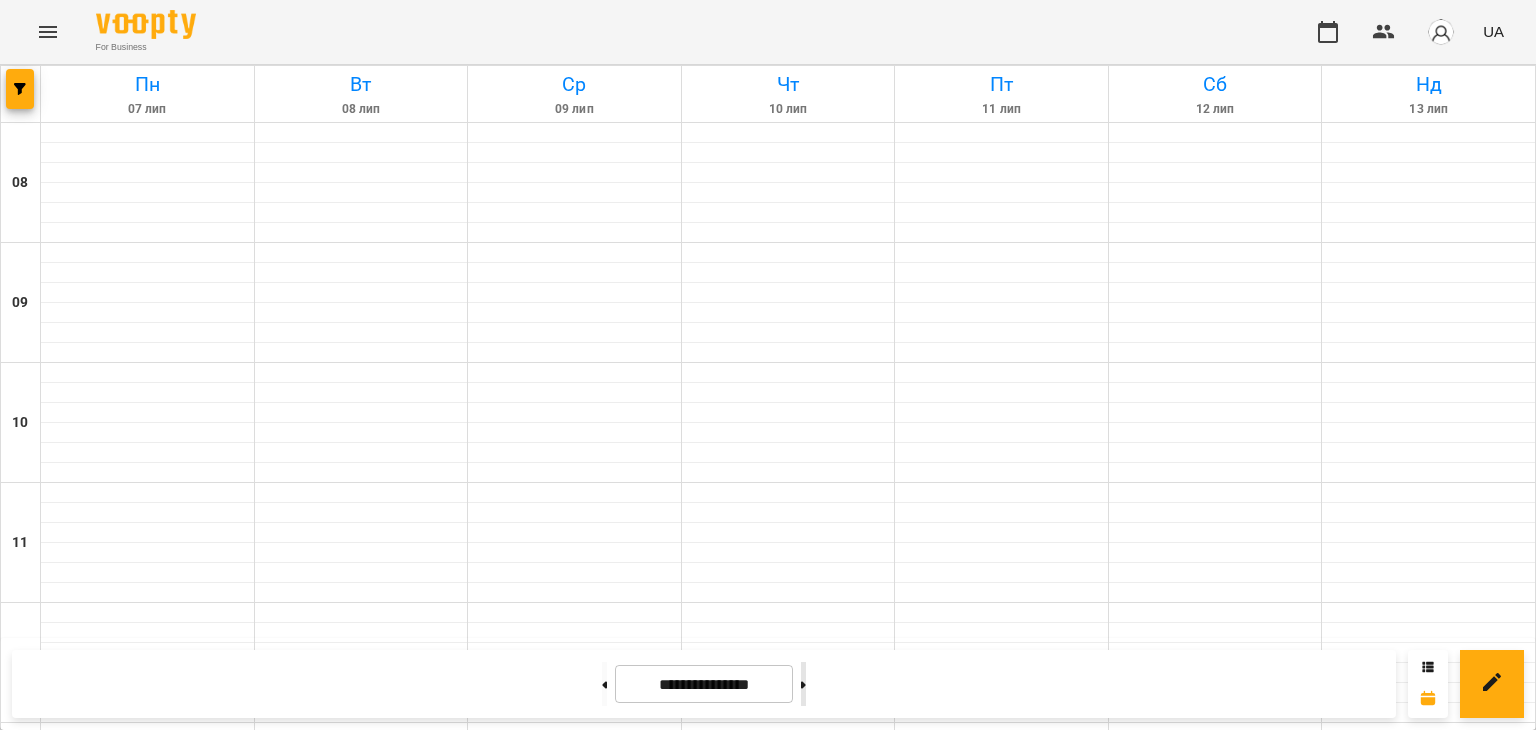 click at bounding box center [803, 684] 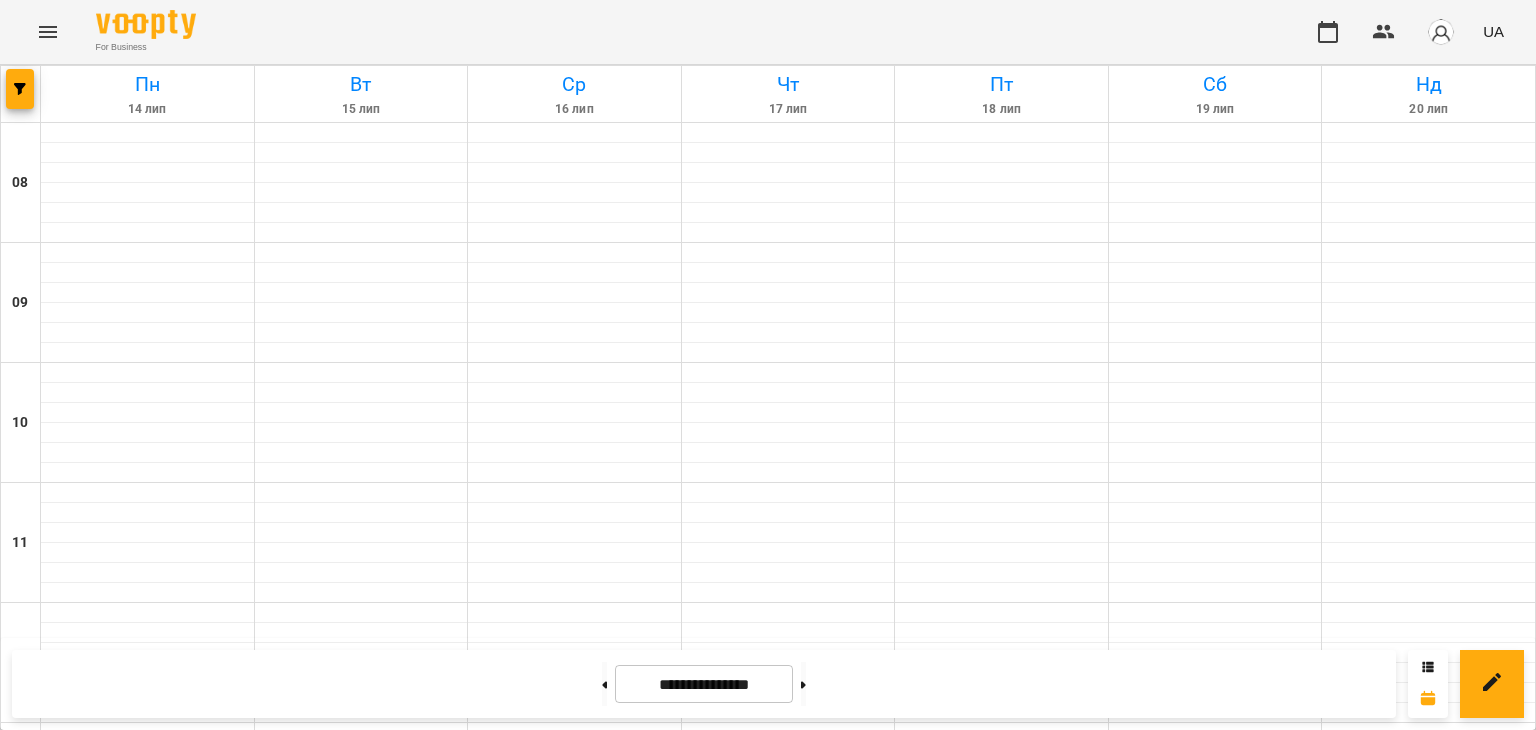 scroll, scrollTop: 0, scrollLeft: 0, axis: both 